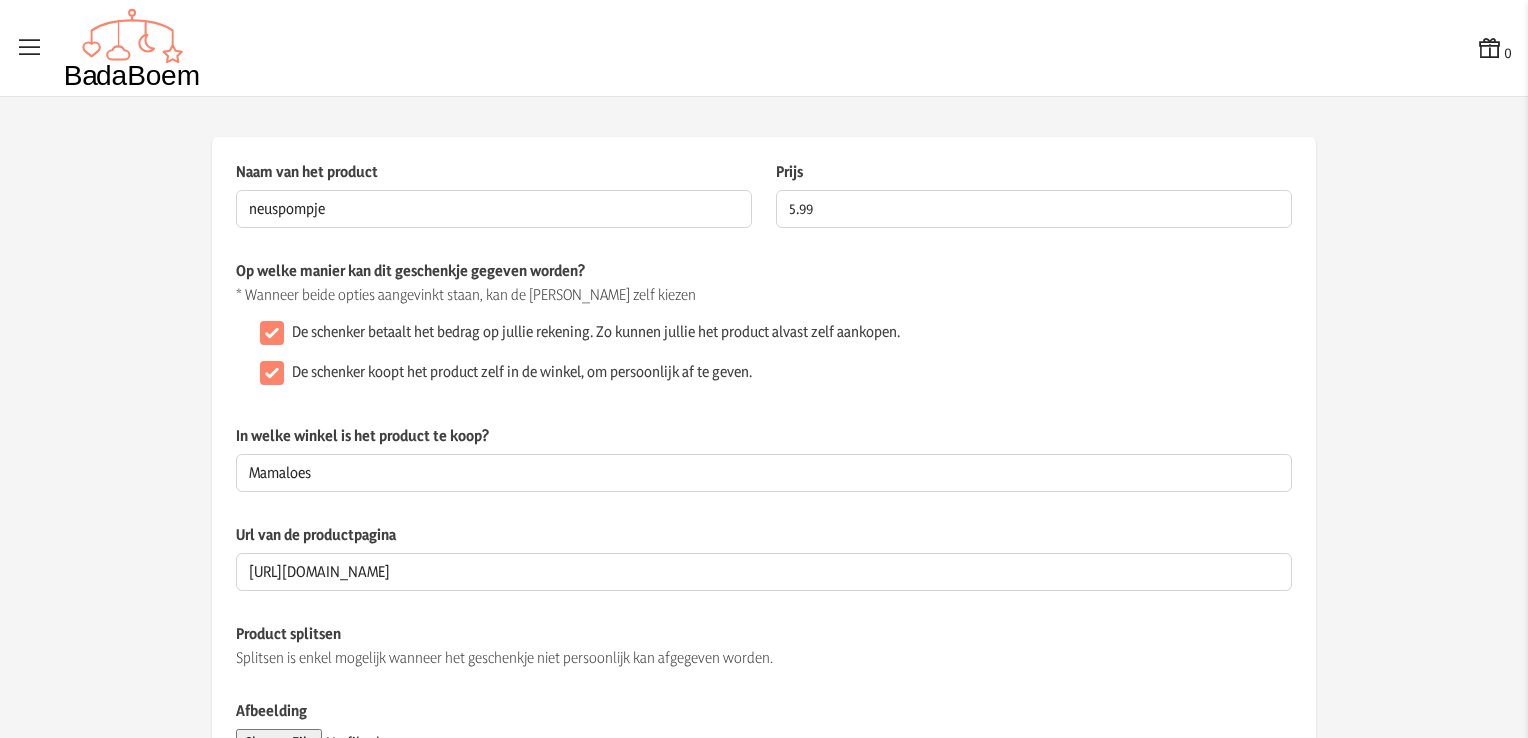 scroll, scrollTop: 0, scrollLeft: 0, axis: both 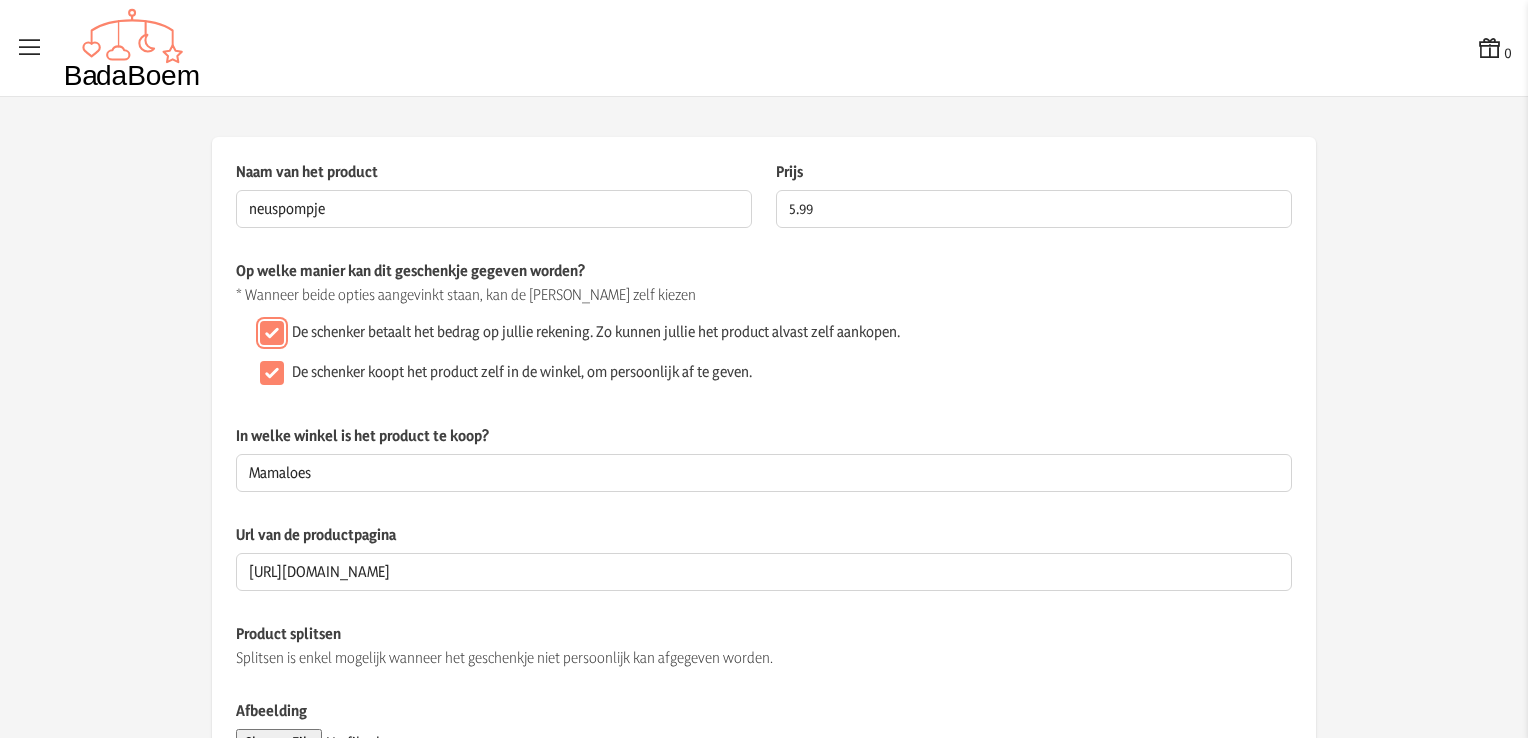 click on "De schenker betaalt het bedrag op jullie rekening. Zo kunnen jullie het product alvast zelf aankopen." at bounding box center [272, 333] 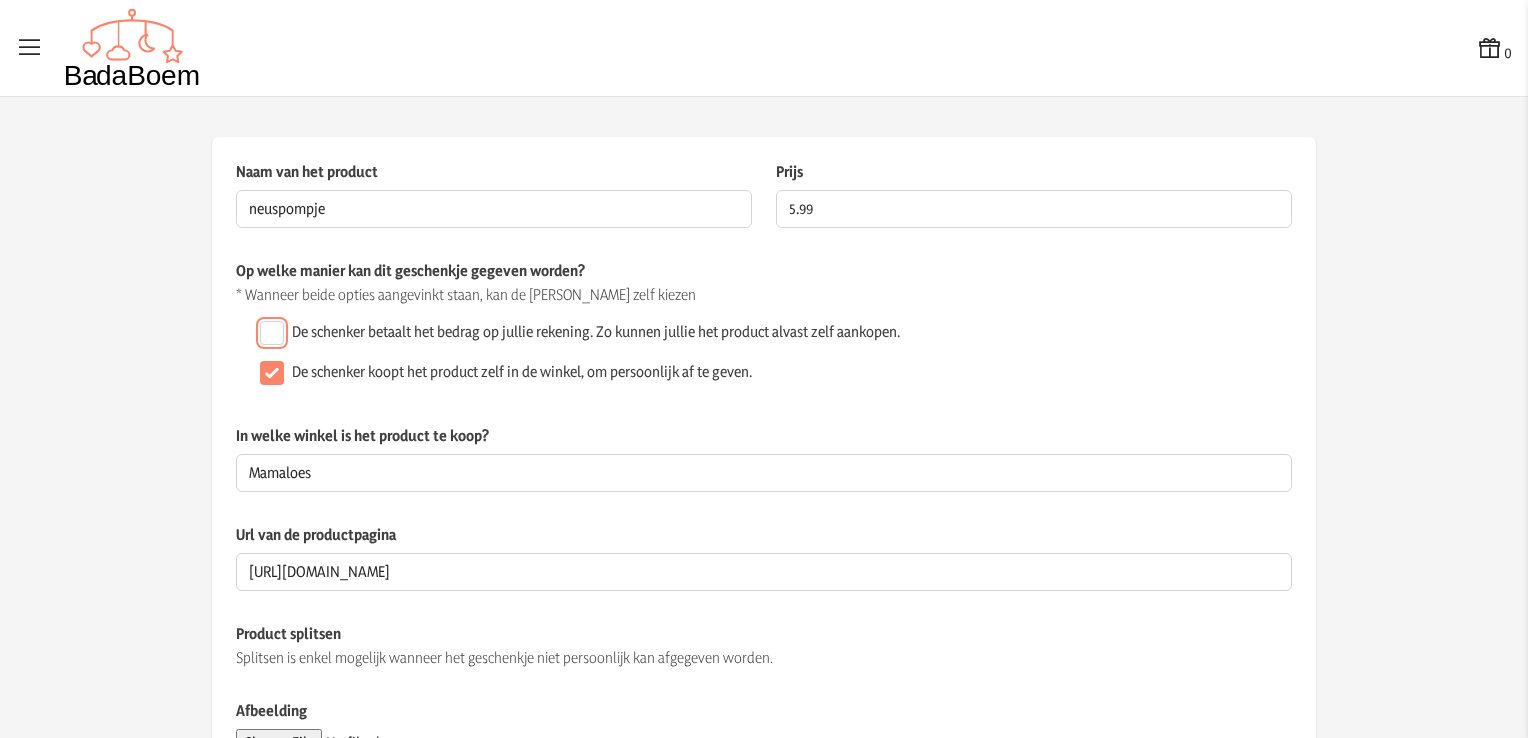 scroll, scrollTop: 520, scrollLeft: 0, axis: vertical 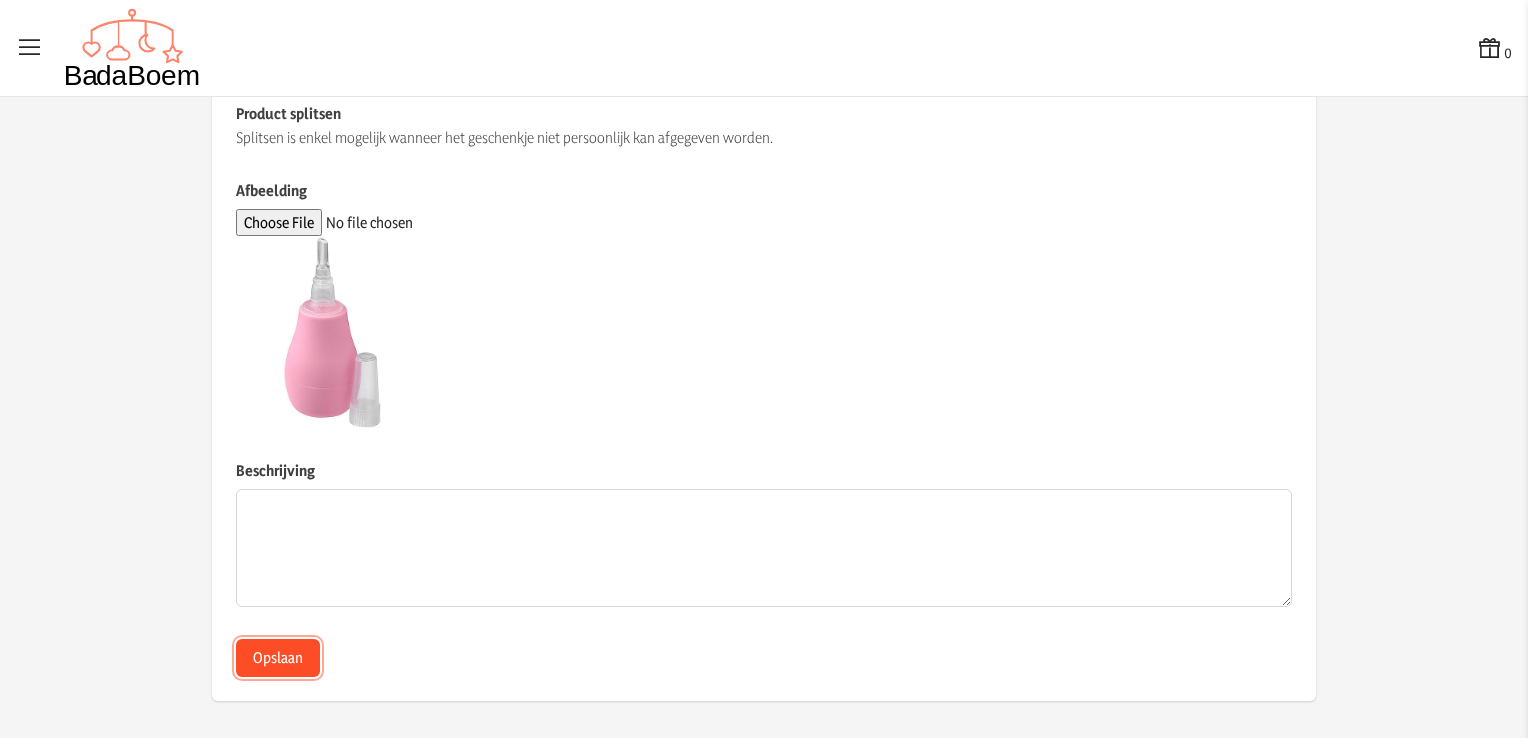 click on "Opslaan" 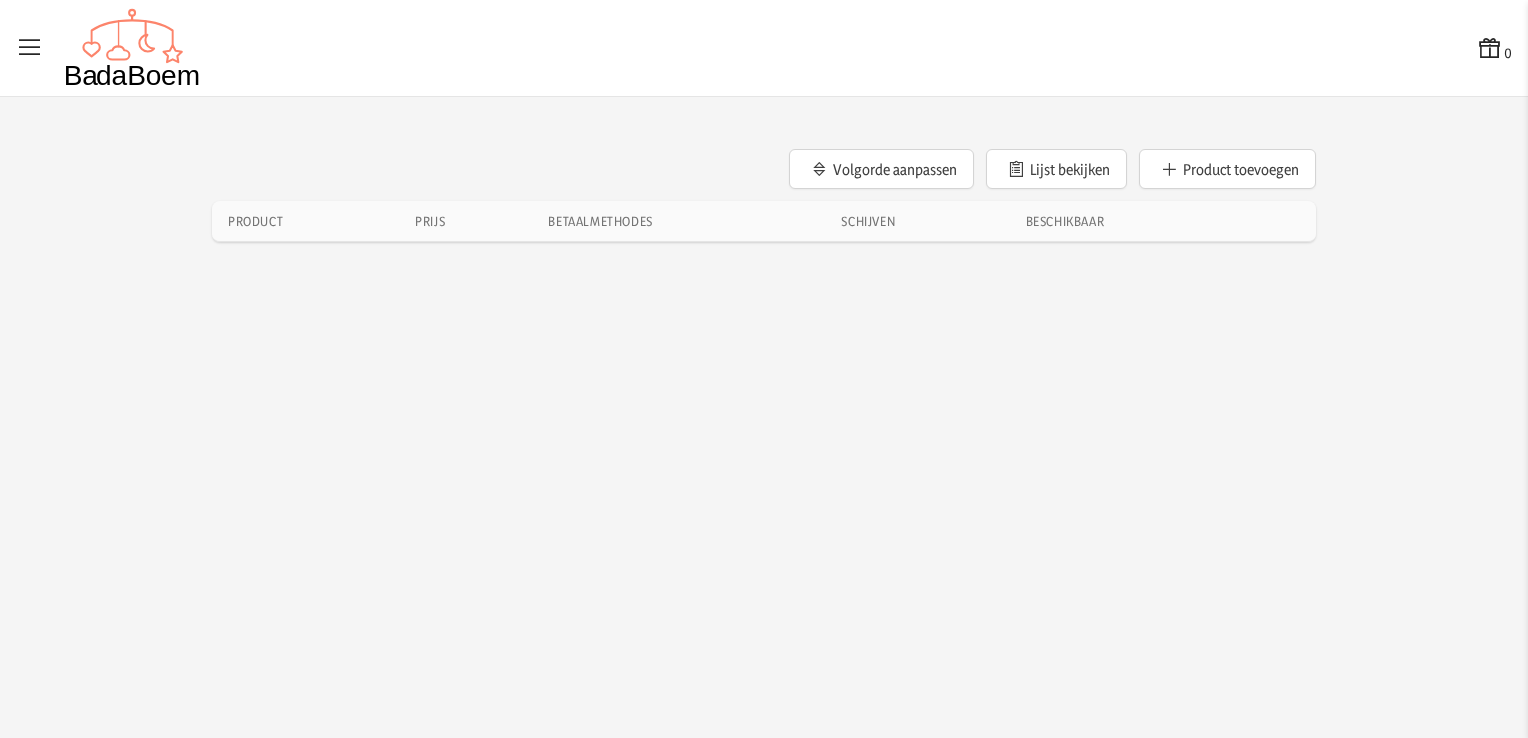 scroll, scrollTop: 0, scrollLeft: 0, axis: both 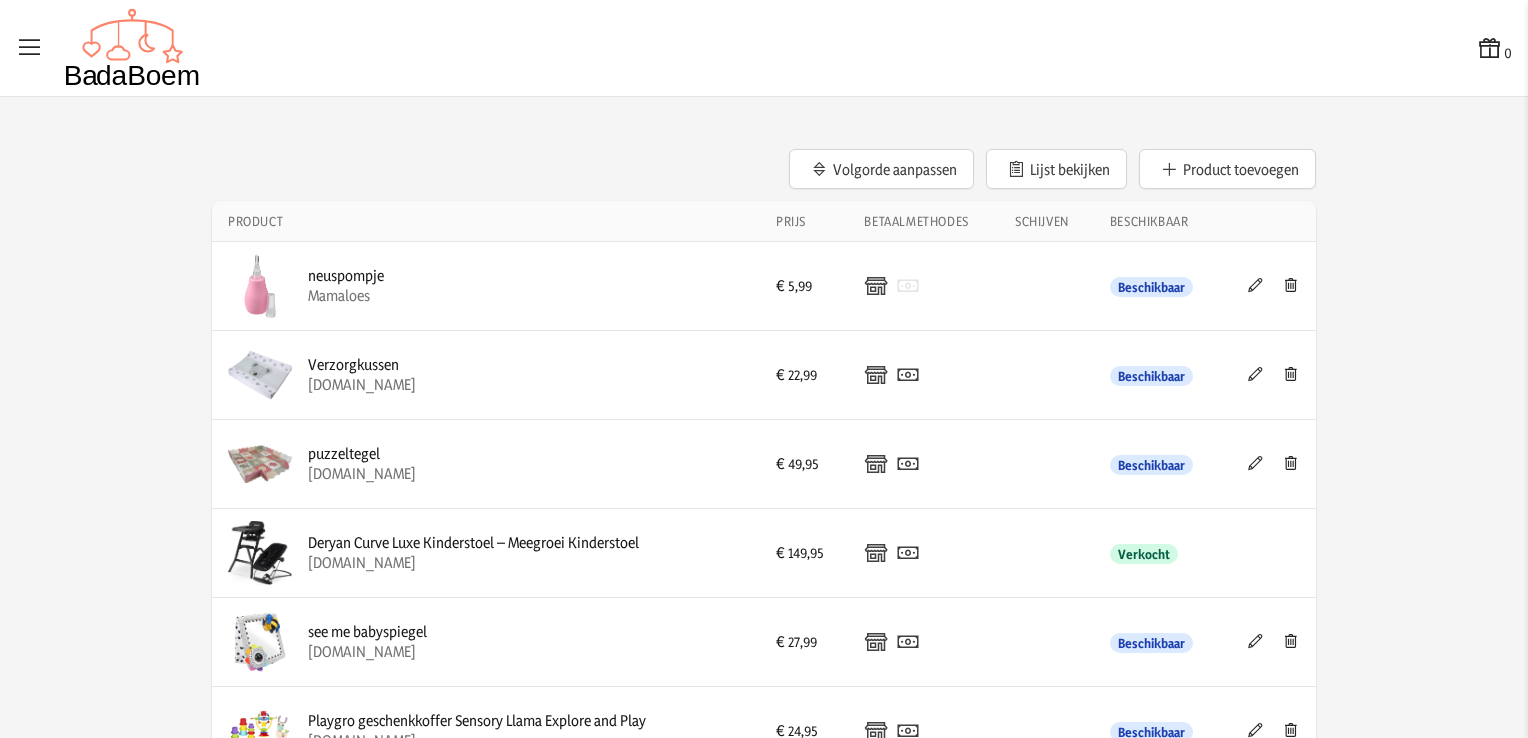 click at bounding box center (1255, 374) 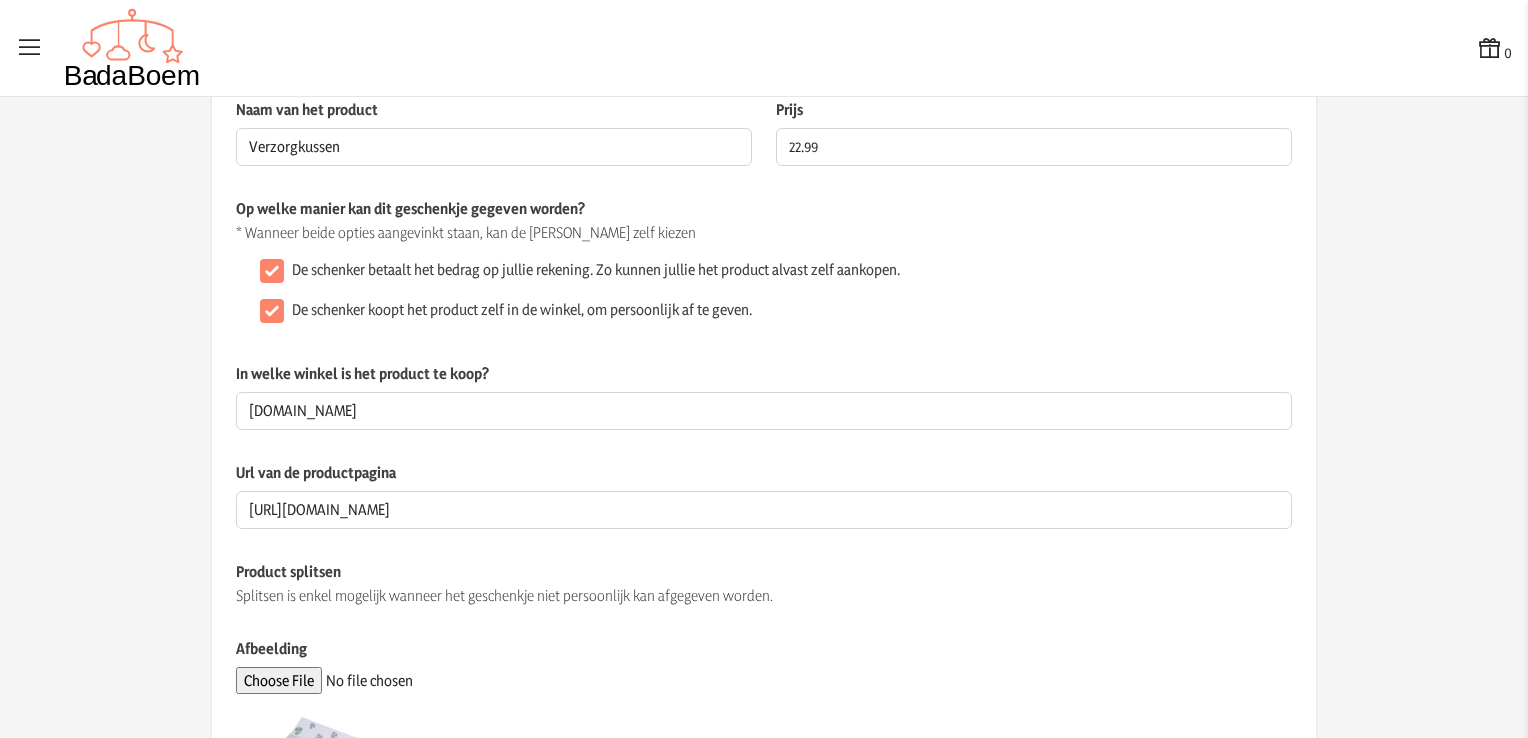 scroll, scrollTop: 74, scrollLeft: 0, axis: vertical 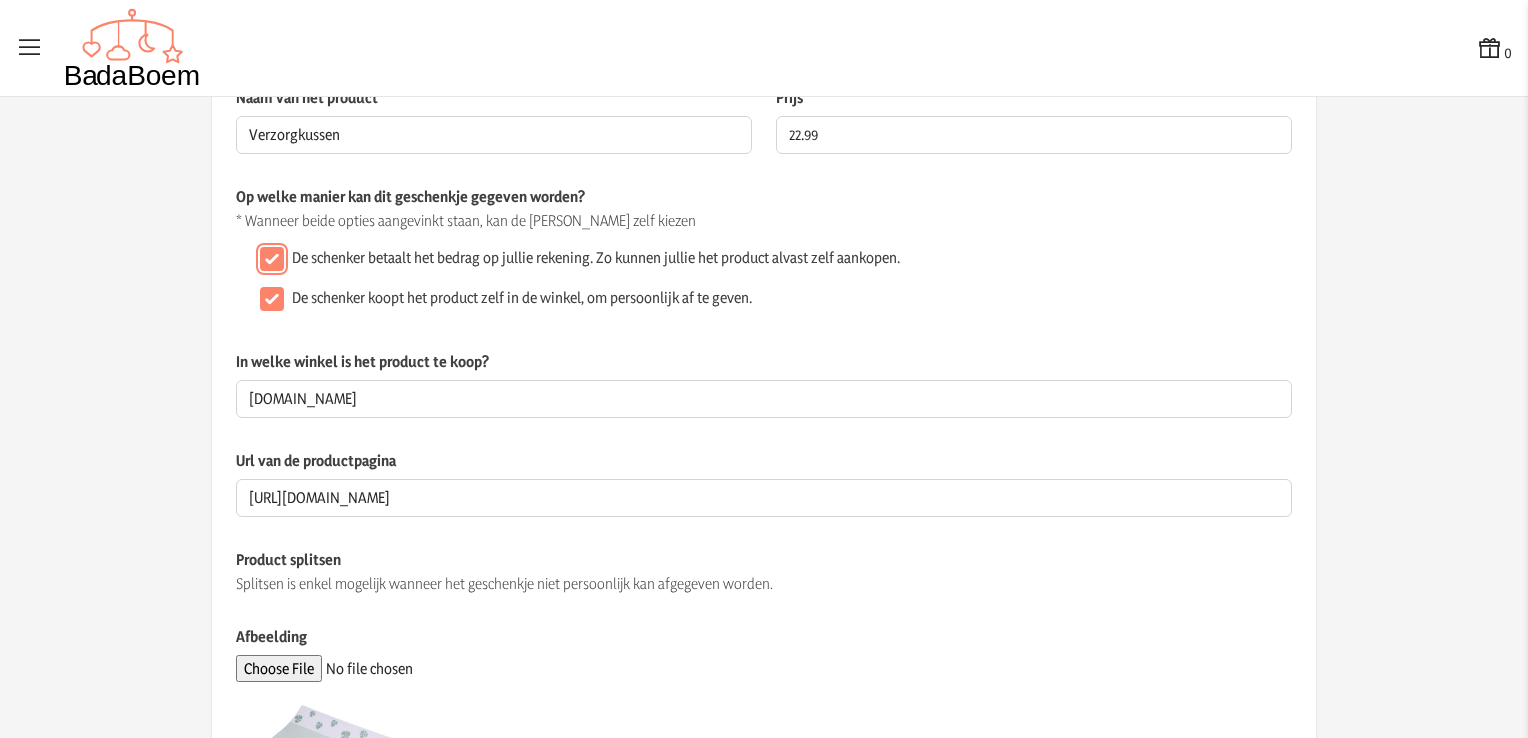 click on "De schenker betaalt het bedrag op jullie rekening. Zo kunnen jullie het product alvast zelf aankopen." at bounding box center [272, 259] 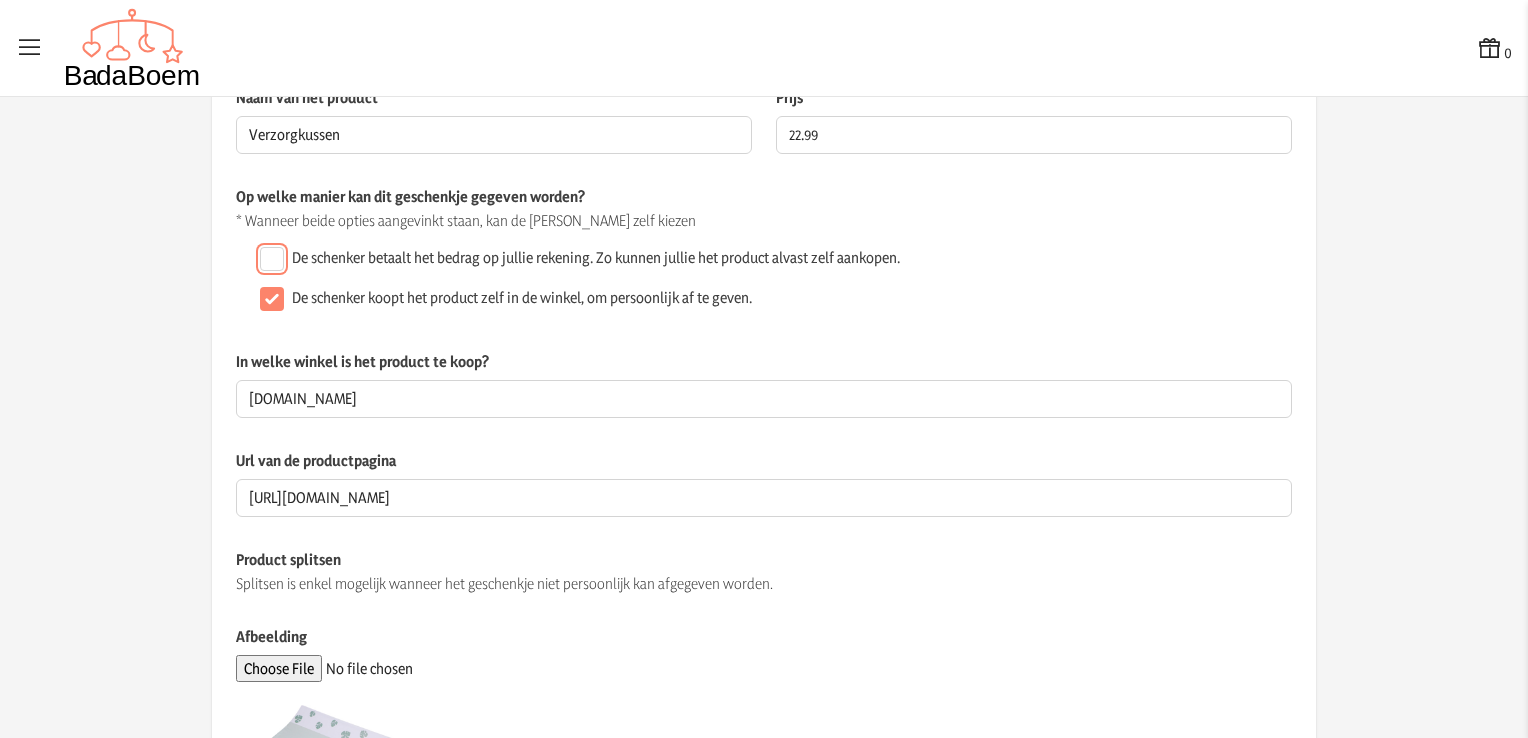 scroll, scrollTop: 520, scrollLeft: 0, axis: vertical 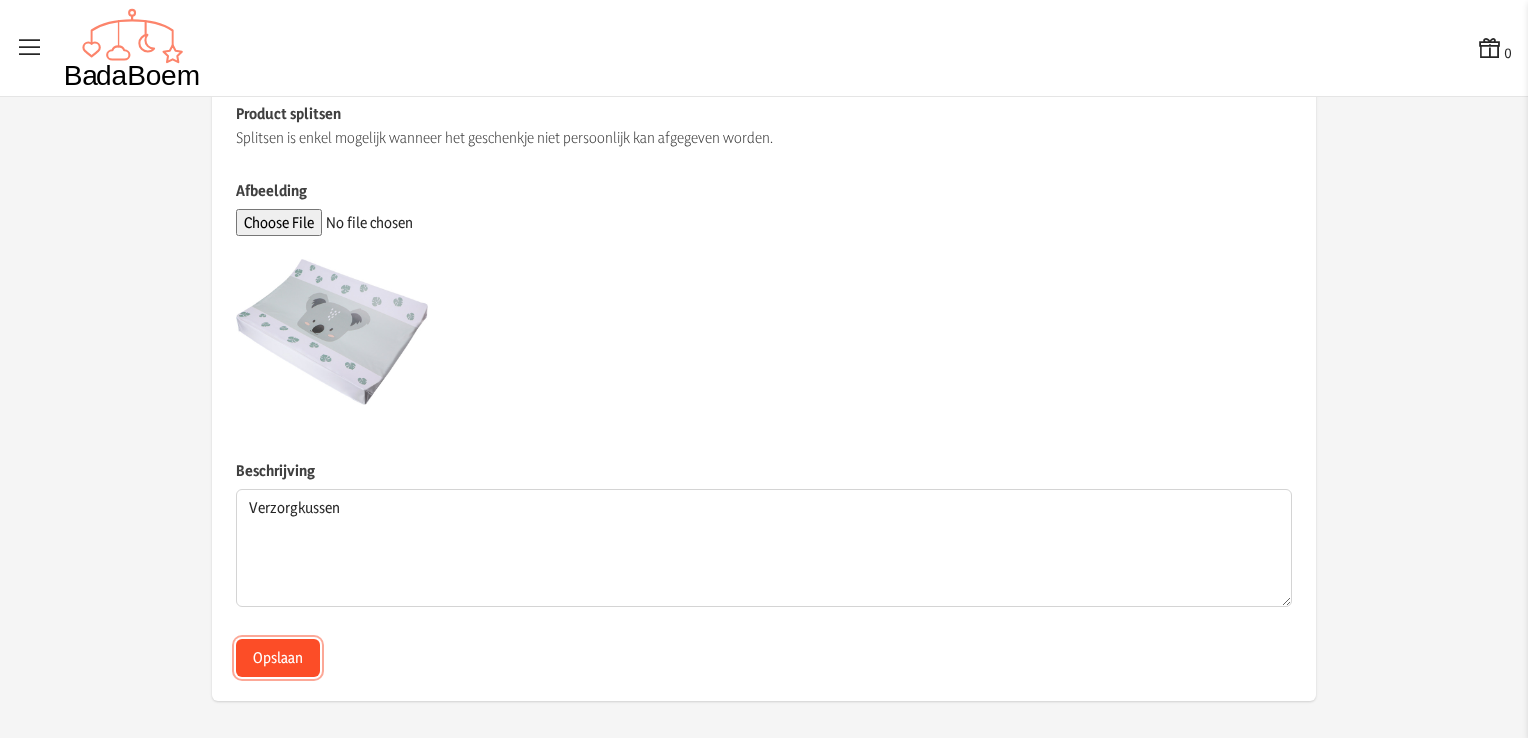 click on "Opslaan" 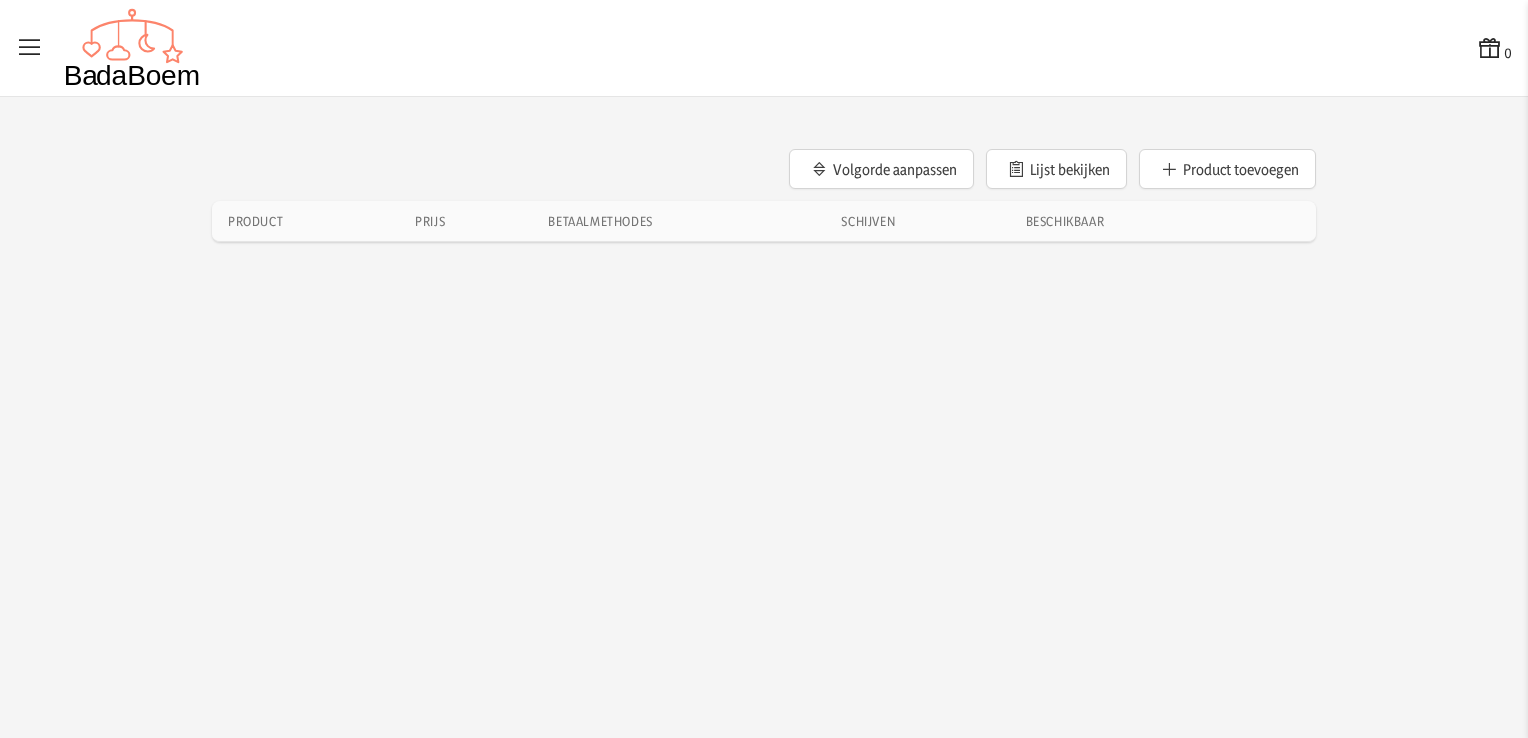 scroll, scrollTop: 0, scrollLeft: 0, axis: both 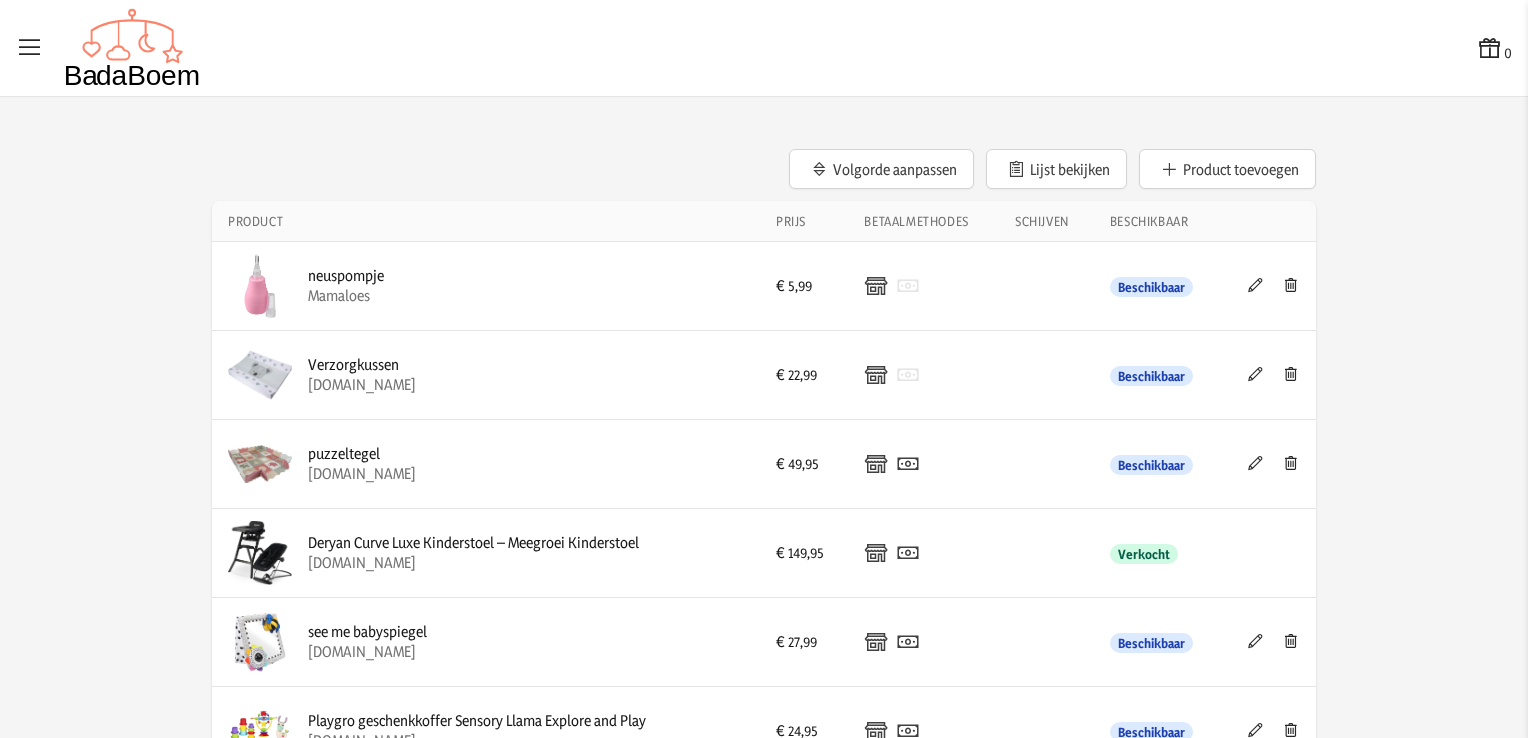 click at bounding box center [1255, 463] 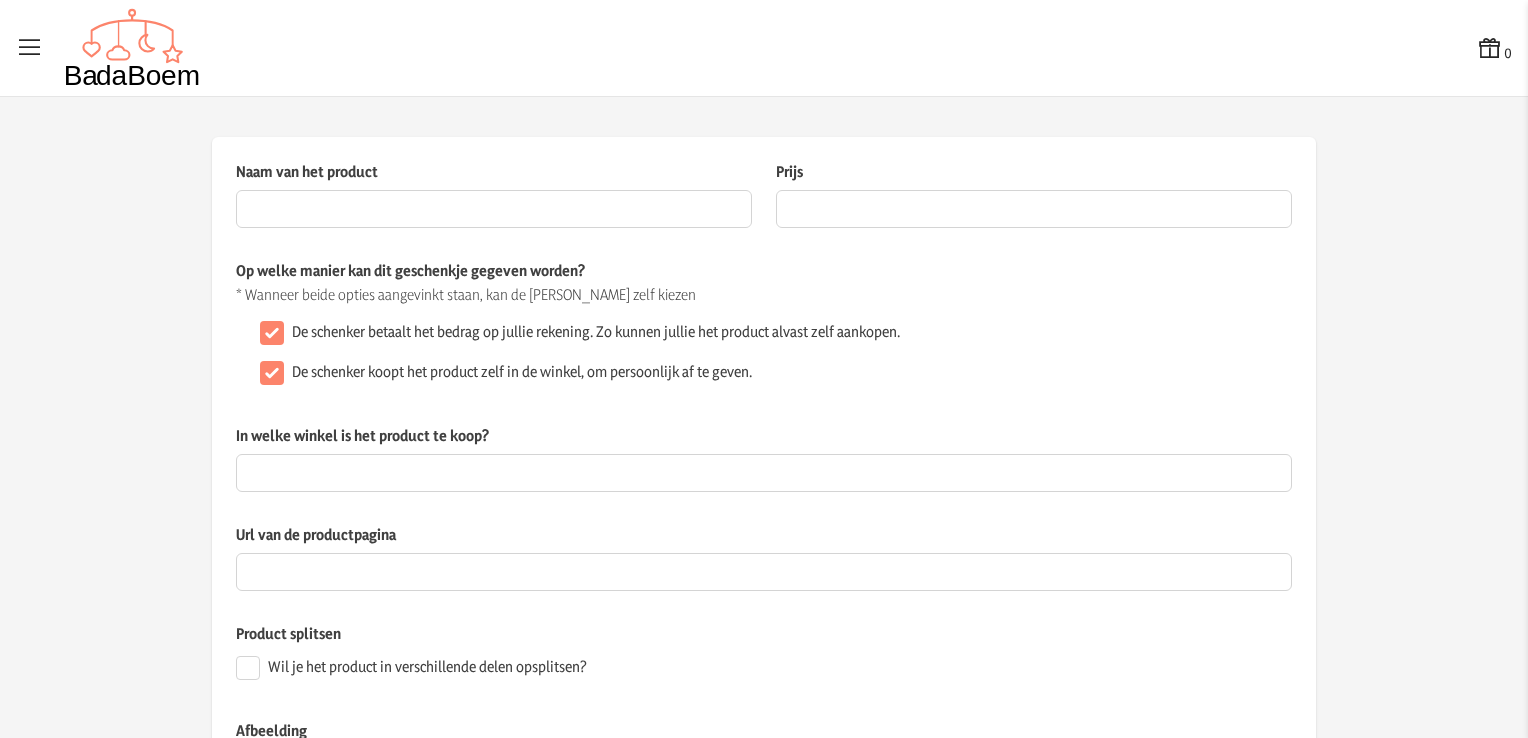 type on "puzzeltegel" 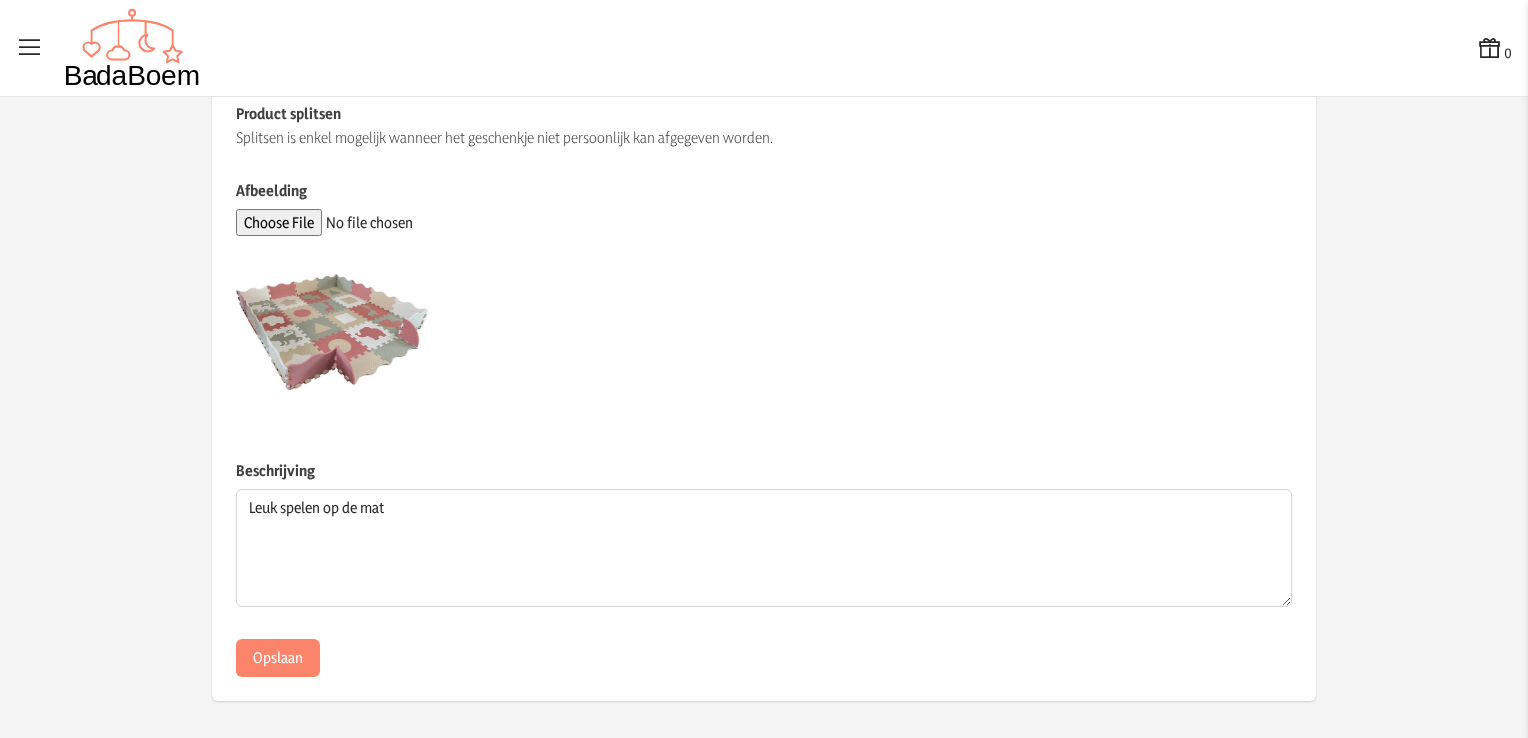scroll, scrollTop: 0, scrollLeft: 0, axis: both 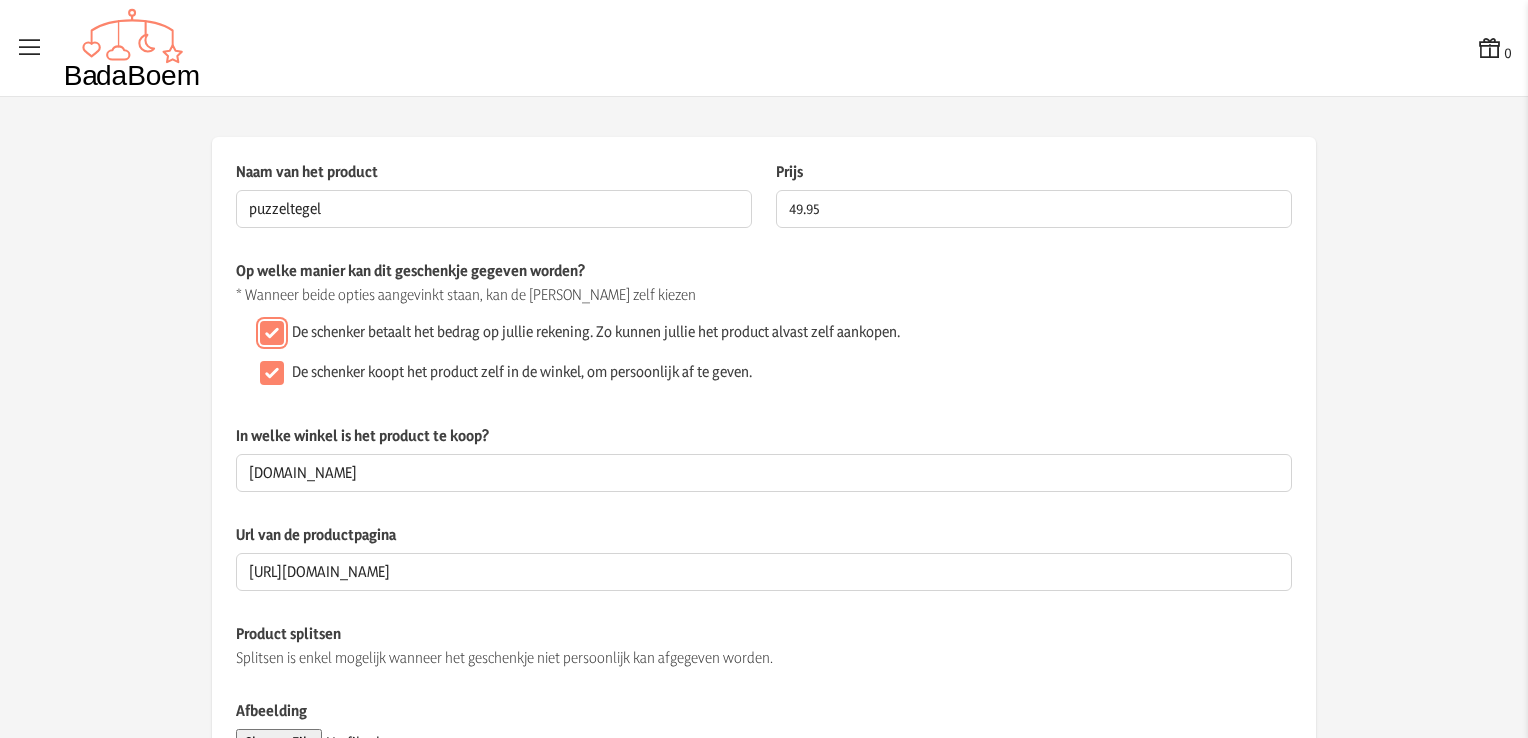 click on "De schenker betaalt het bedrag op jullie rekening. Zo kunnen jullie het product alvast zelf aankopen." at bounding box center [272, 333] 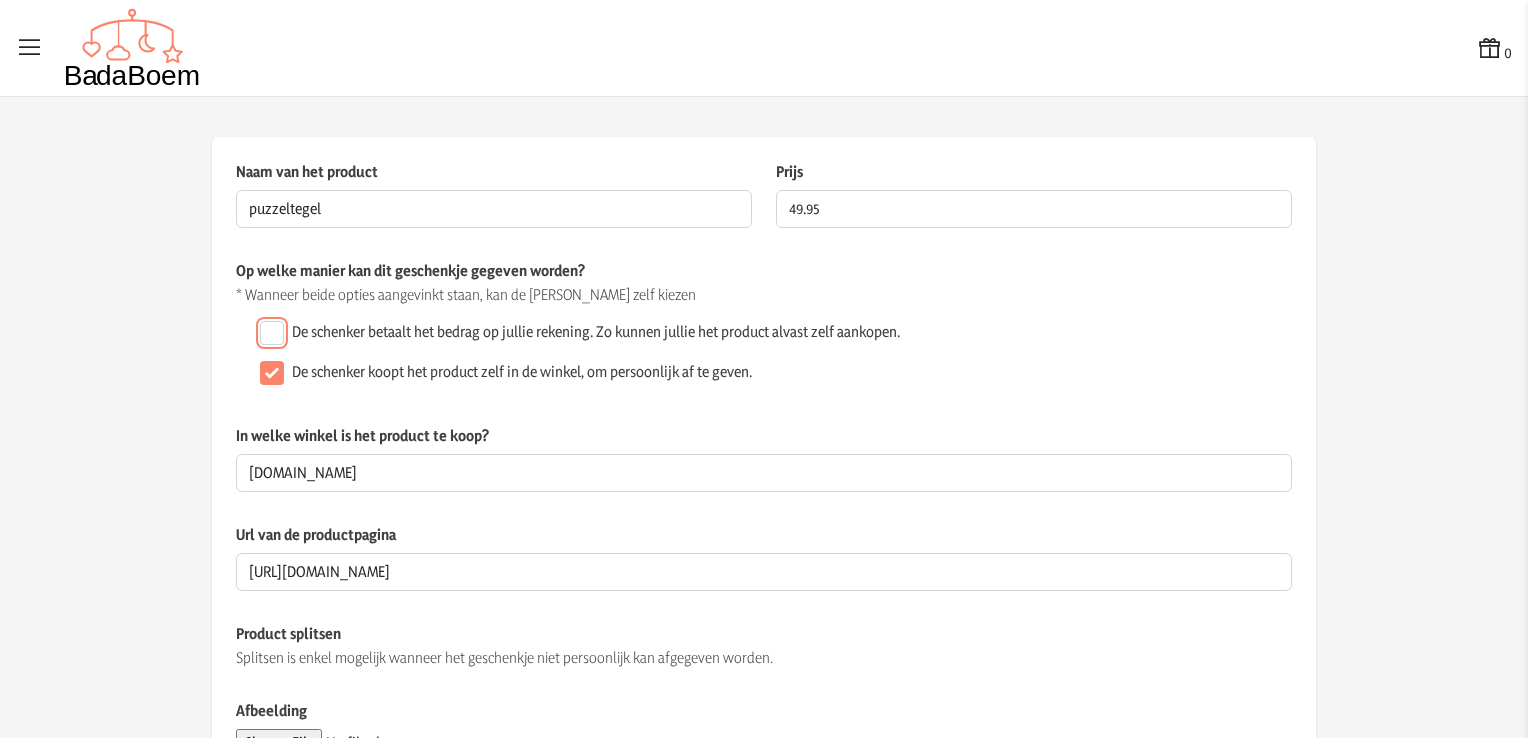 scroll, scrollTop: 520, scrollLeft: 0, axis: vertical 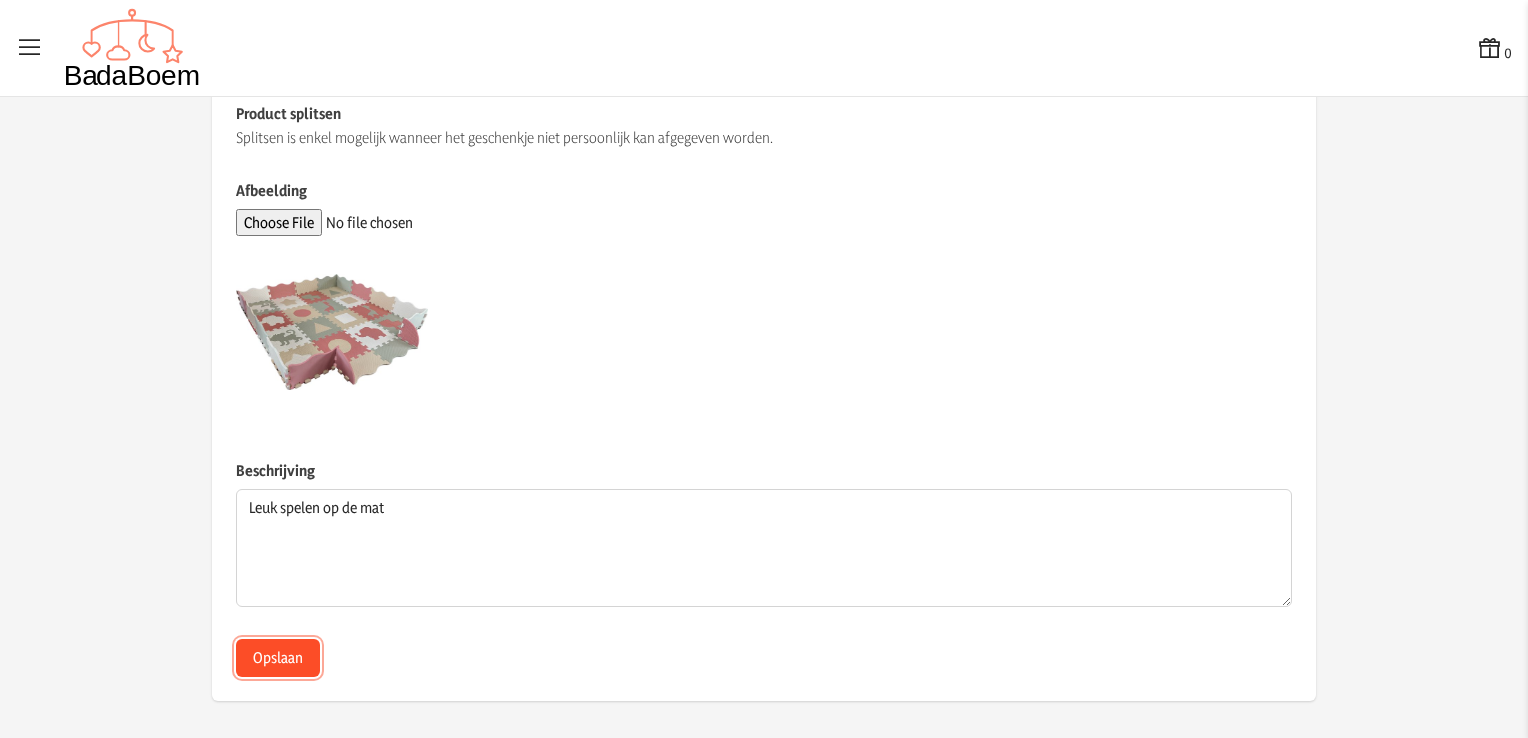 click on "Opslaan" 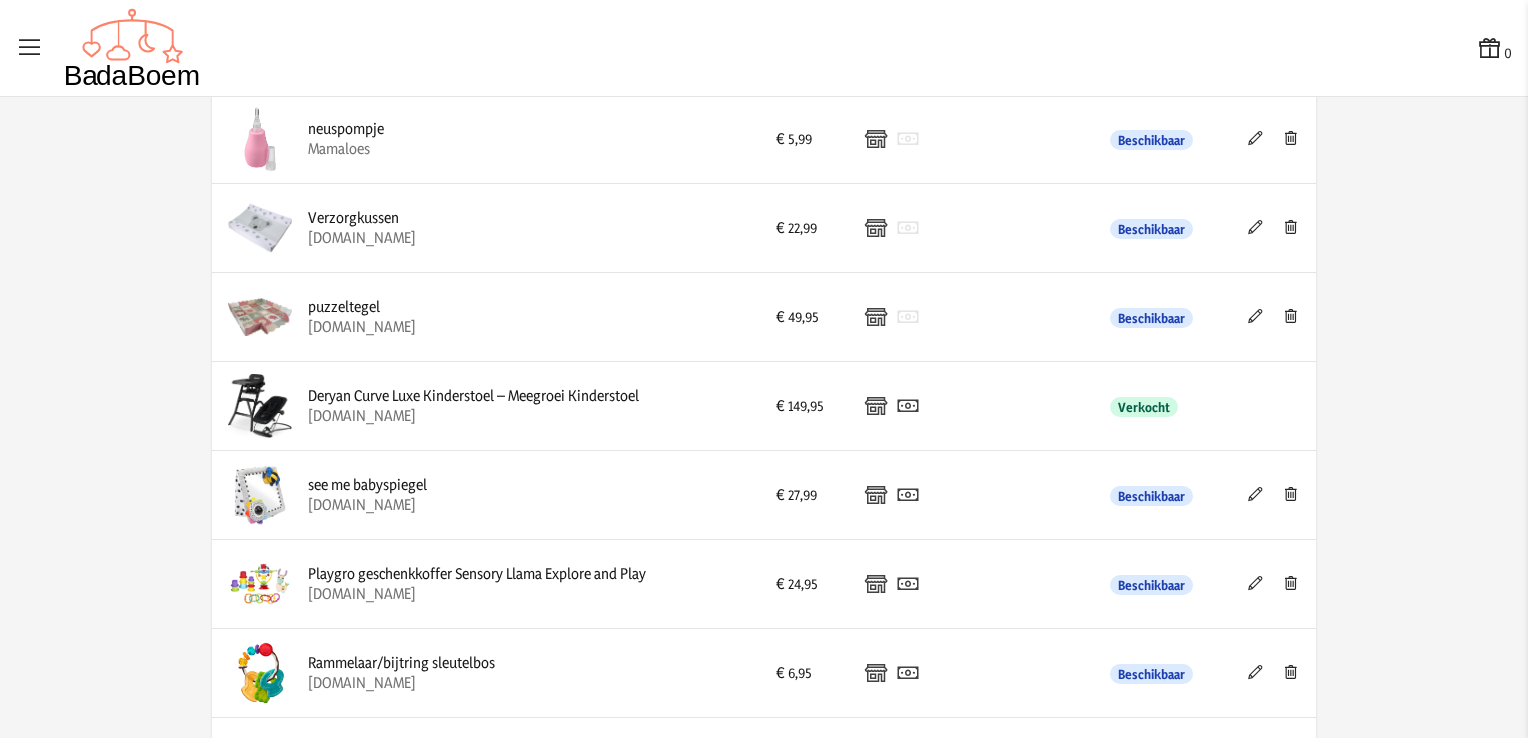 scroll, scrollTop: 172, scrollLeft: 0, axis: vertical 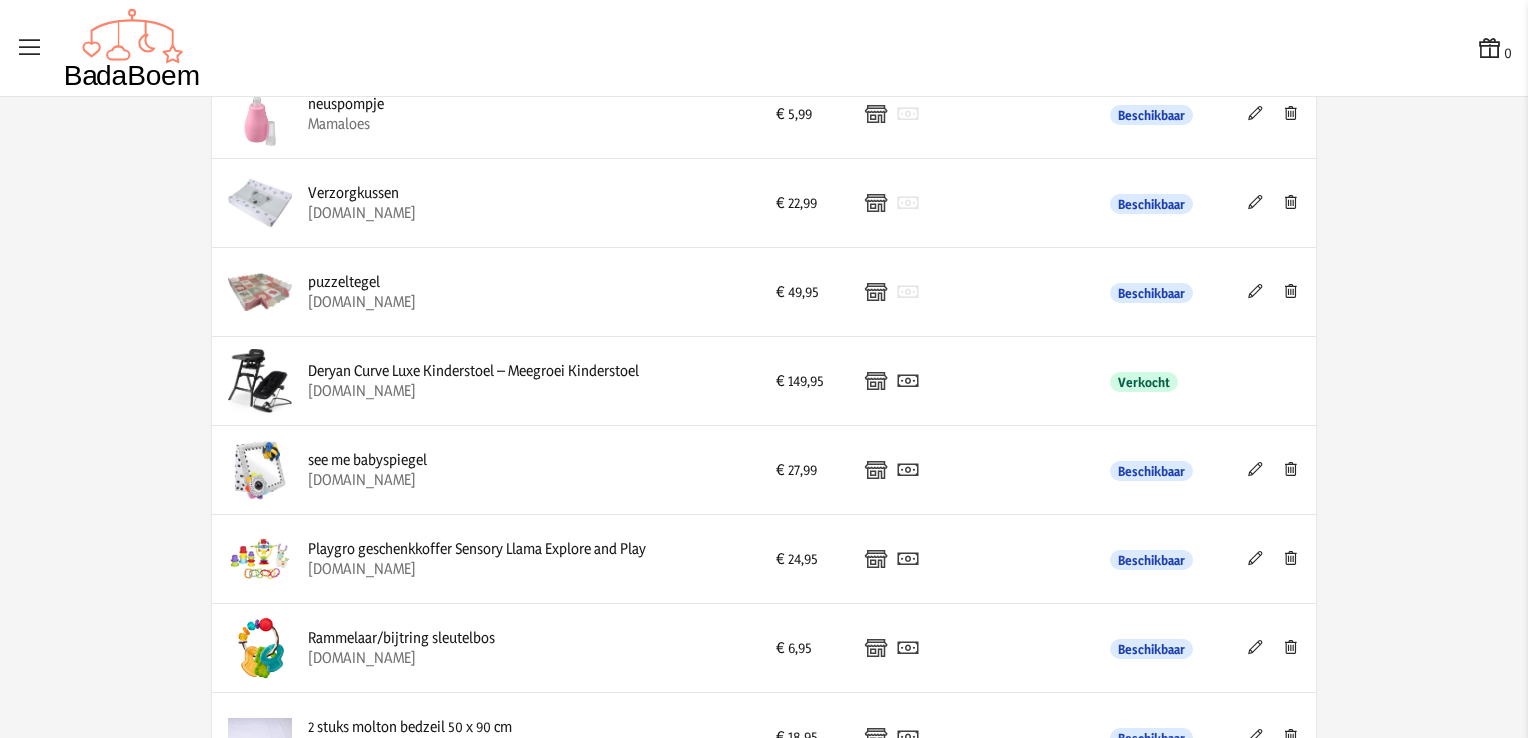 click at bounding box center (1255, 469) 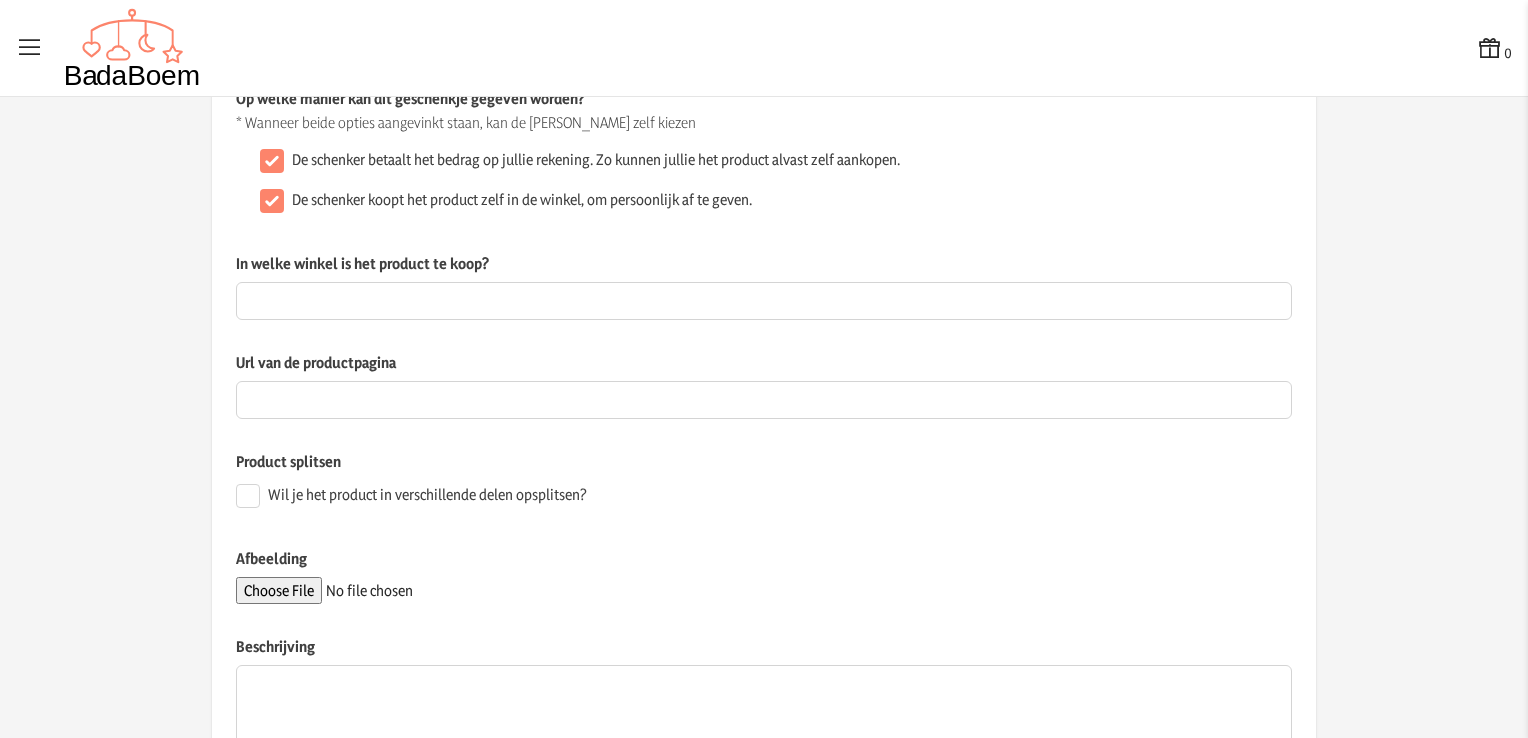 type on "see me babyspiegel" 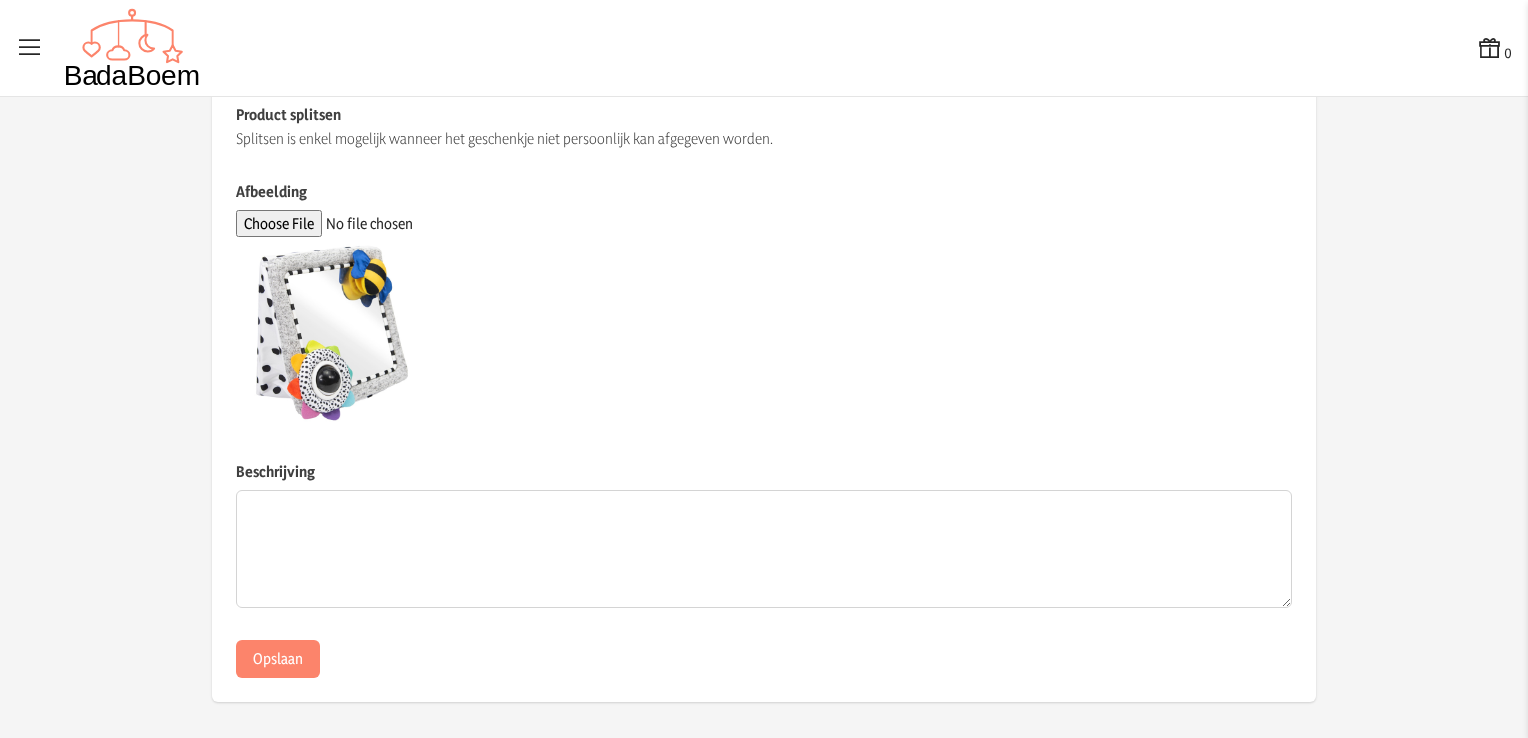 scroll, scrollTop: 0, scrollLeft: 0, axis: both 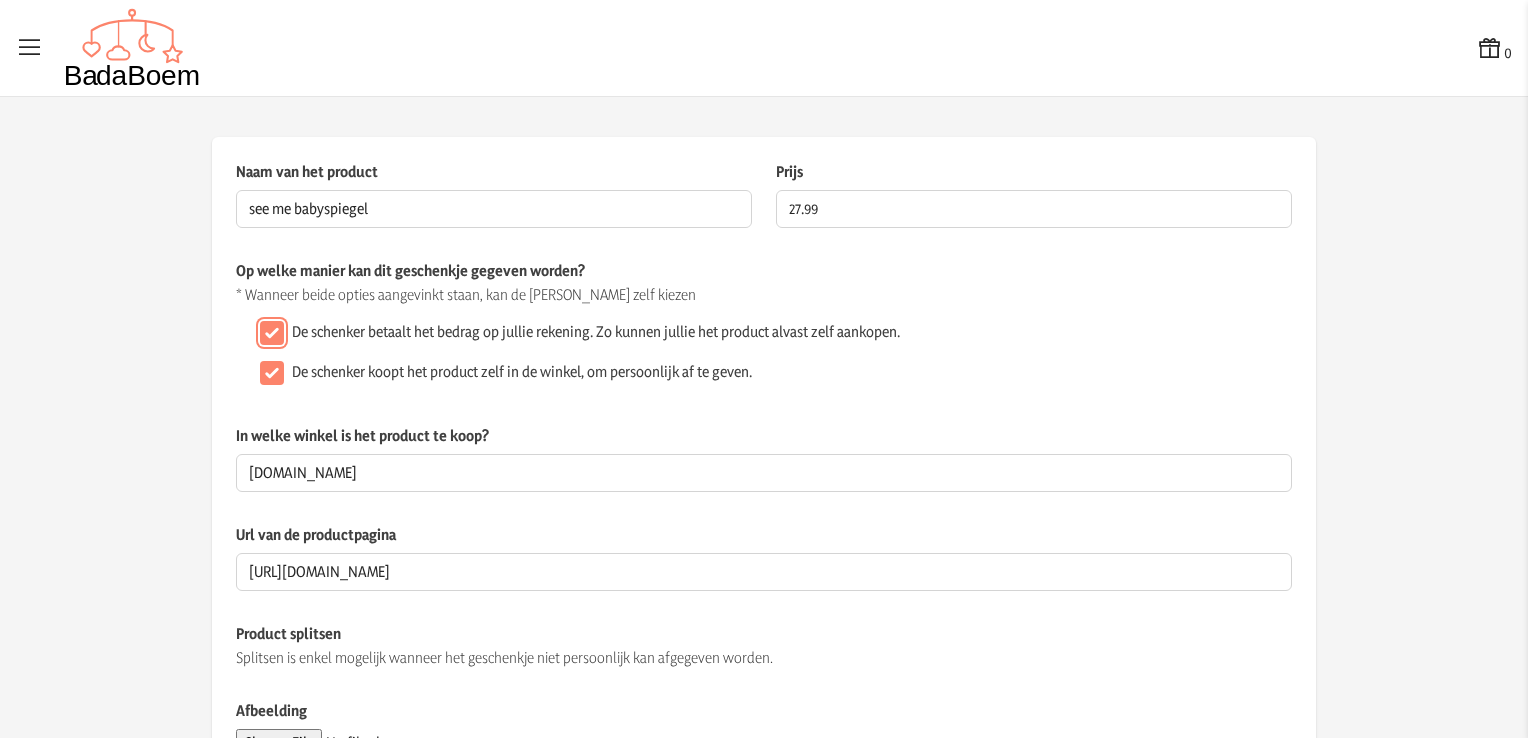 click on "De schenker betaalt het bedrag op jullie rekening. Zo kunnen jullie het product alvast zelf aankopen." at bounding box center [272, 333] 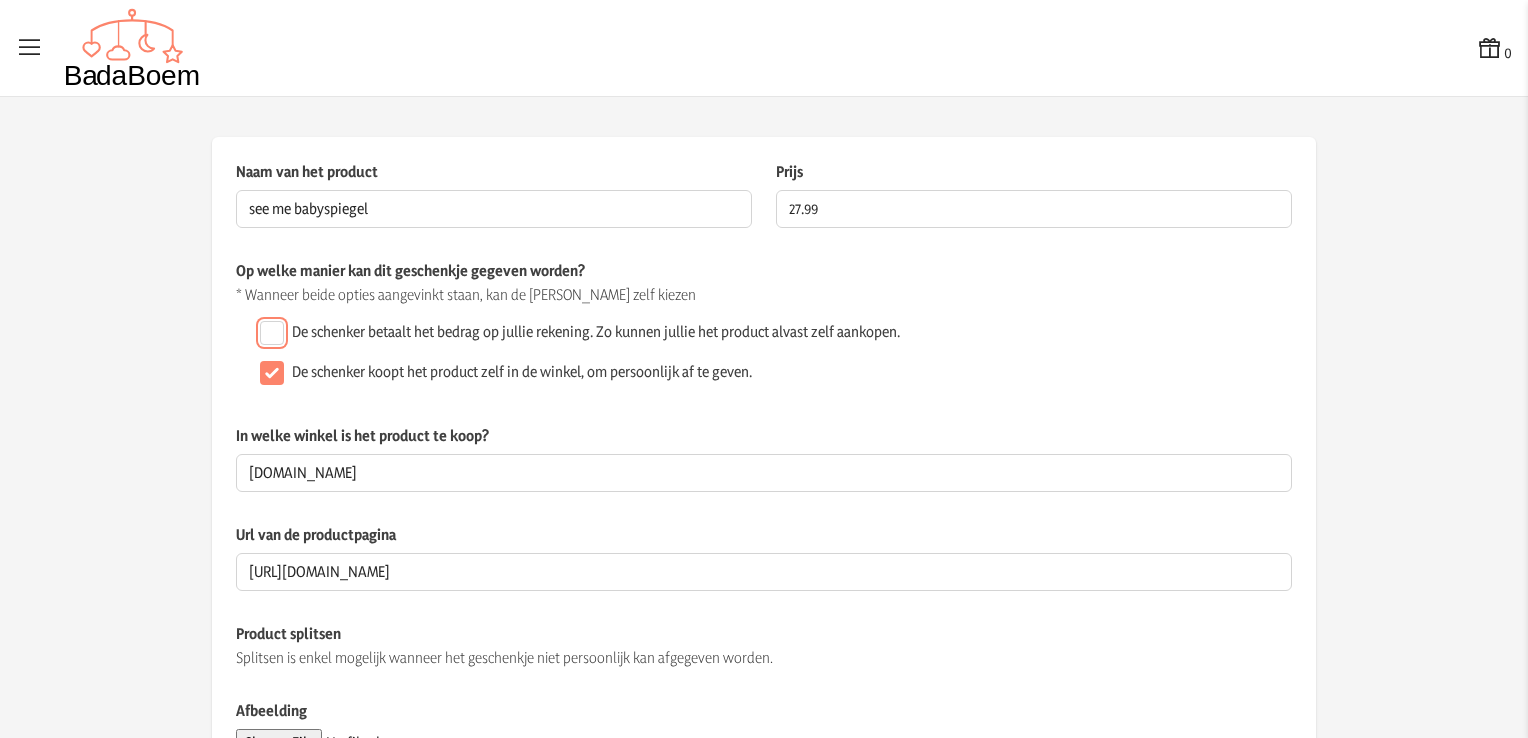 scroll, scrollTop: 520, scrollLeft: 0, axis: vertical 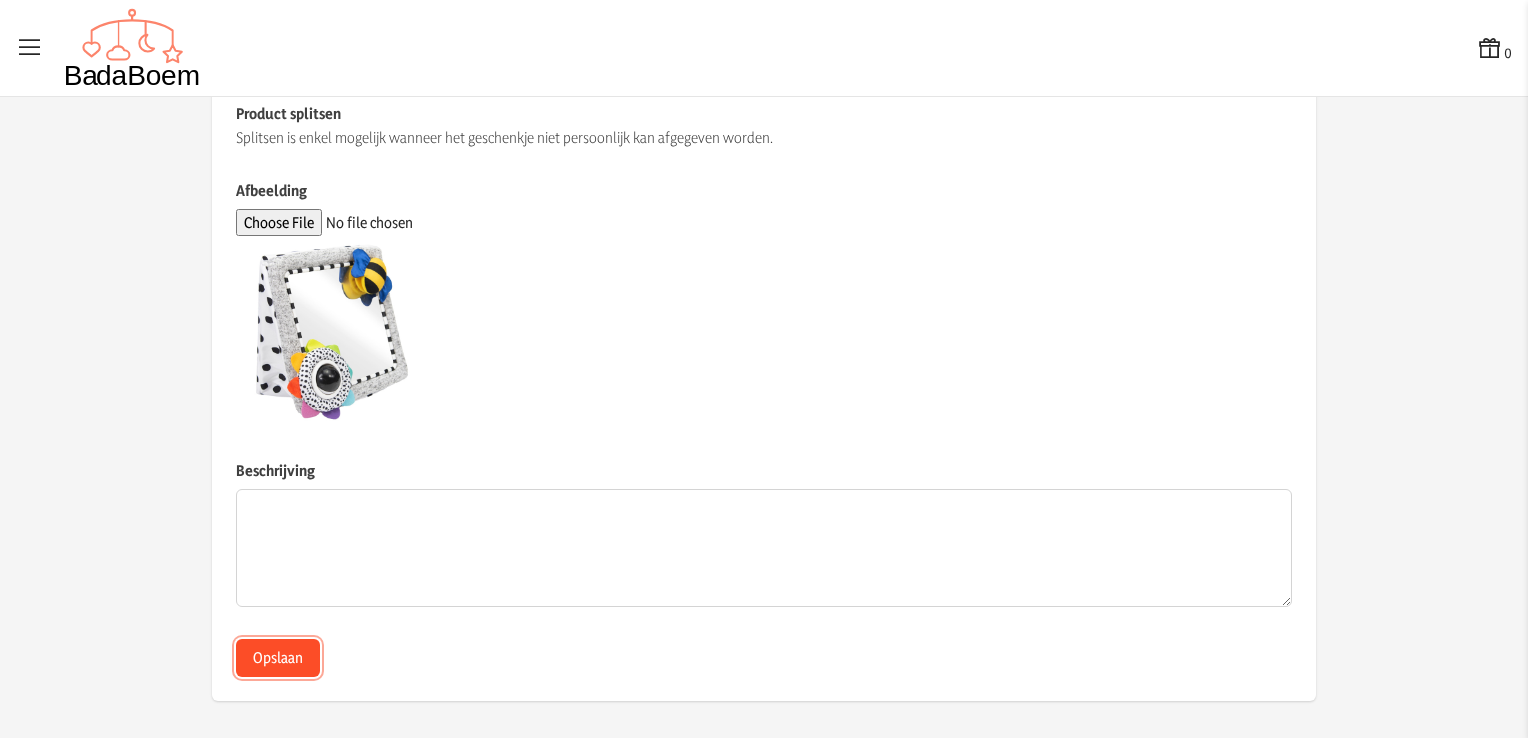 click on "Opslaan" 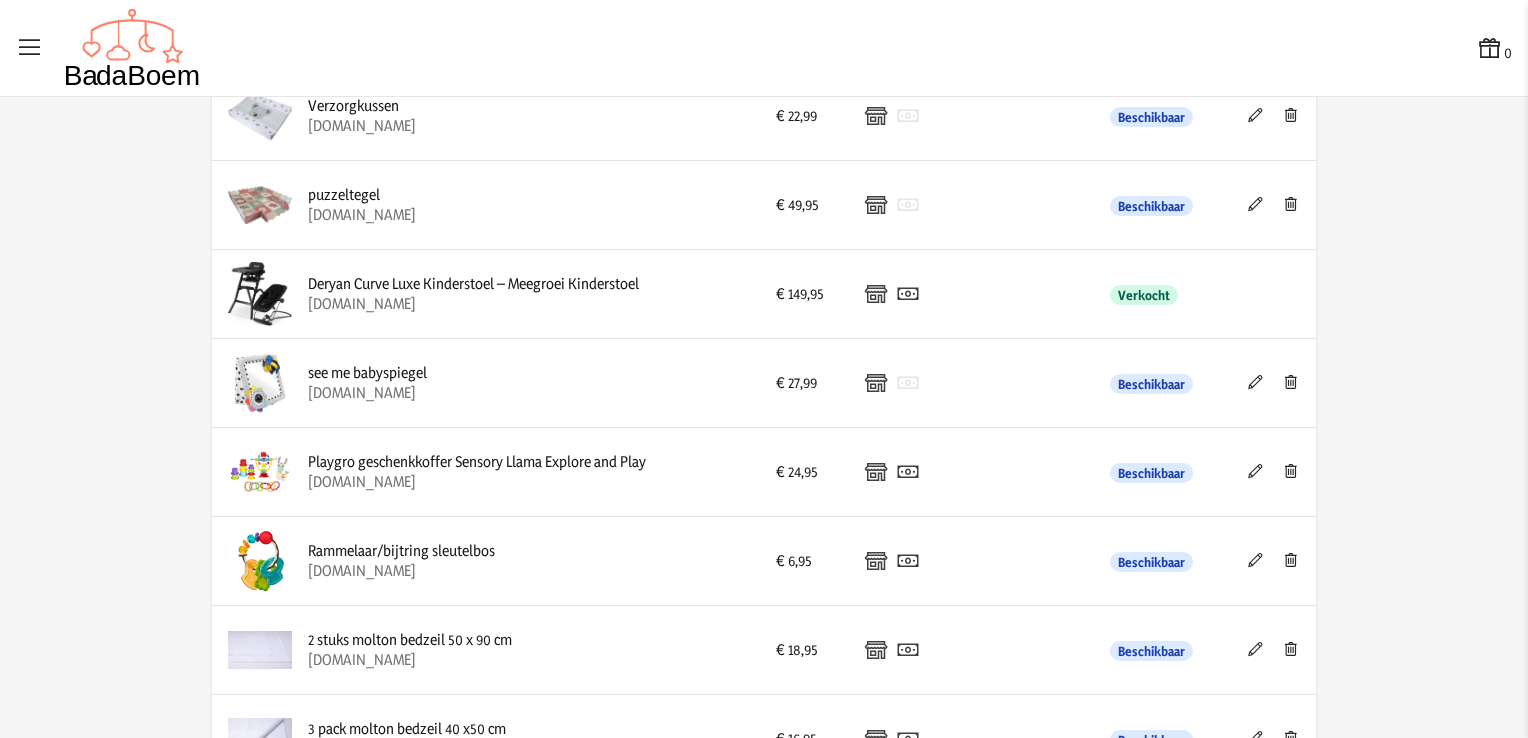 scroll, scrollTop: 260, scrollLeft: 0, axis: vertical 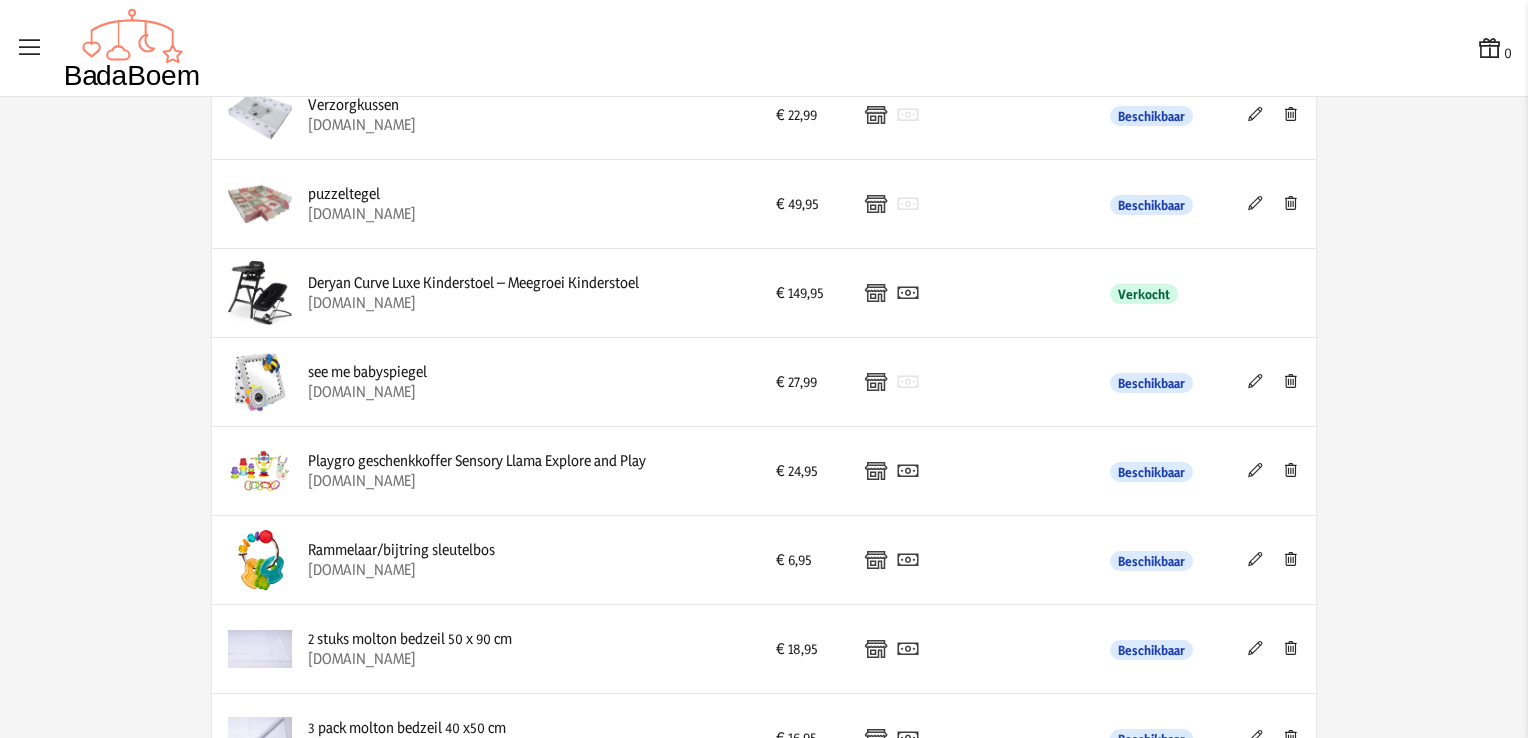 click at bounding box center [1255, 470] 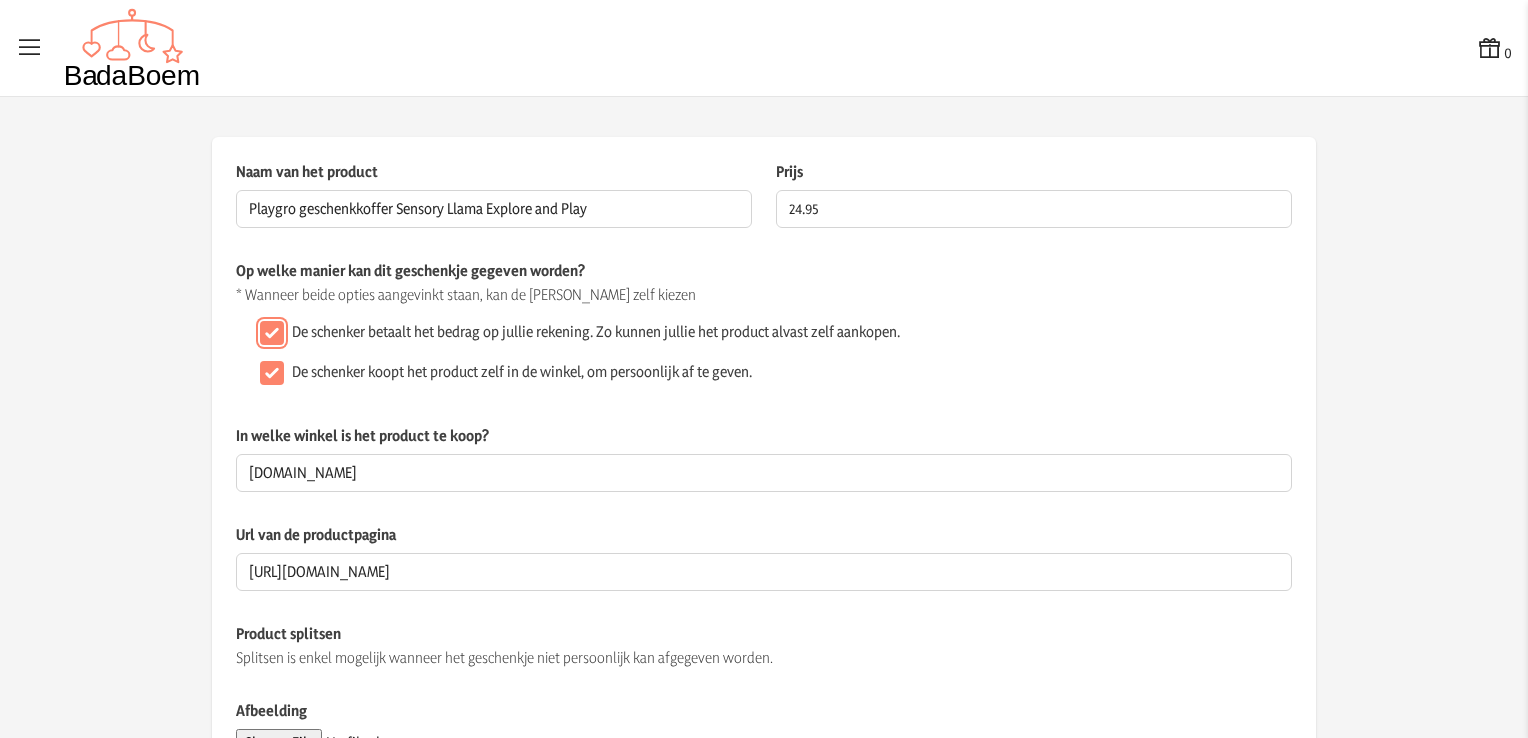 click on "De schenker betaalt het bedrag op jullie rekening. Zo kunnen jullie het product alvast zelf aankopen." at bounding box center [272, 333] 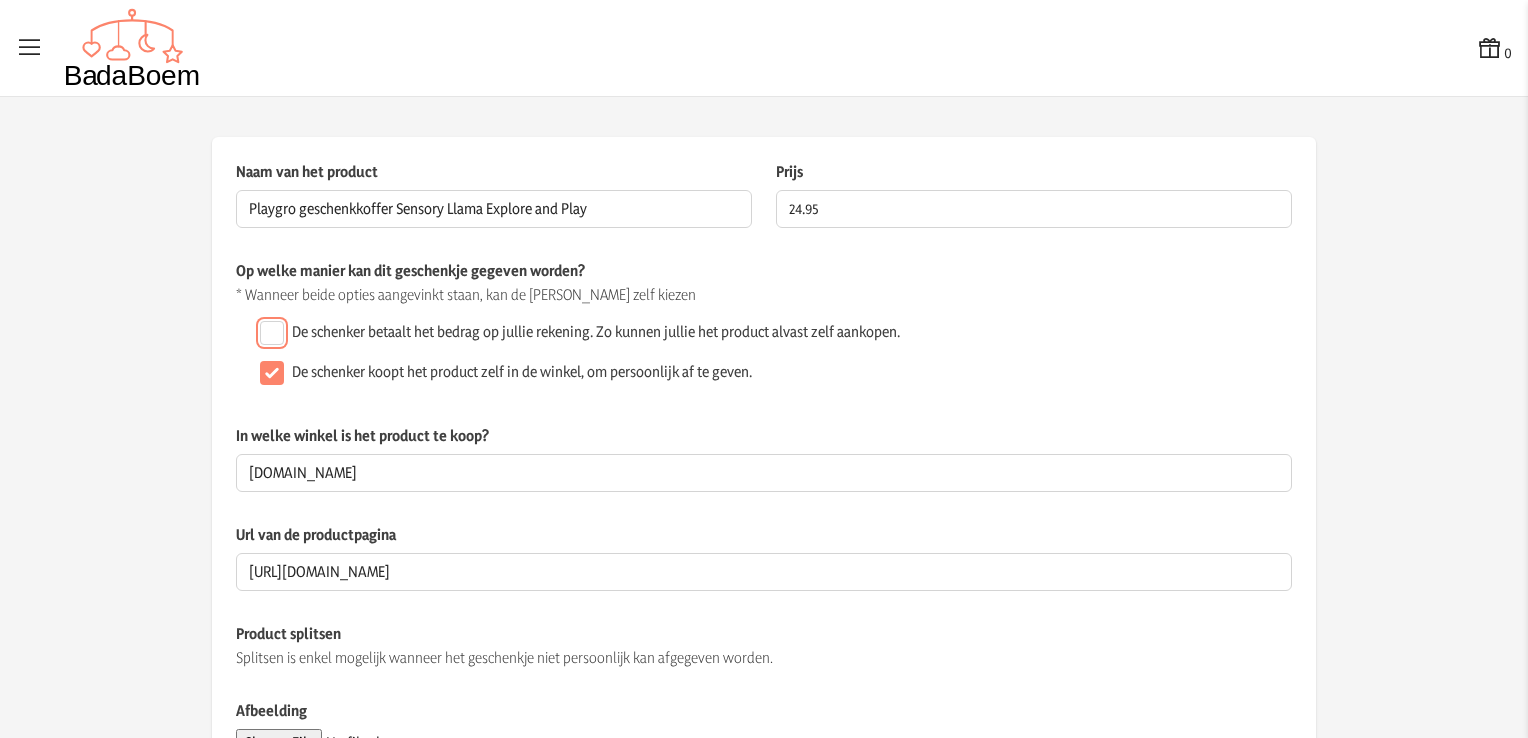 scroll, scrollTop: 520, scrollLeft: 0, axis: vertical 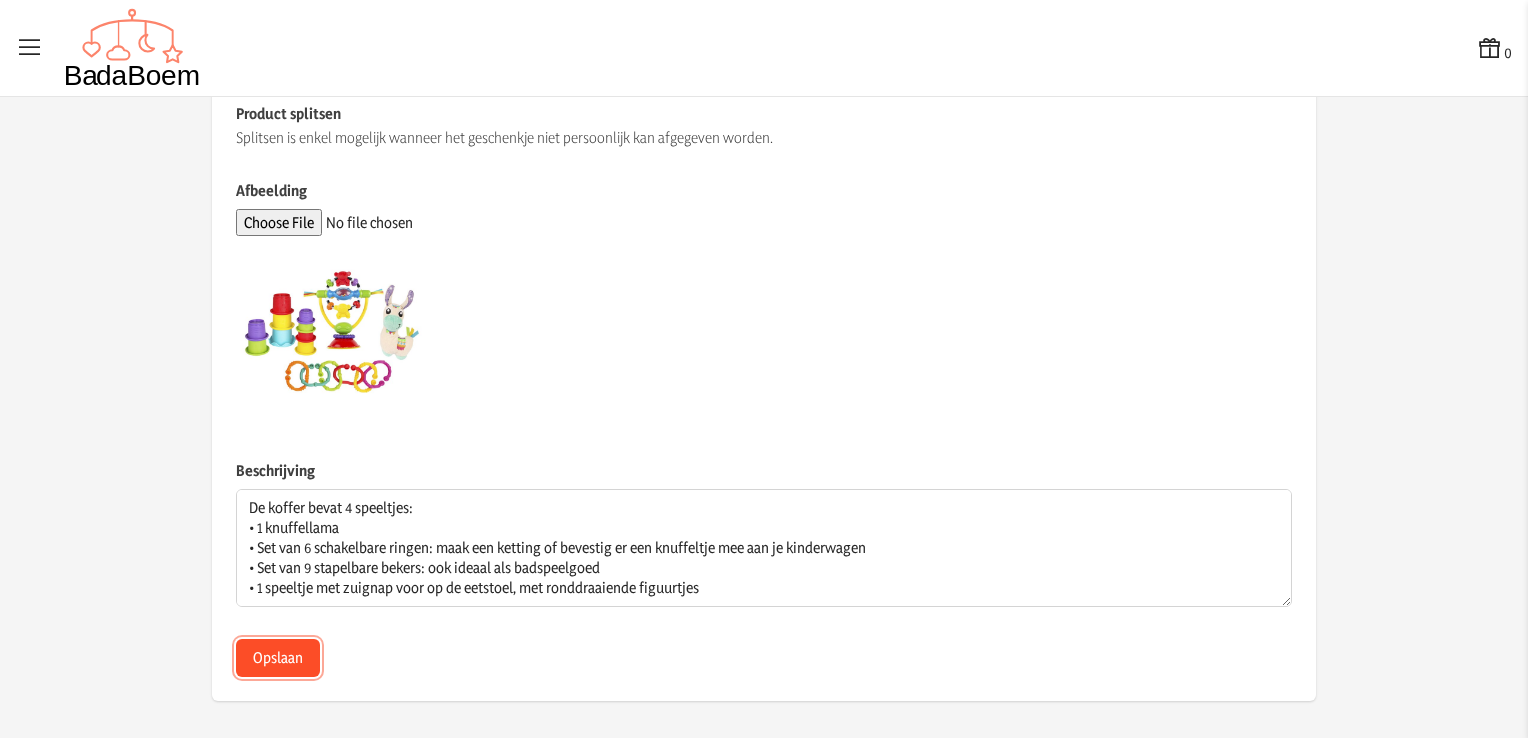 click on "Opslaan" 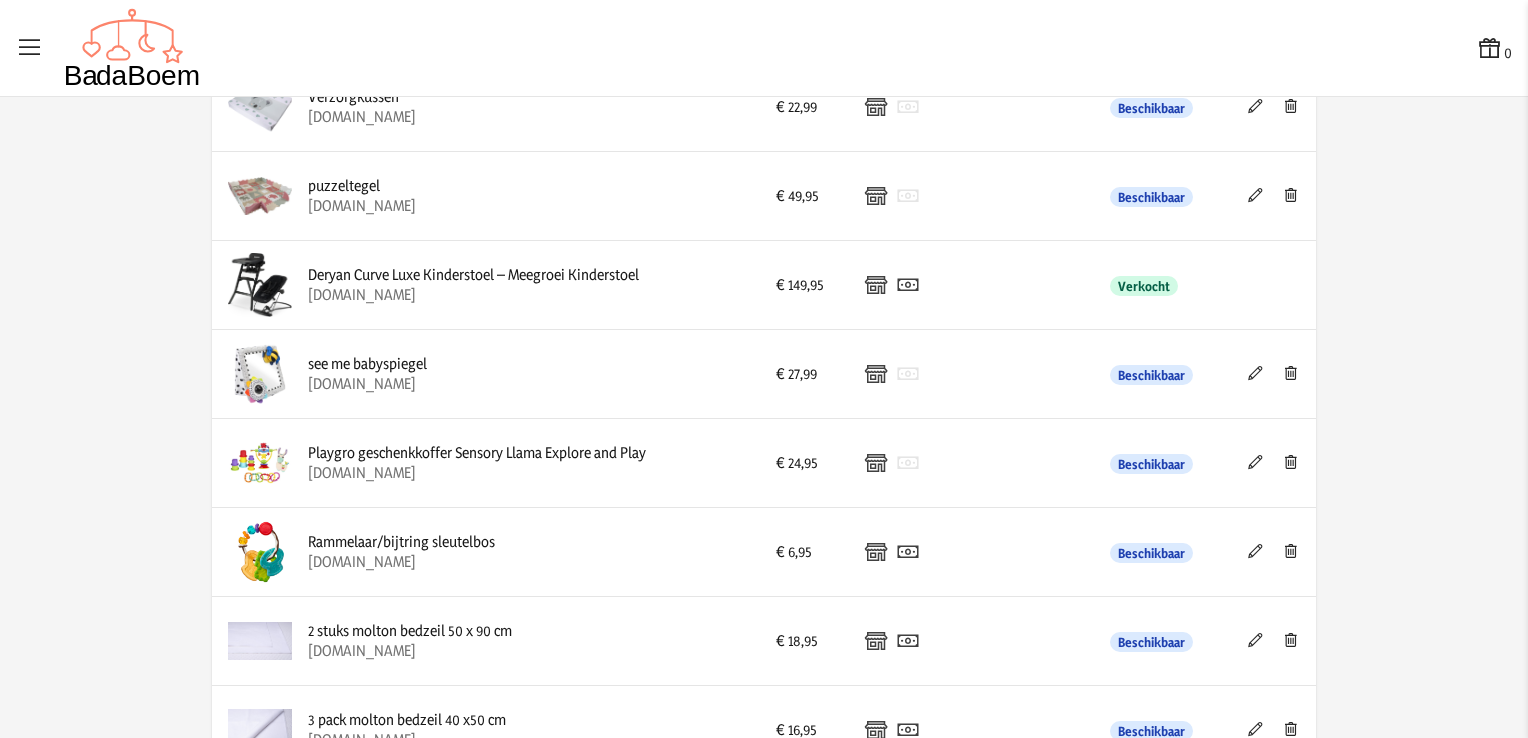 scroll, scrollTop: 268, scrollLeft: 0, axis: vertical 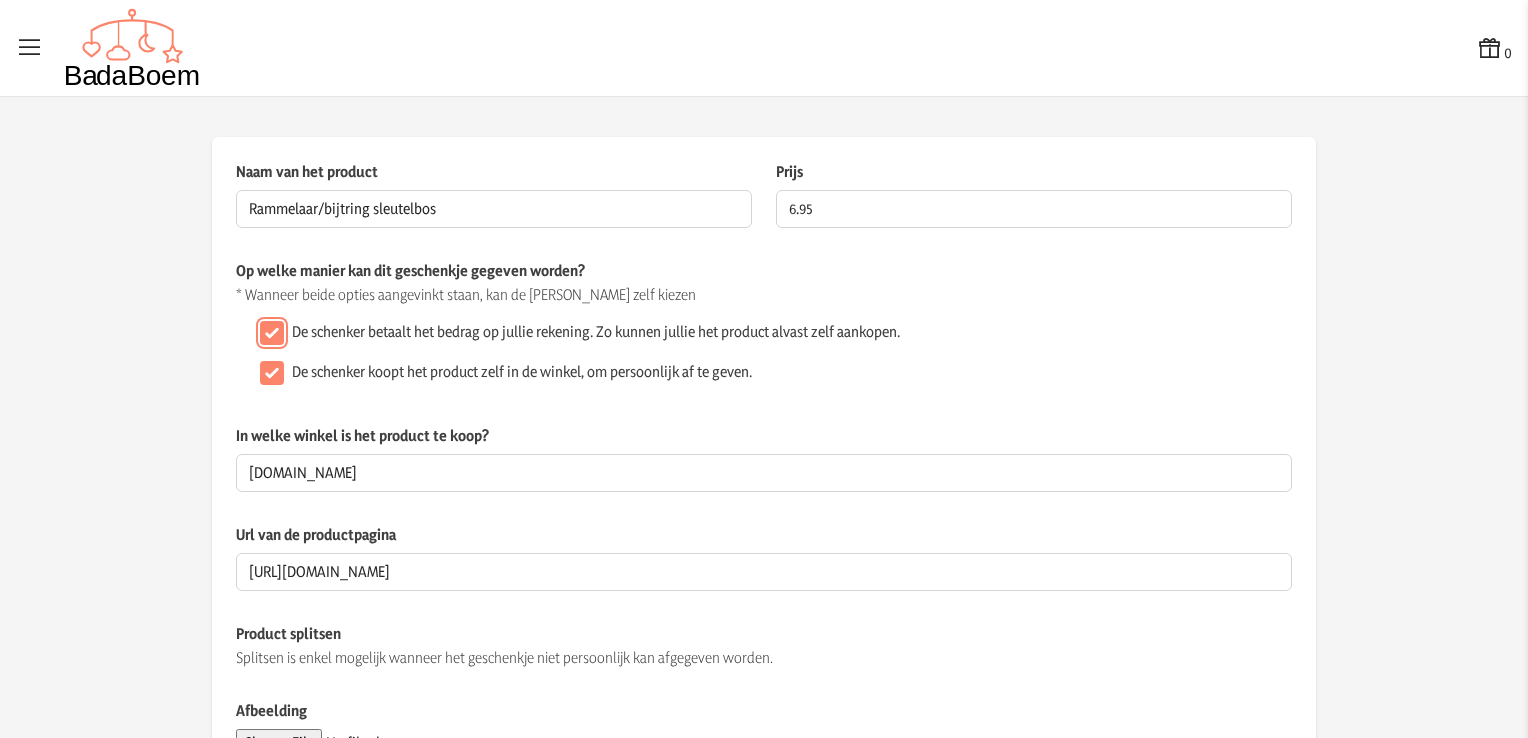 click on "De schenker betaalt het bedrag op jullie rekening. Zo kunnen jullie het product alvast zelf aankopen." at bounding box center (272, 333) 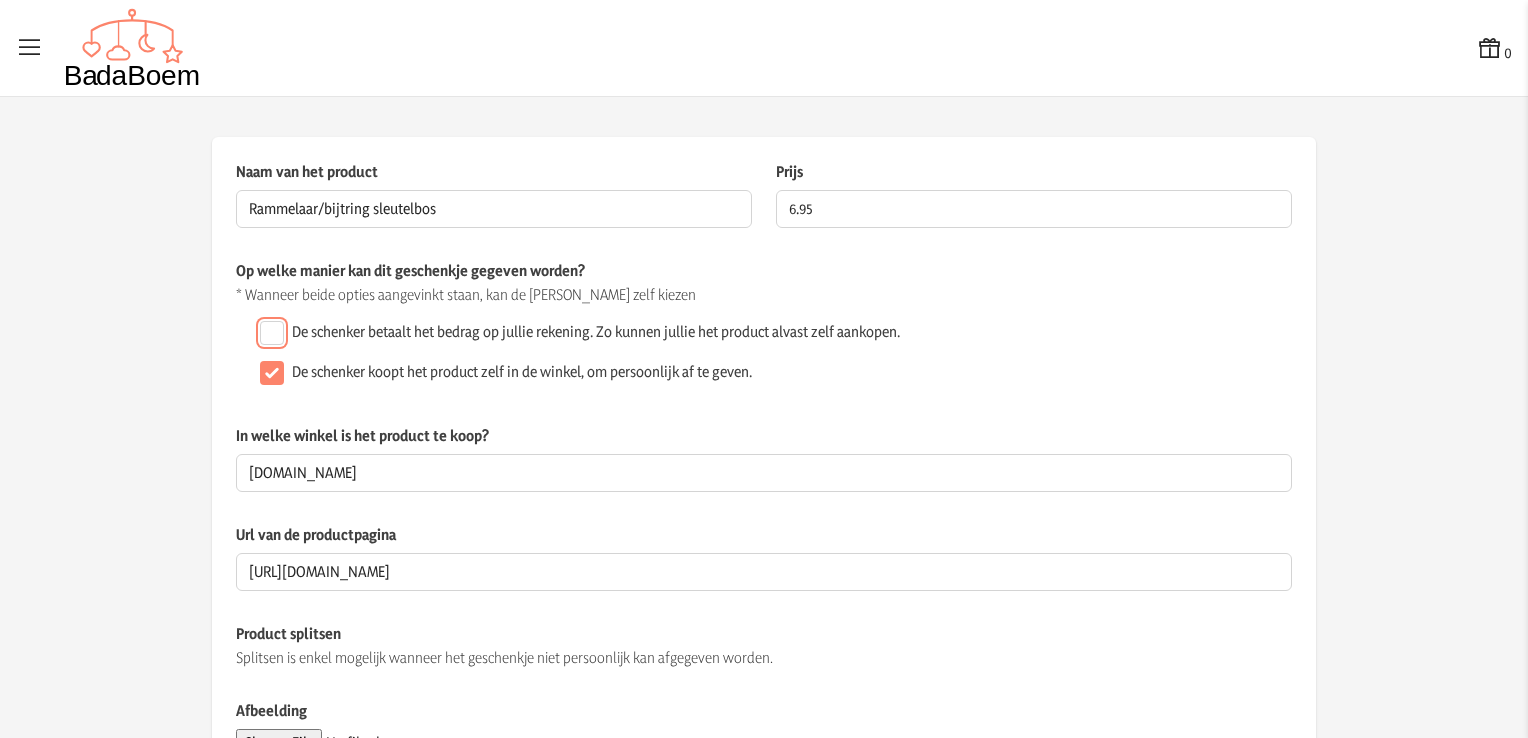 scroll, scrollTop: 520, scrollLeft: 0, axis: vertical 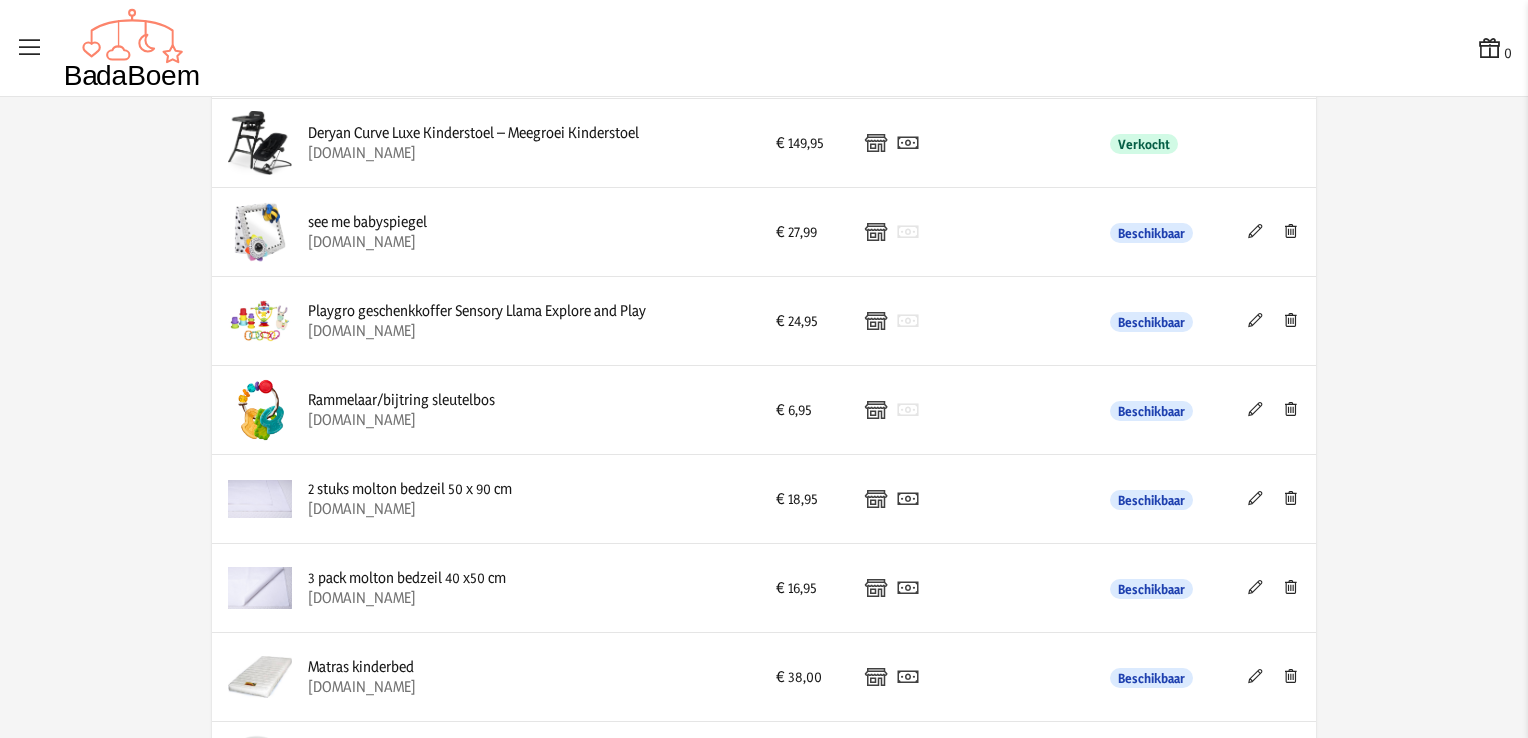 click at bounding box center [1255, 498] 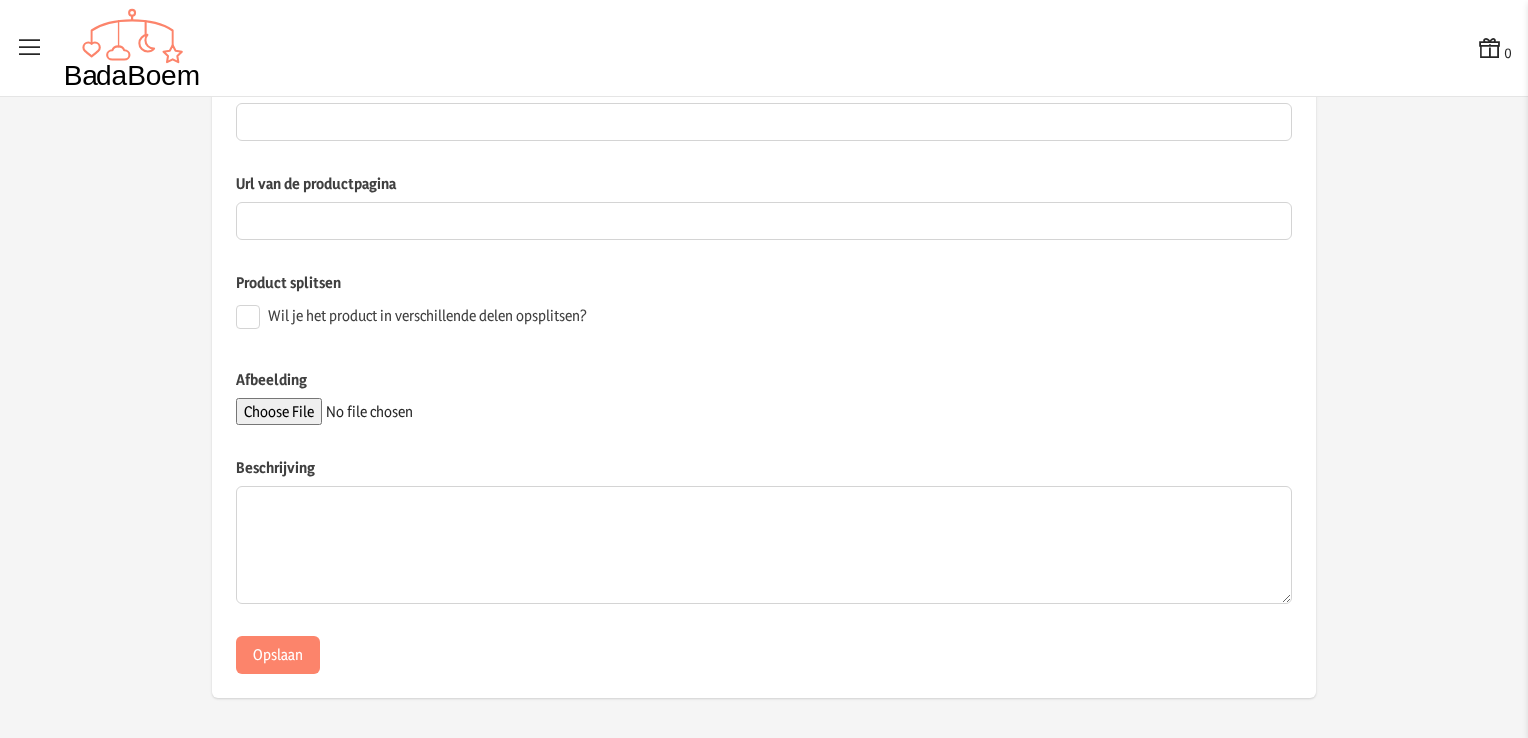 type on "2 stuks molton bedzeil 50 x 90 cm" 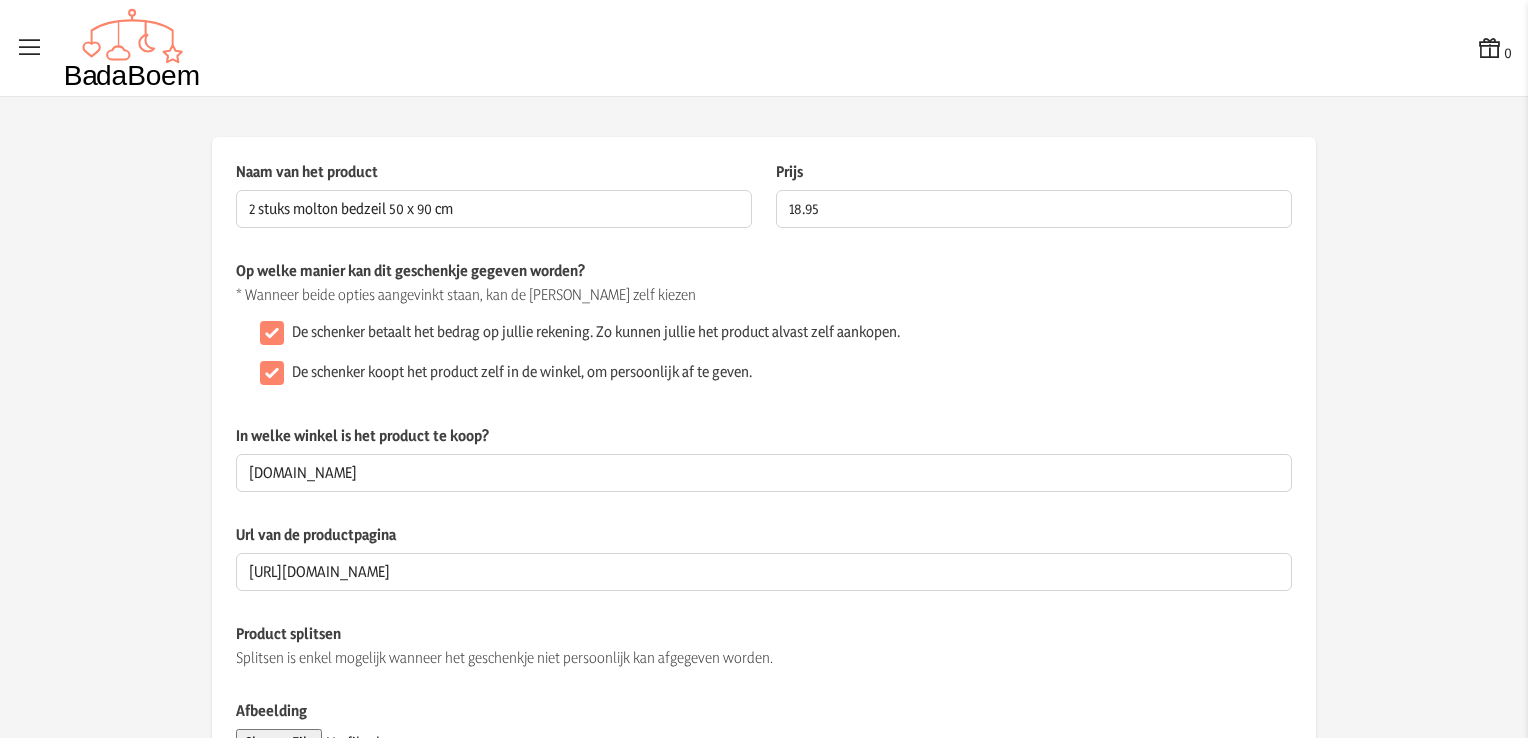 scroll 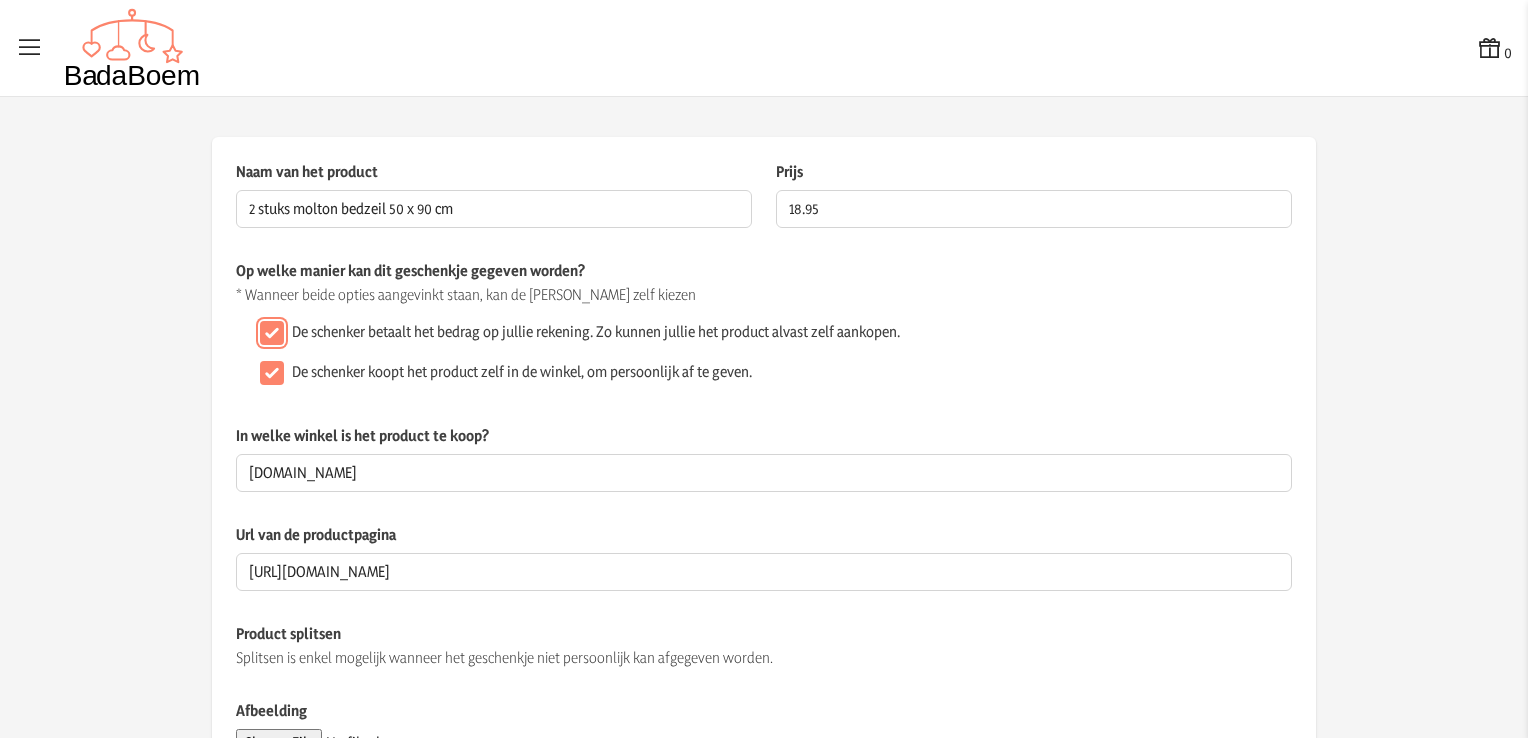 click on "De schenker betaalt het bedrag op jullie rekening. Zo kunnen jullie het product alvast zelf aankopen." at bounding box center (272, 333) 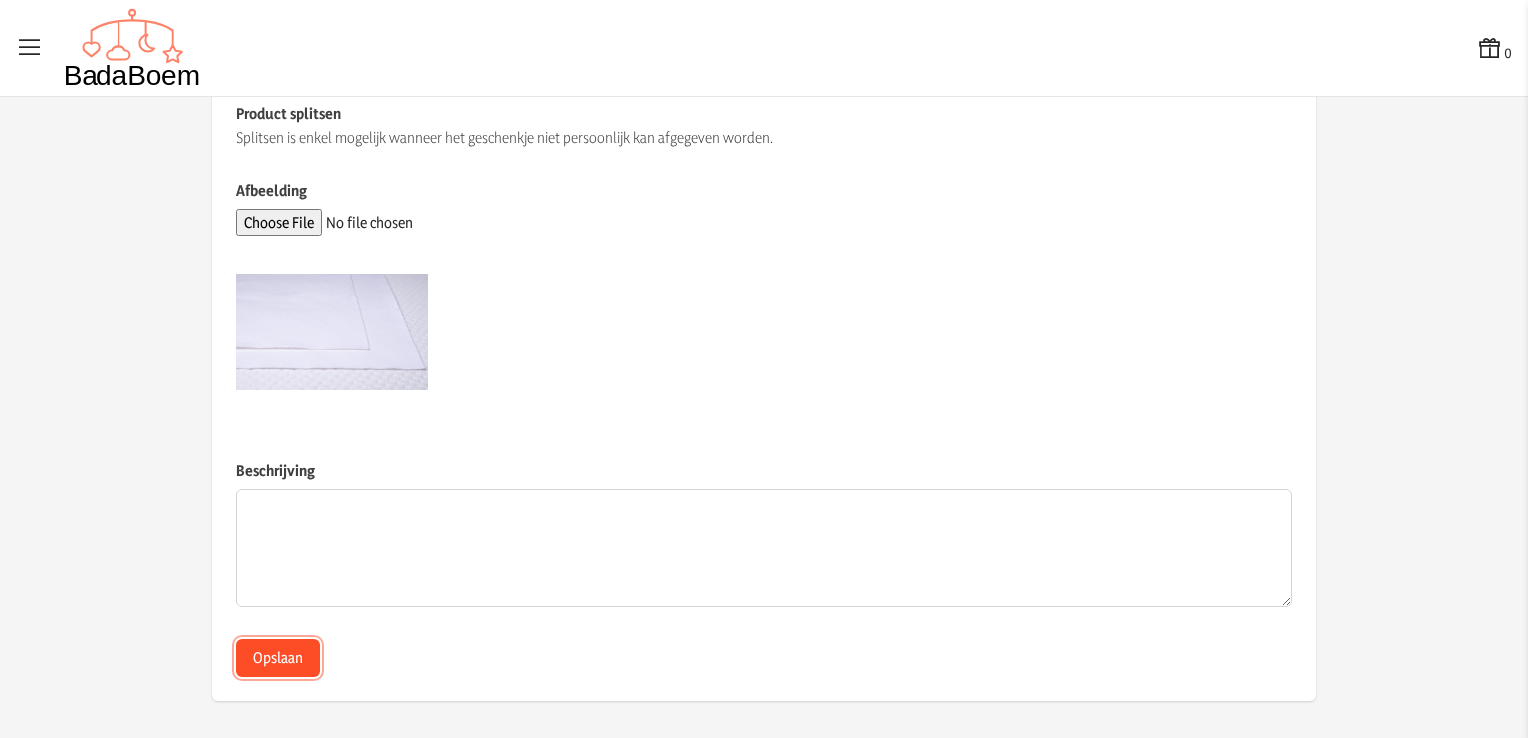 click on "Opslaan" 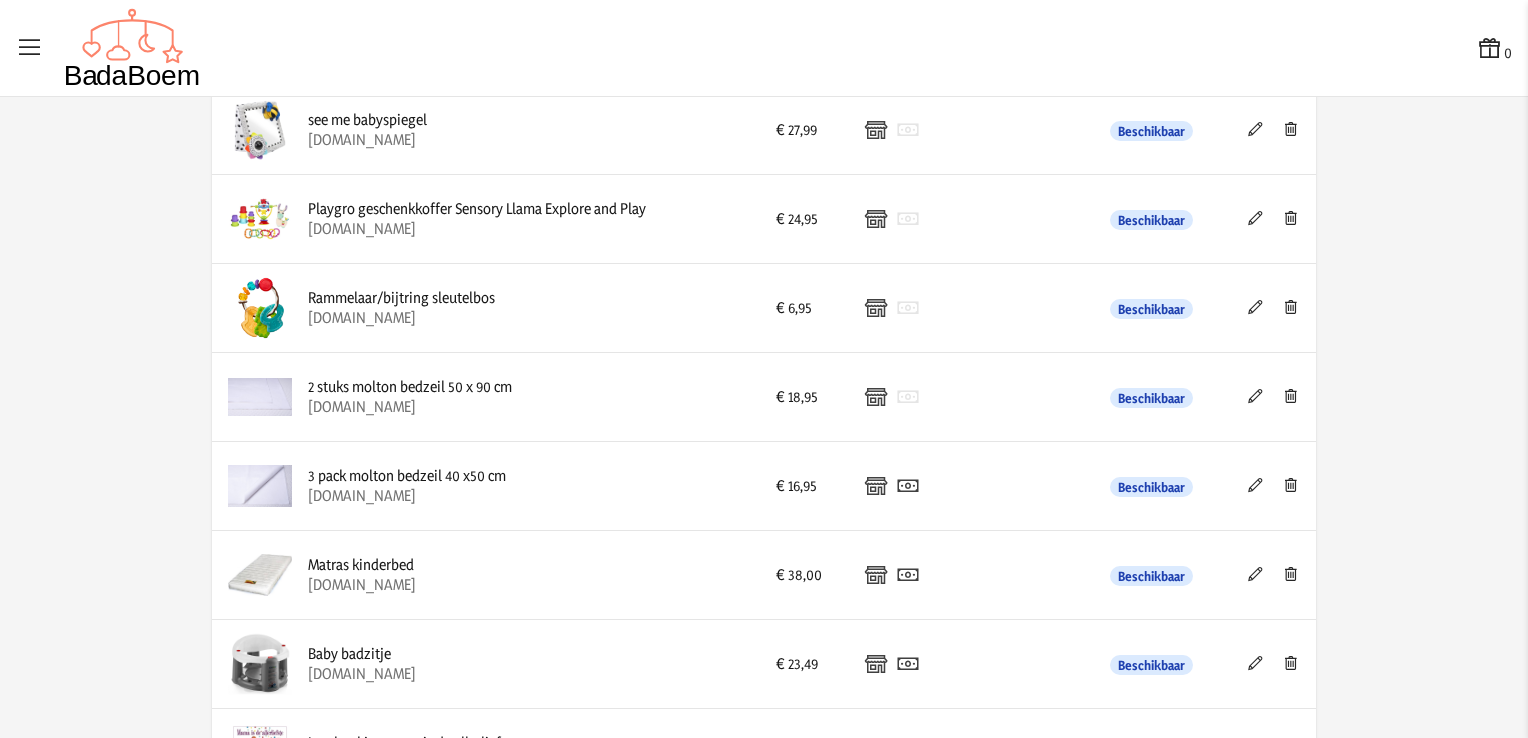 click at bounding box center [1255, 485] 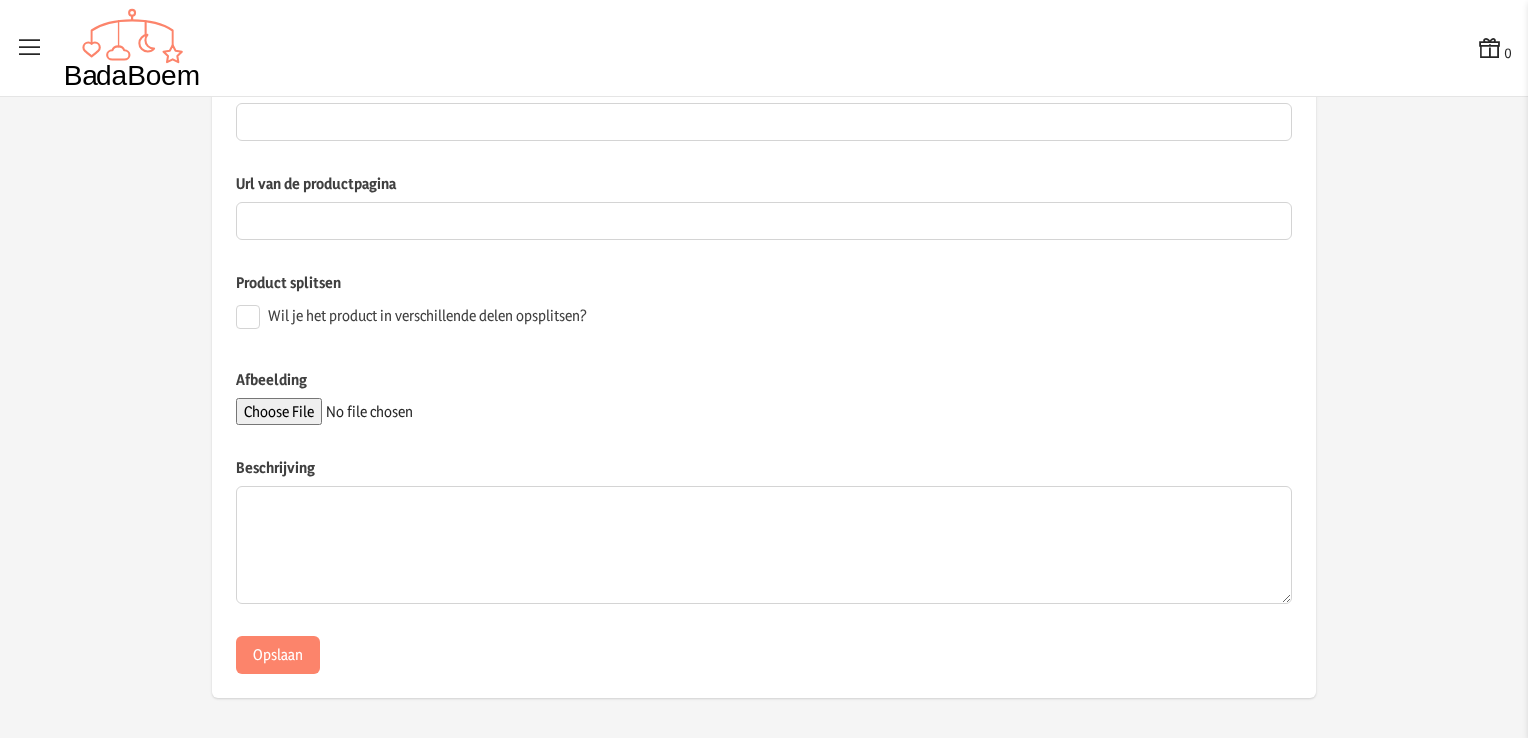 type on "3 pack molton bedzeil 40 x50 cm" 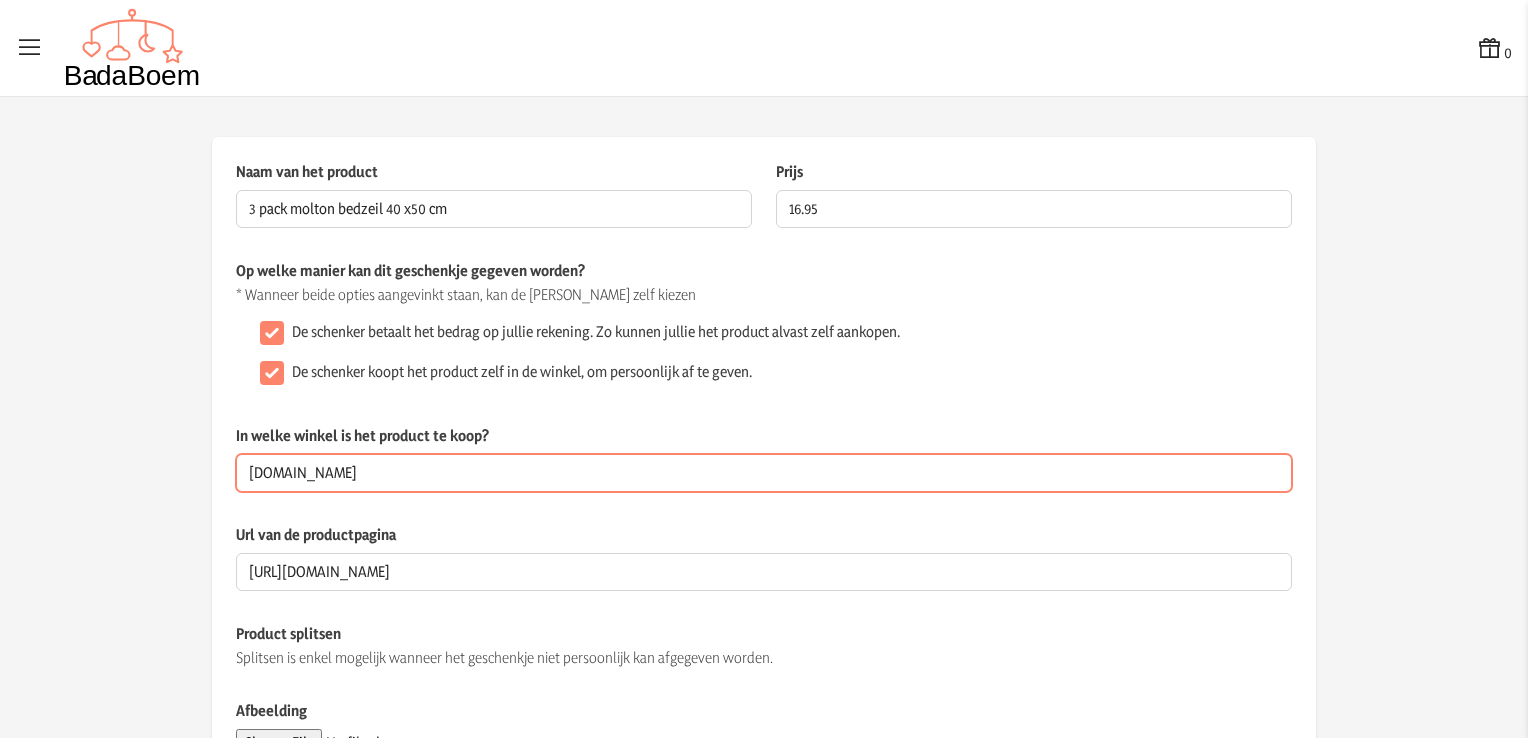 drag, startPoint x: 480, startPoint y: 462, endPoint x: 284, endPoint y: 330, distance: 236.30489 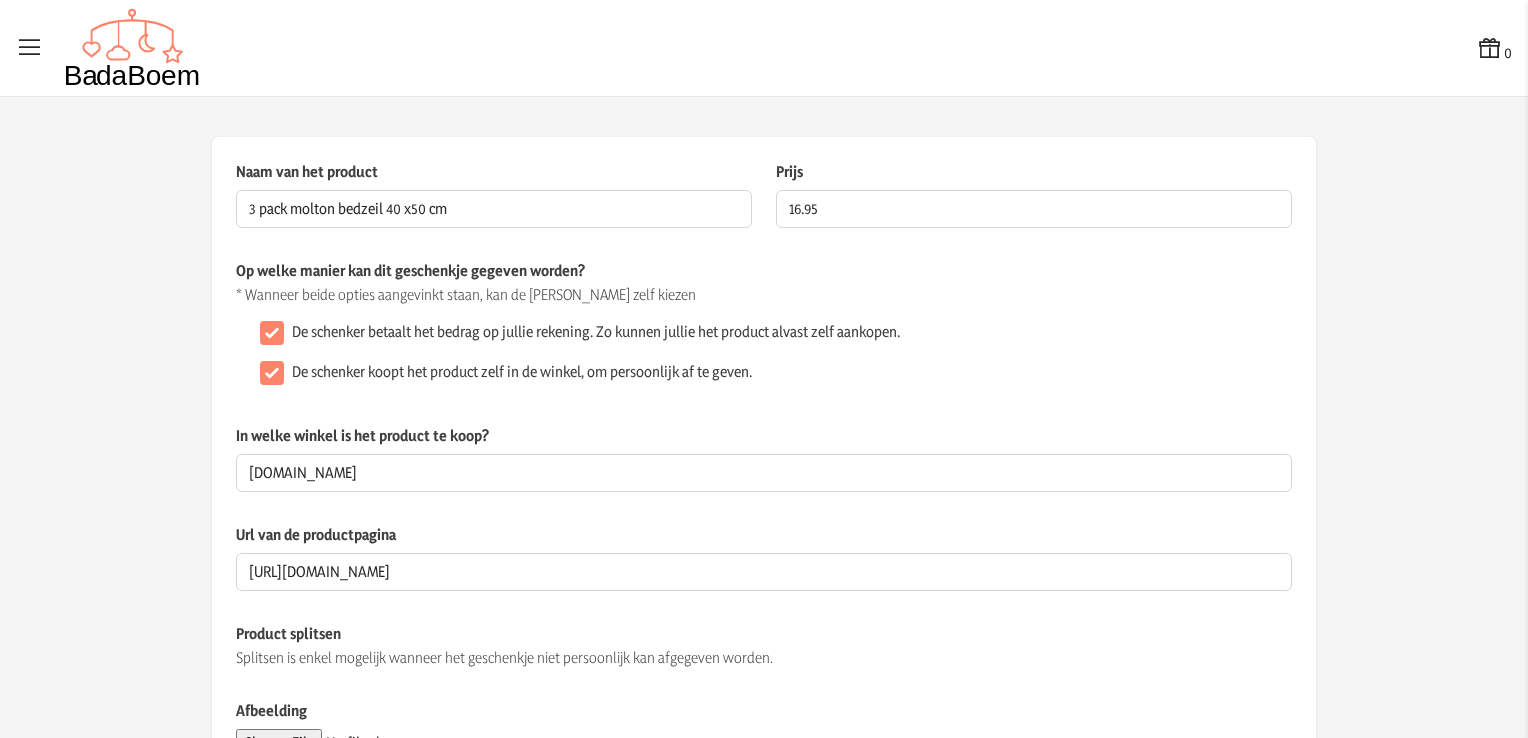 click on "De schenker betaalt het bedrag op jullie rekening. Zo kunnen jullie het product alvast zelf aankopen." 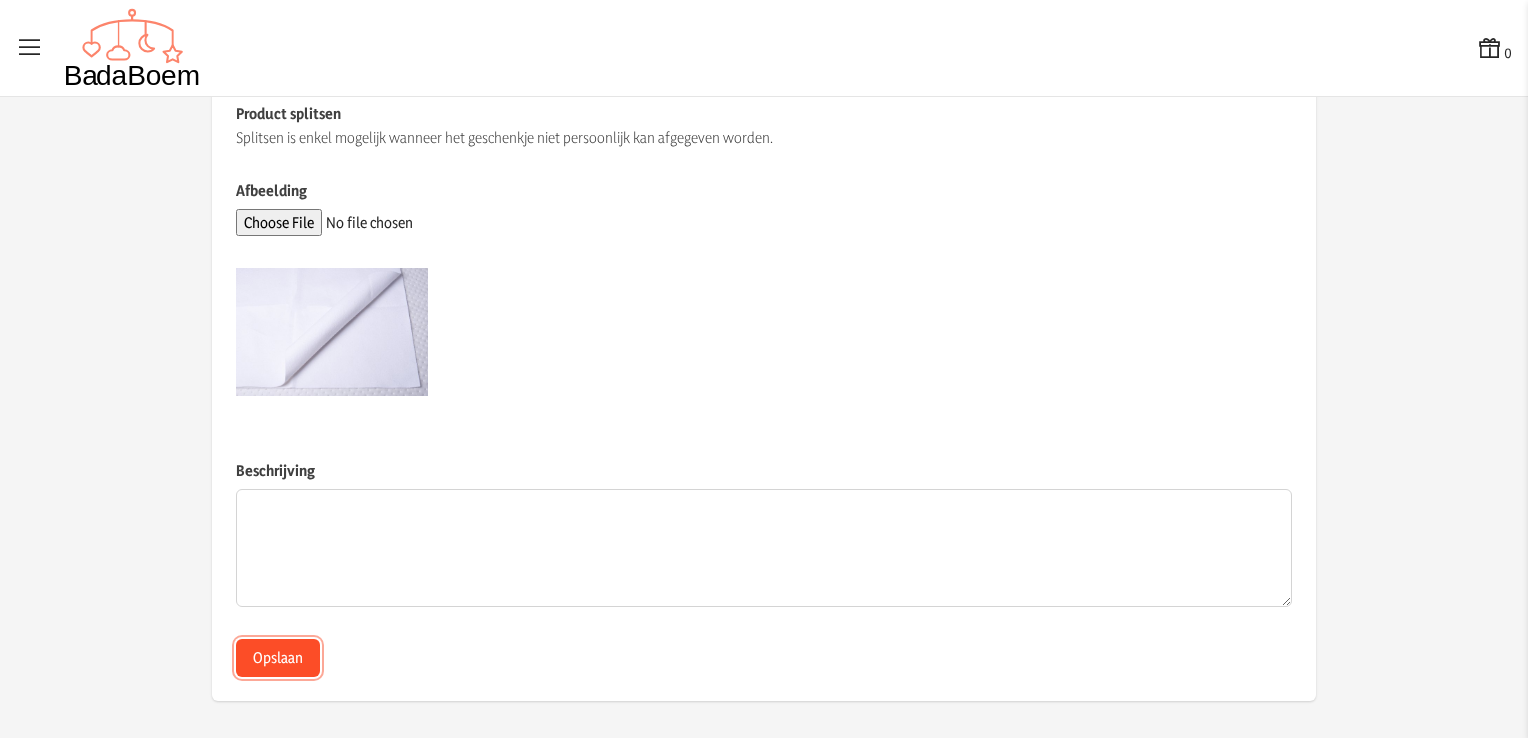 click on "Opslaan" 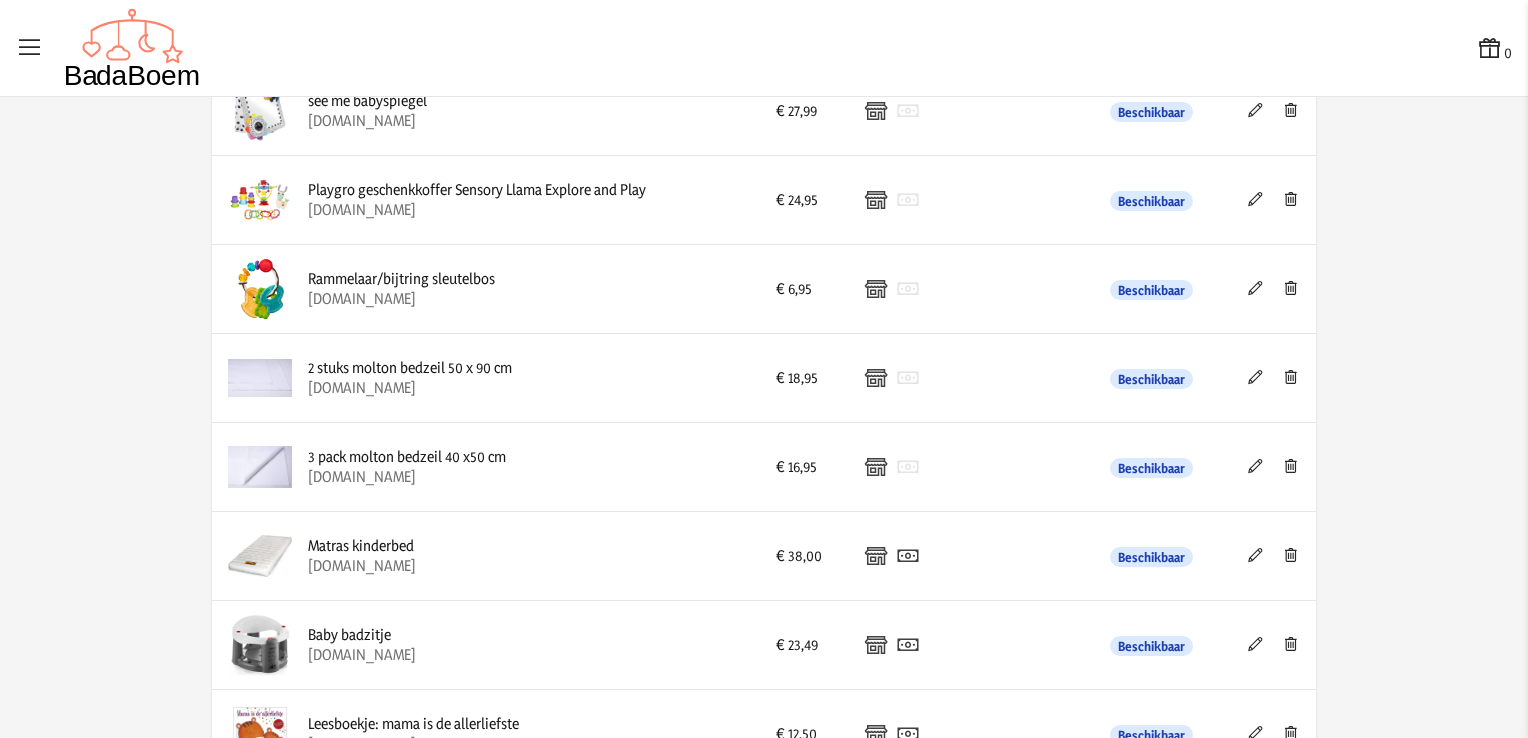 click at bounding box center [1255, 555] 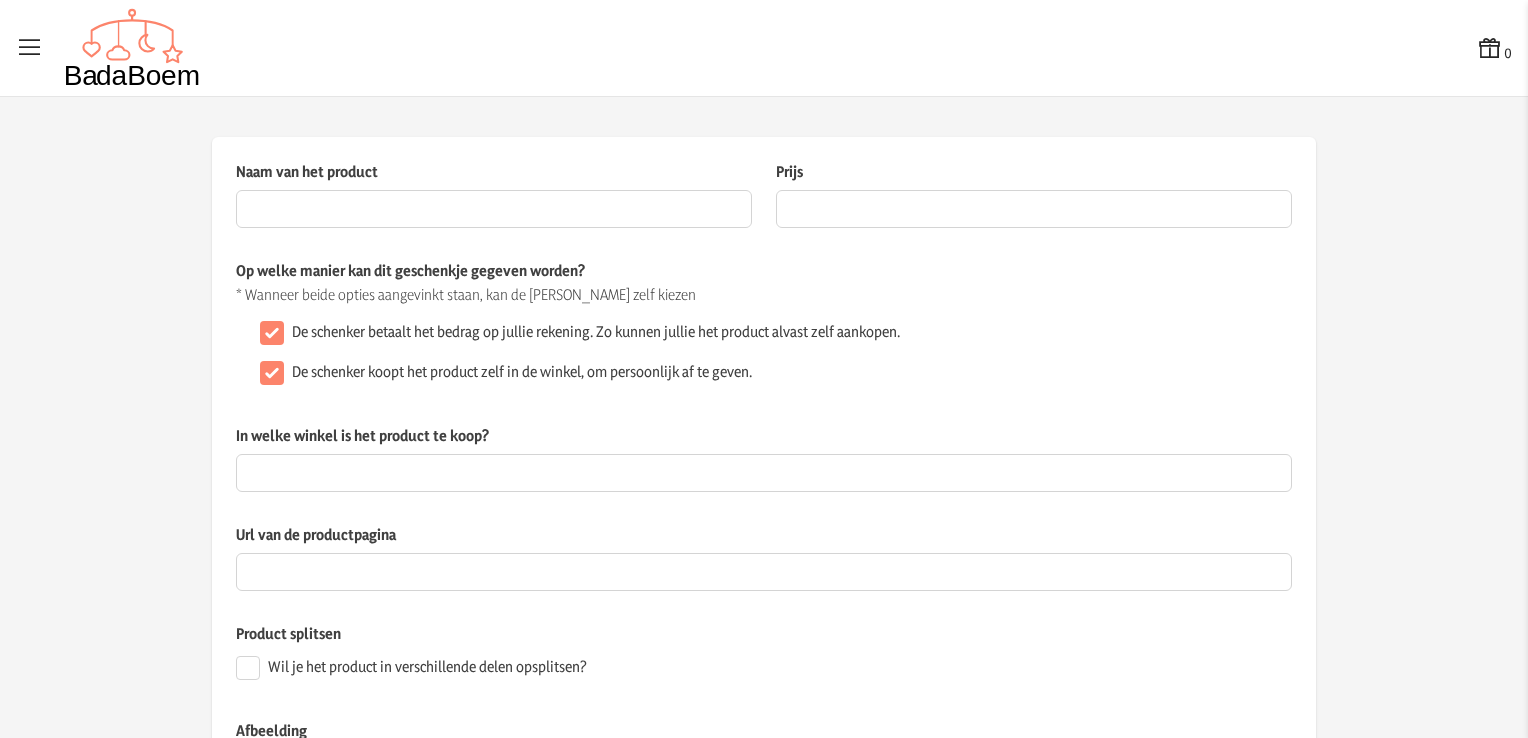 type on "Matras kinderbed" 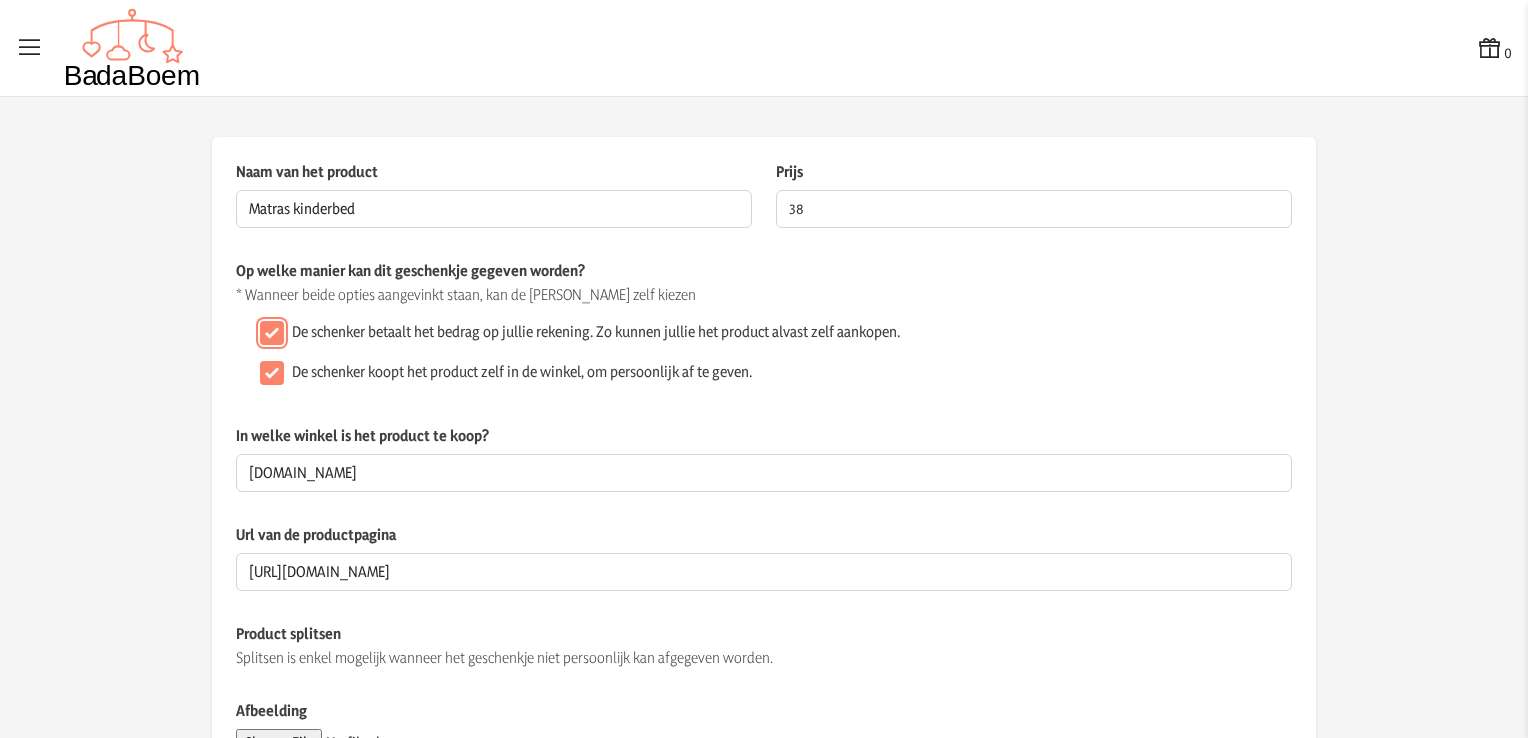 click on "De schenker betaalt het bedrag op jullie rekening. Zo kunnen jullie het product alvast zelf aankopen." at bounding box center [272, 333] 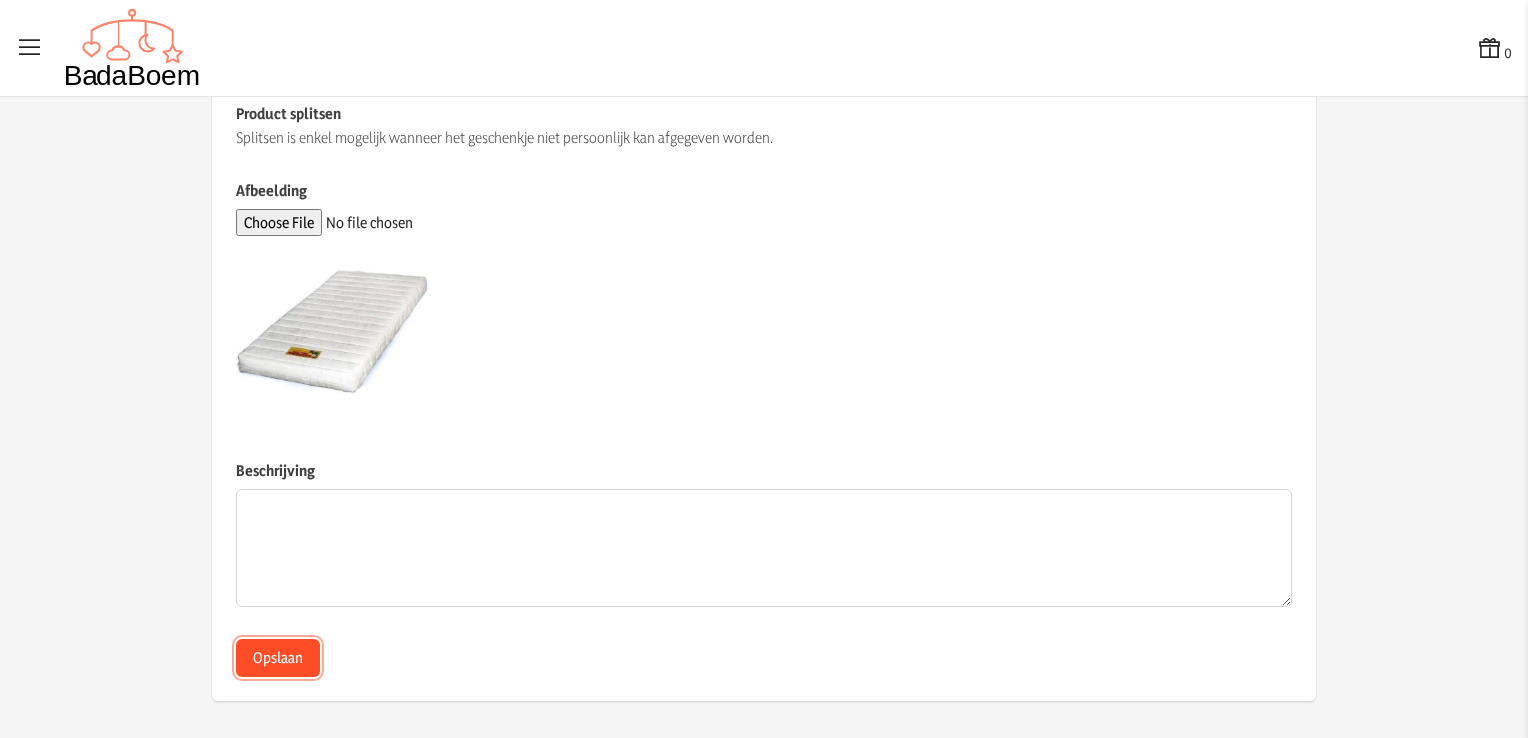 click on "Opslaan" 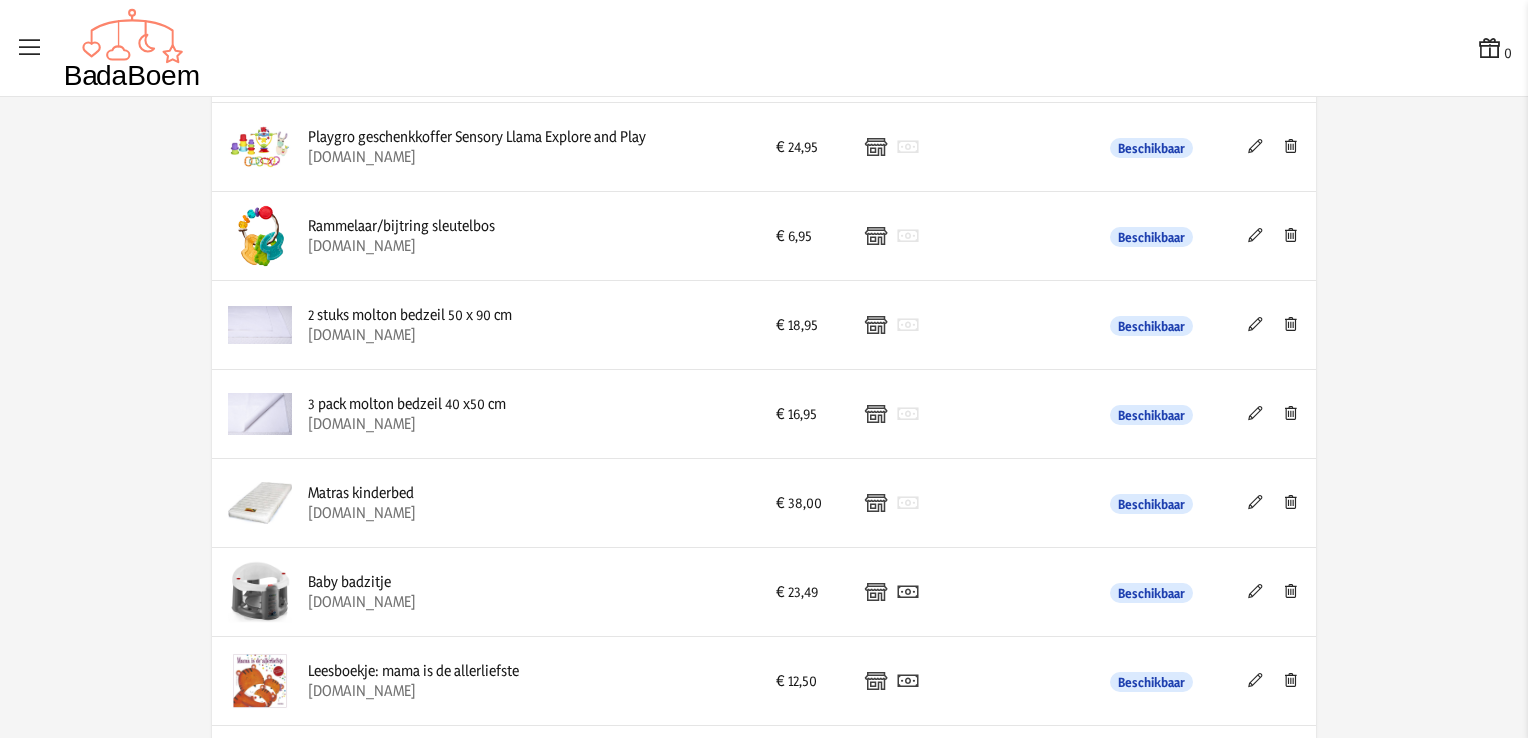 click at bounding box center (1255, 591) 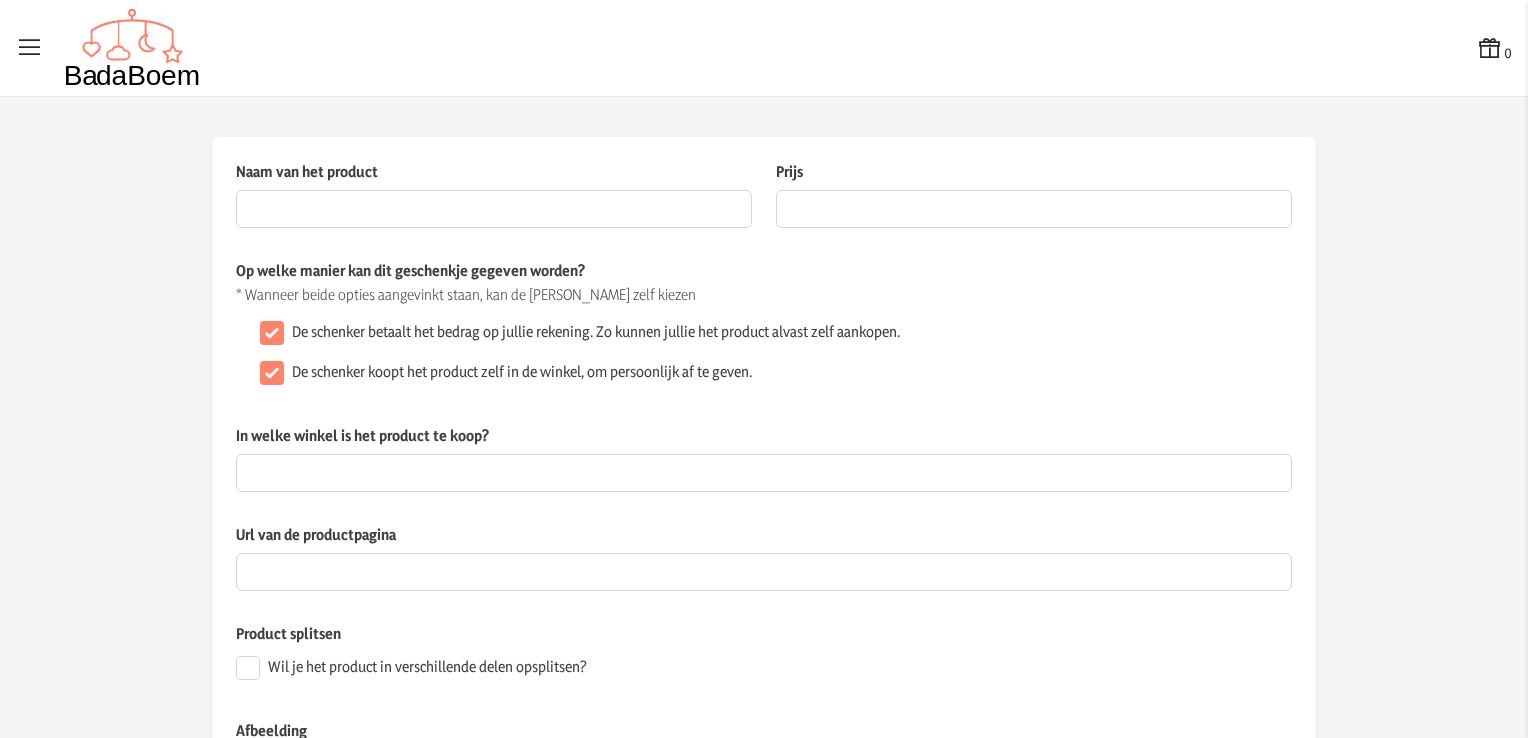 type on "Baby badzitje" 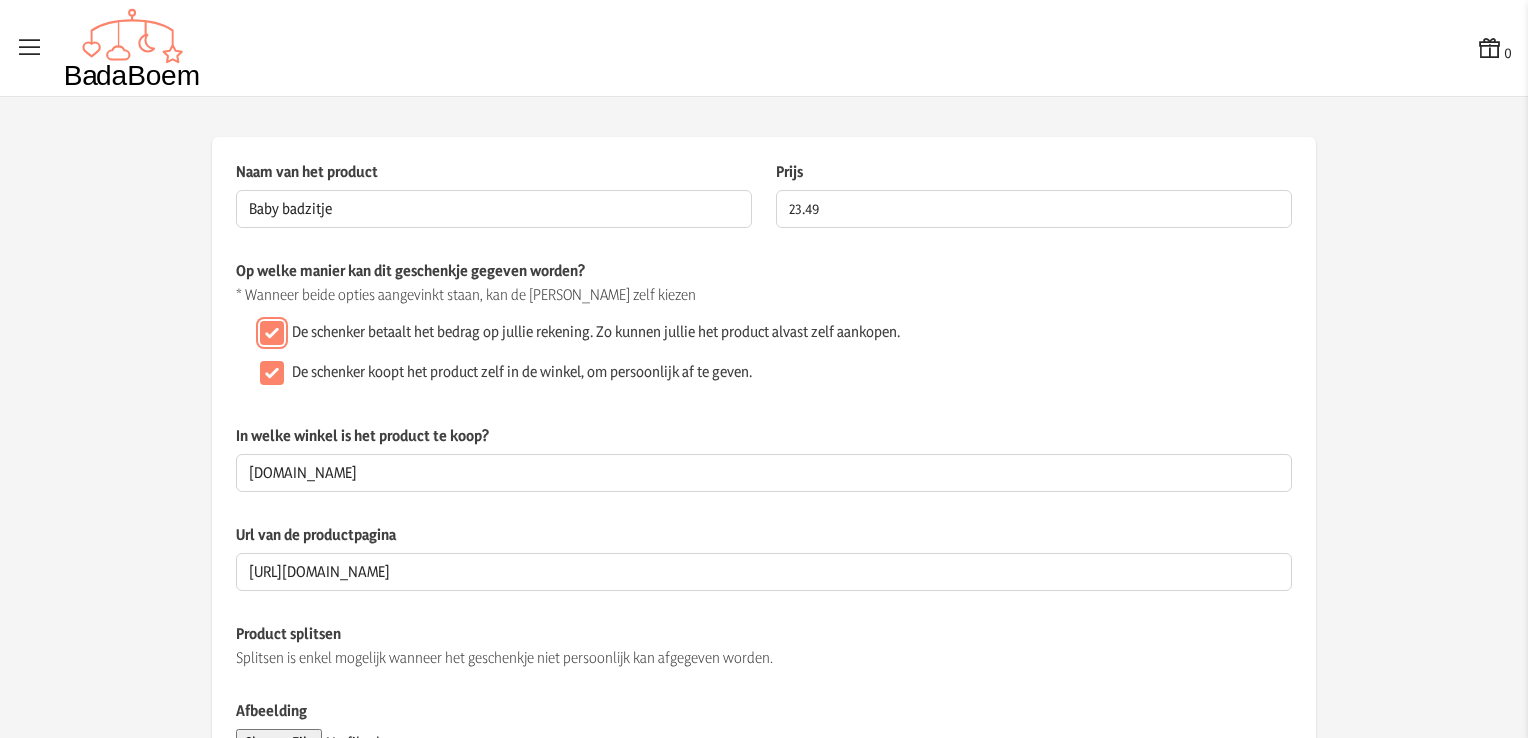 click on "De schenker betaalt het bedrag op jullie rekening. Zo kunnen jullie het product alvast zelf aankopen." at bounding box center [272, 333] 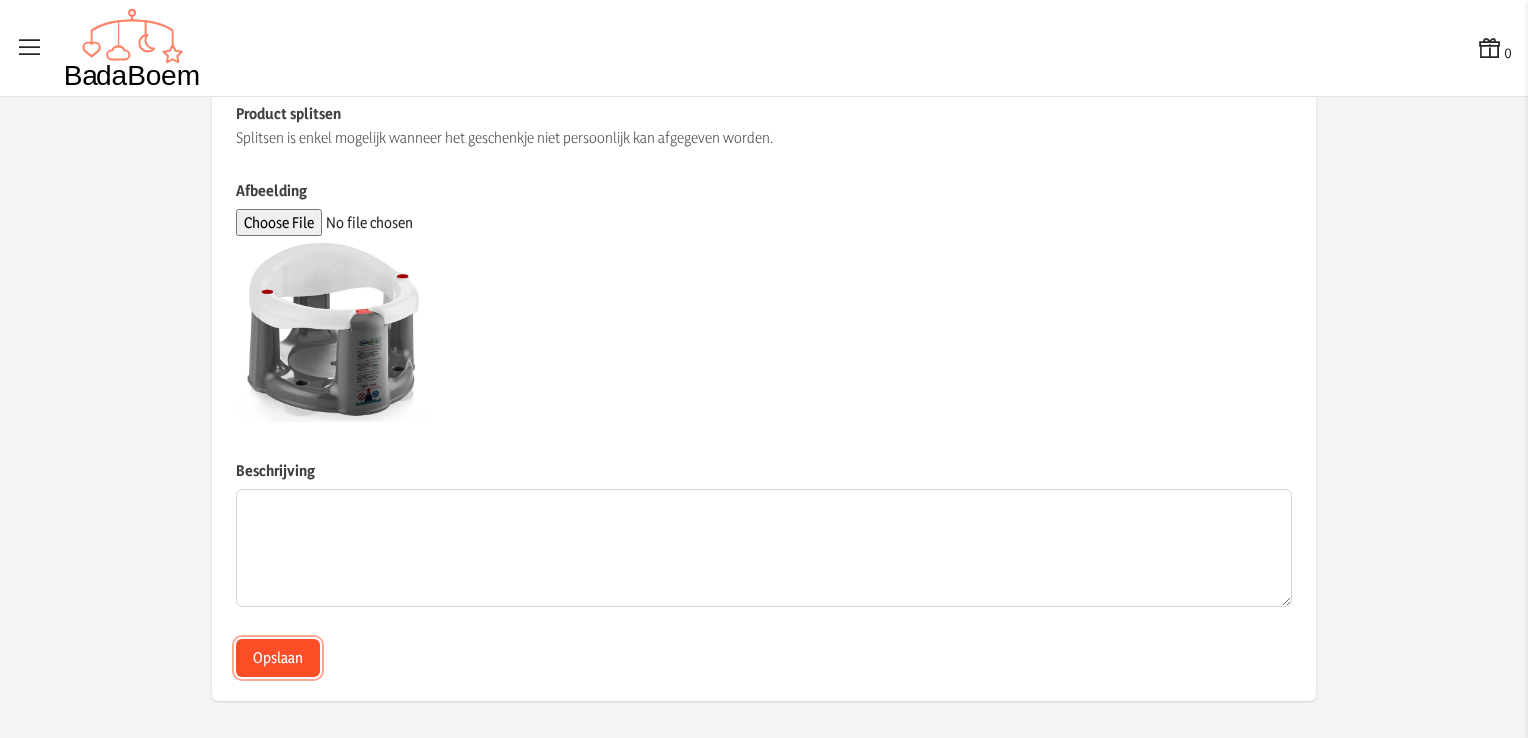 click on "Opslaan" 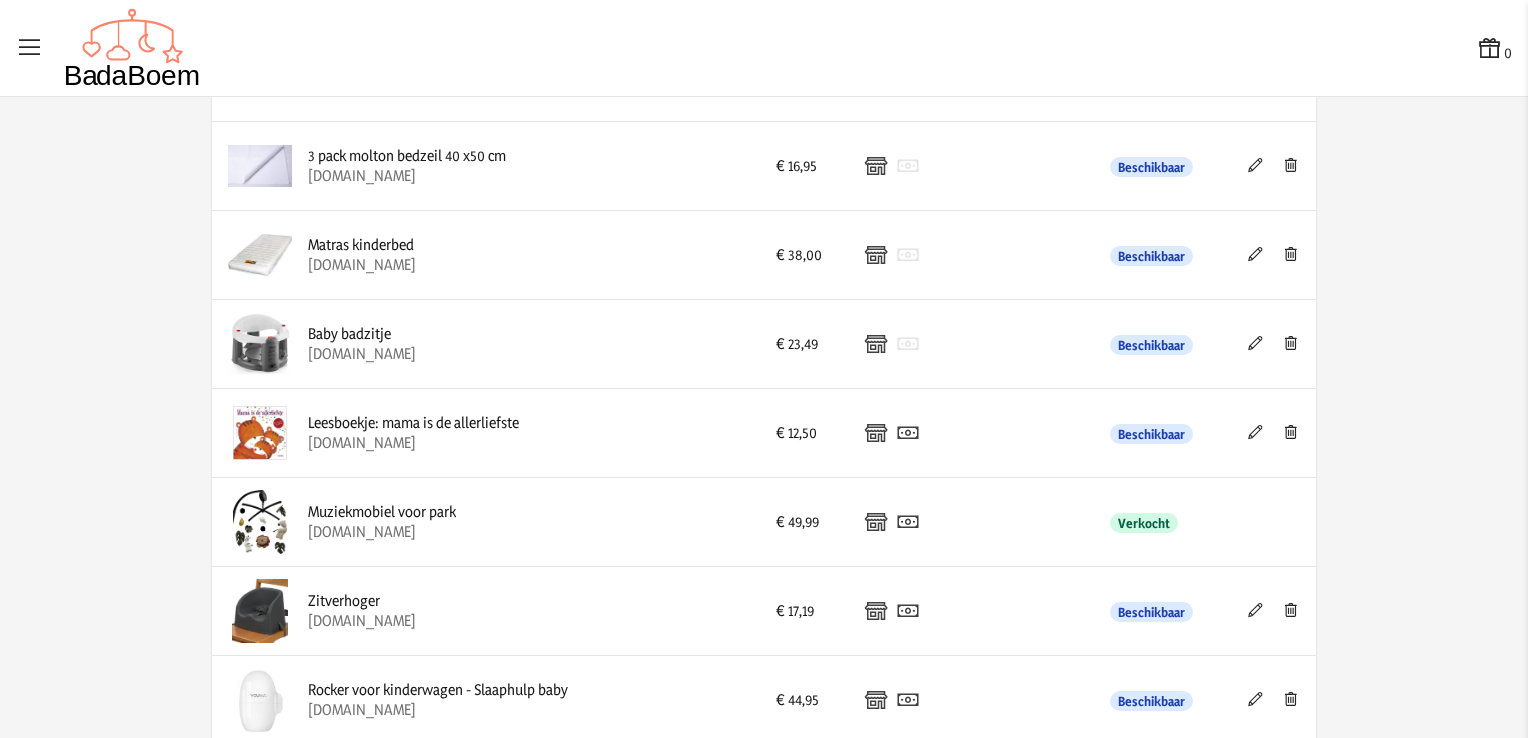 click at bounding box center (1255, 432) 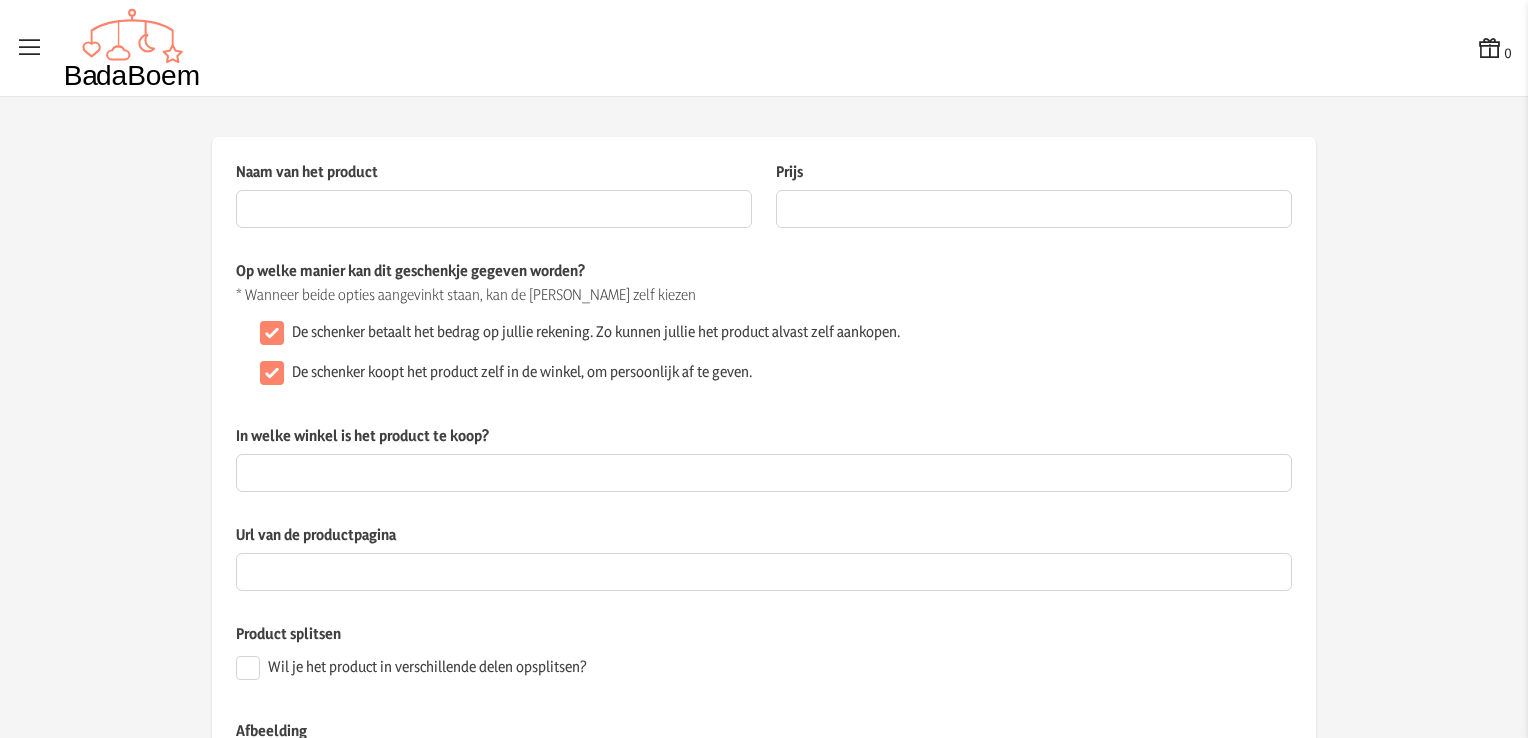 type on "Leesboekje: mama is de allerliefste" 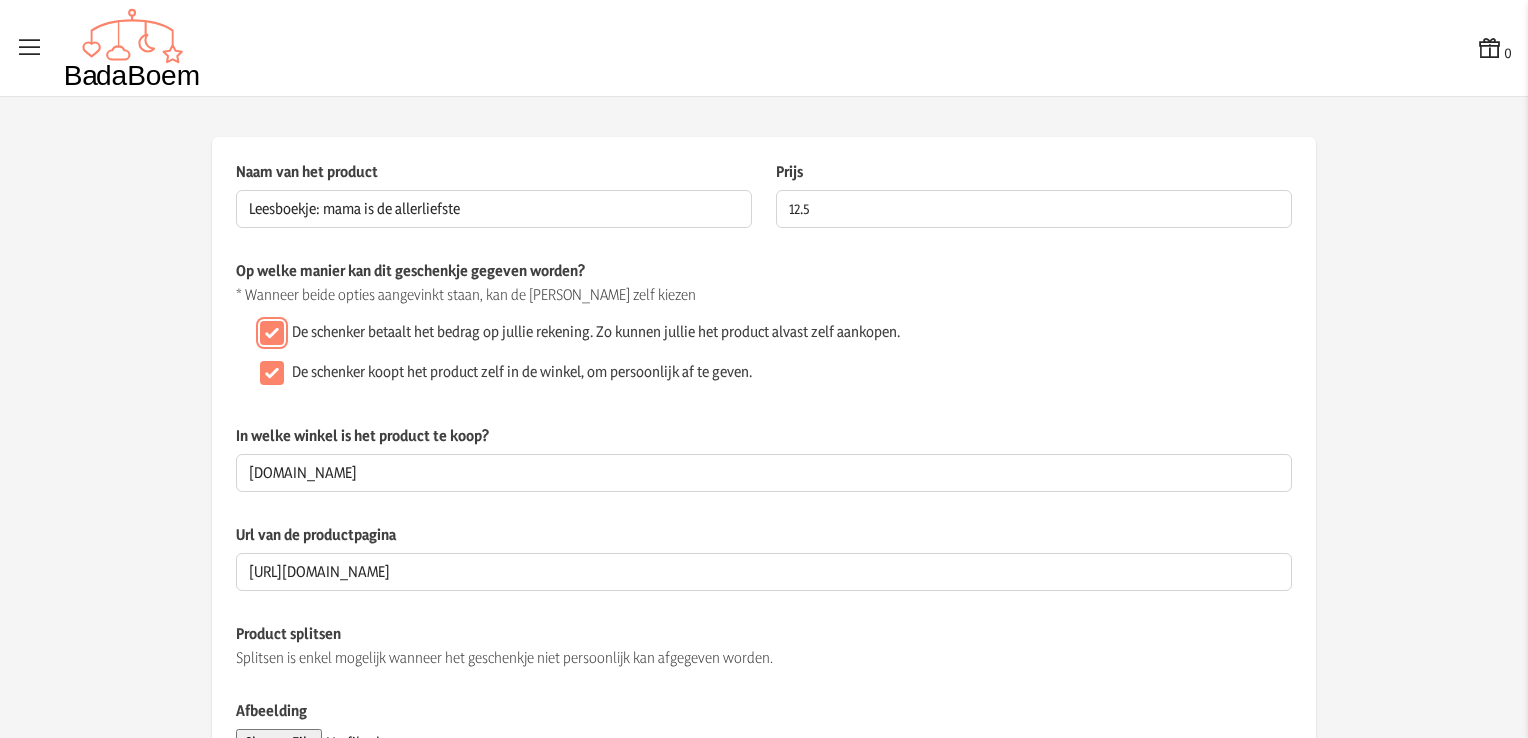 click on "De schenker betaalt het bedrag op jullie rekening. Zo kunnen jullie het product alvast zelf aankopen." at bounding box center (272, 333) 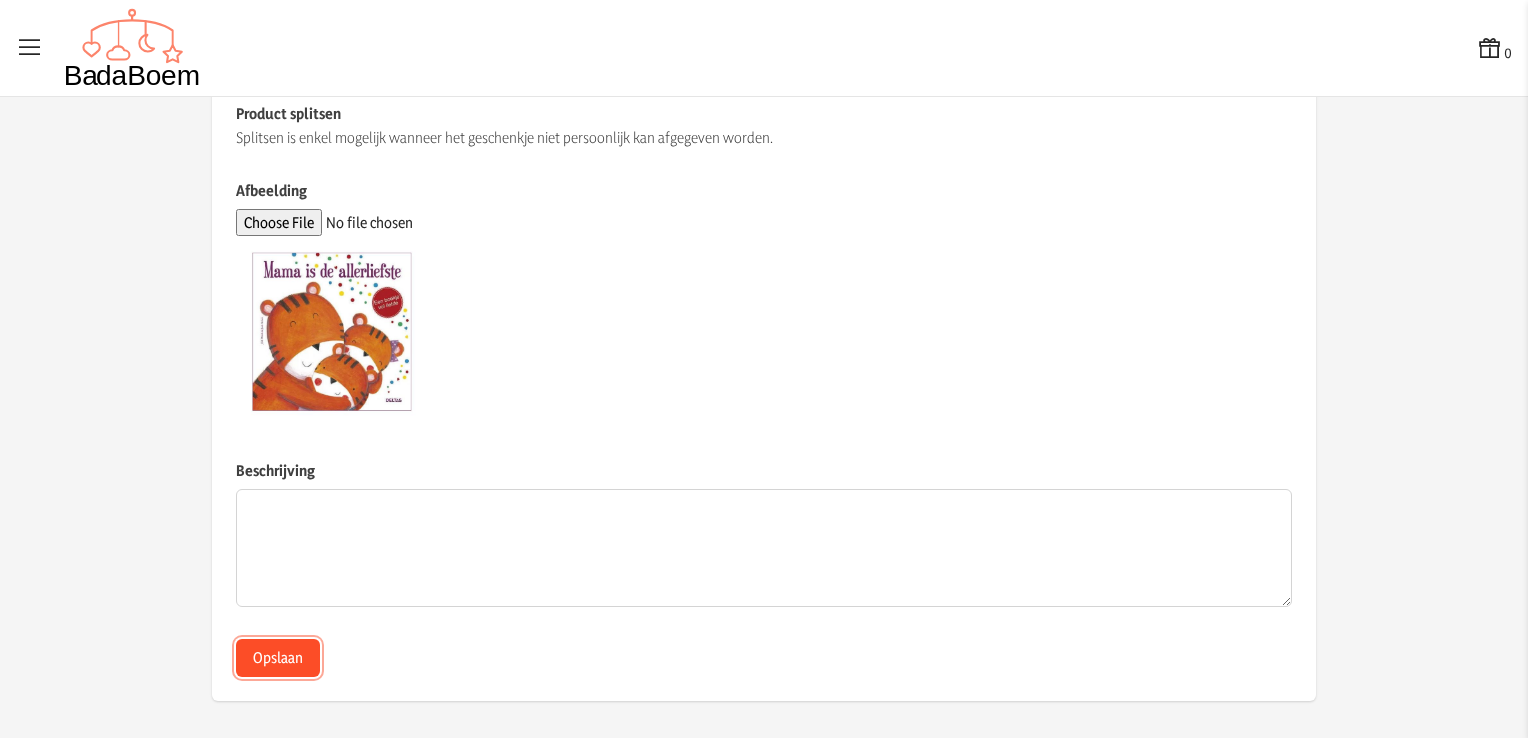 click on "Opslaan" 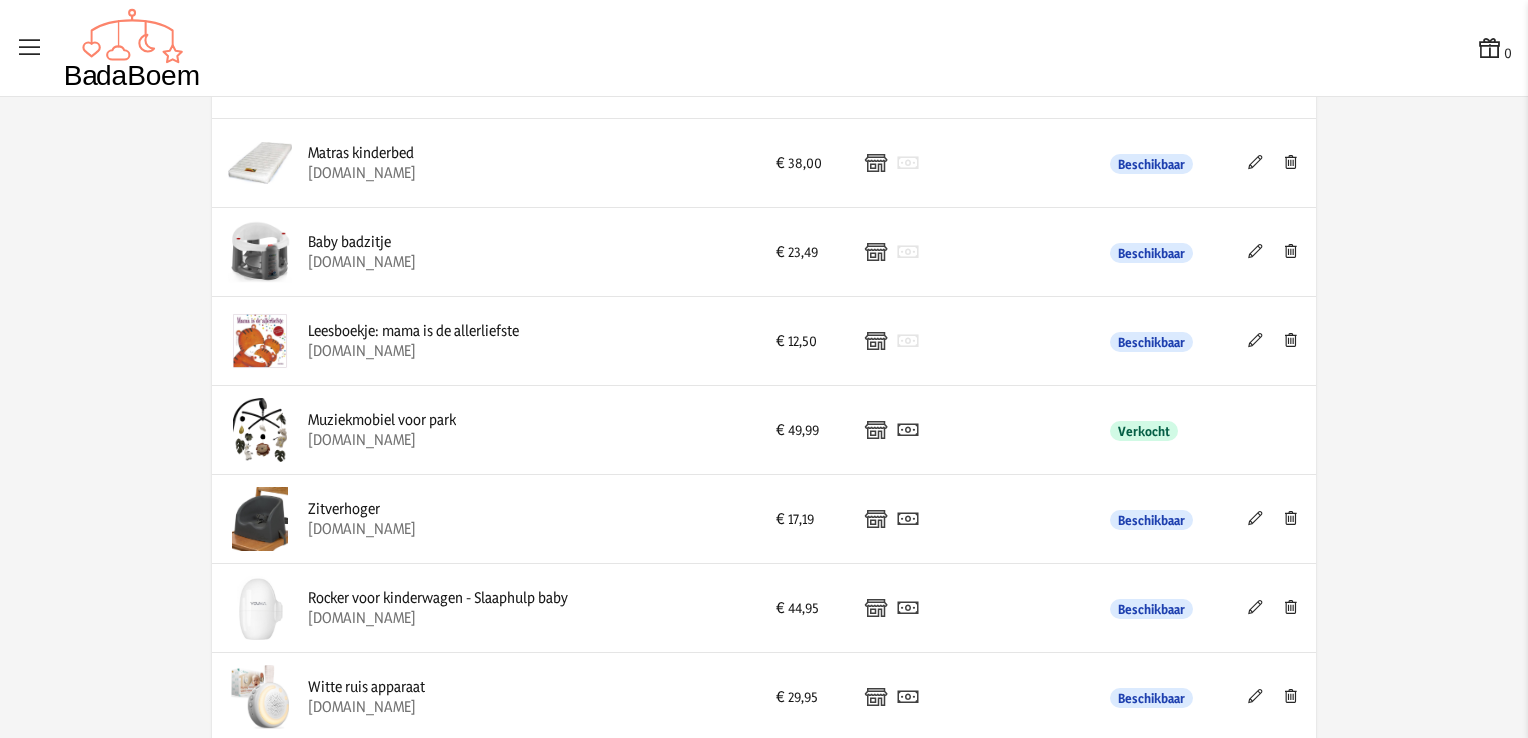 click at bounding box center (1255, 518) 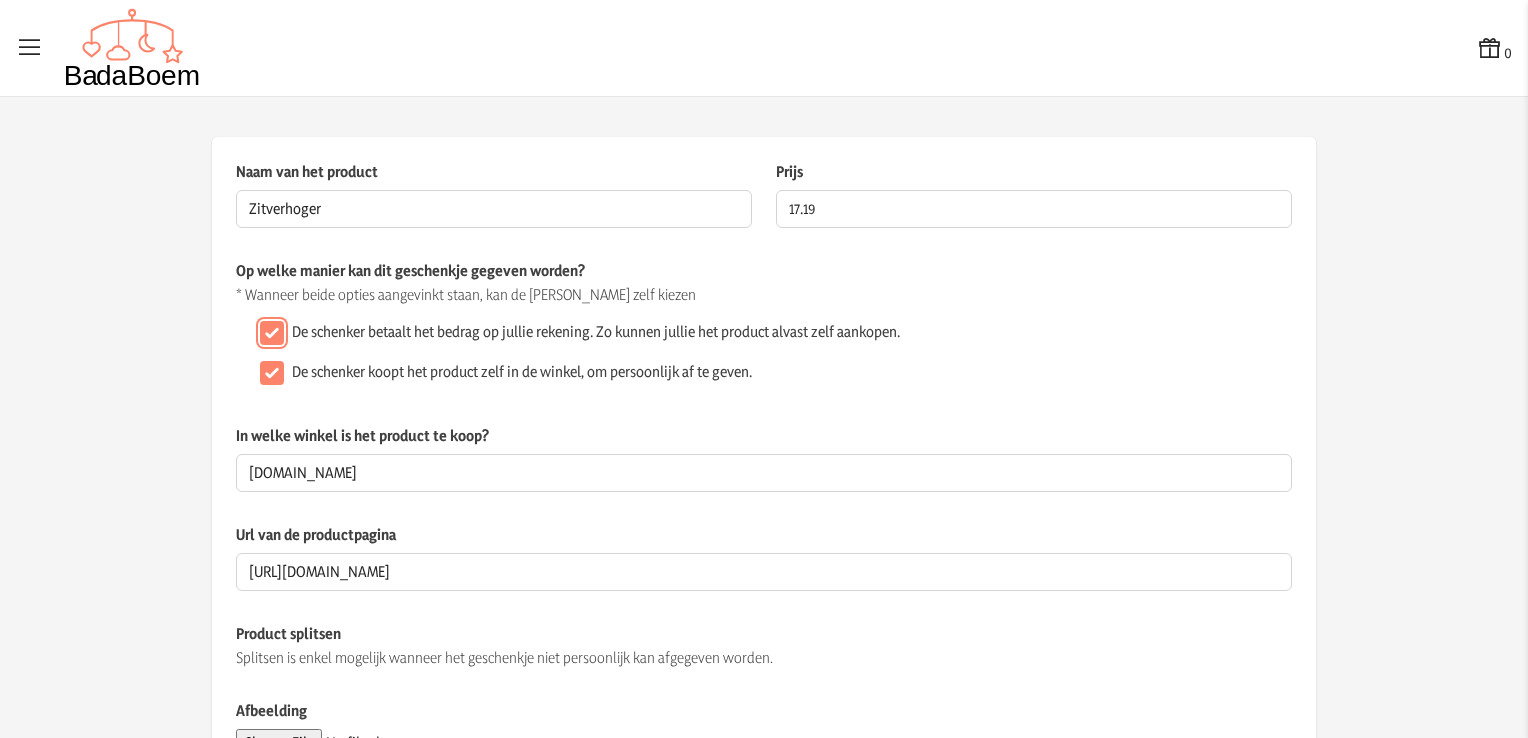 click on "De schenker betaalt het bedrag op jullie rekening. Zo kunnen jullie het product alvast zelf aankopen." at bounding box center (272, 333) 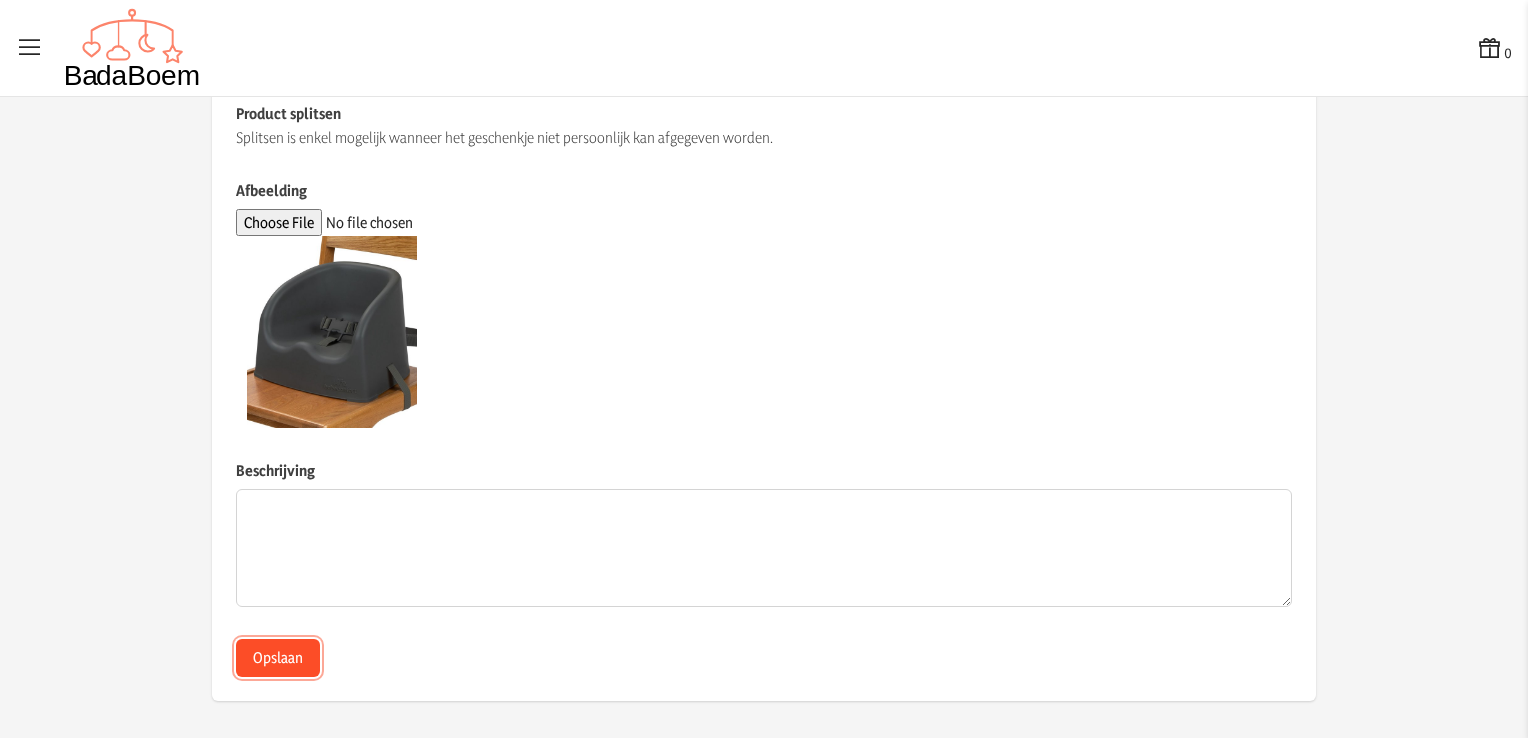 click on "Opslaan" 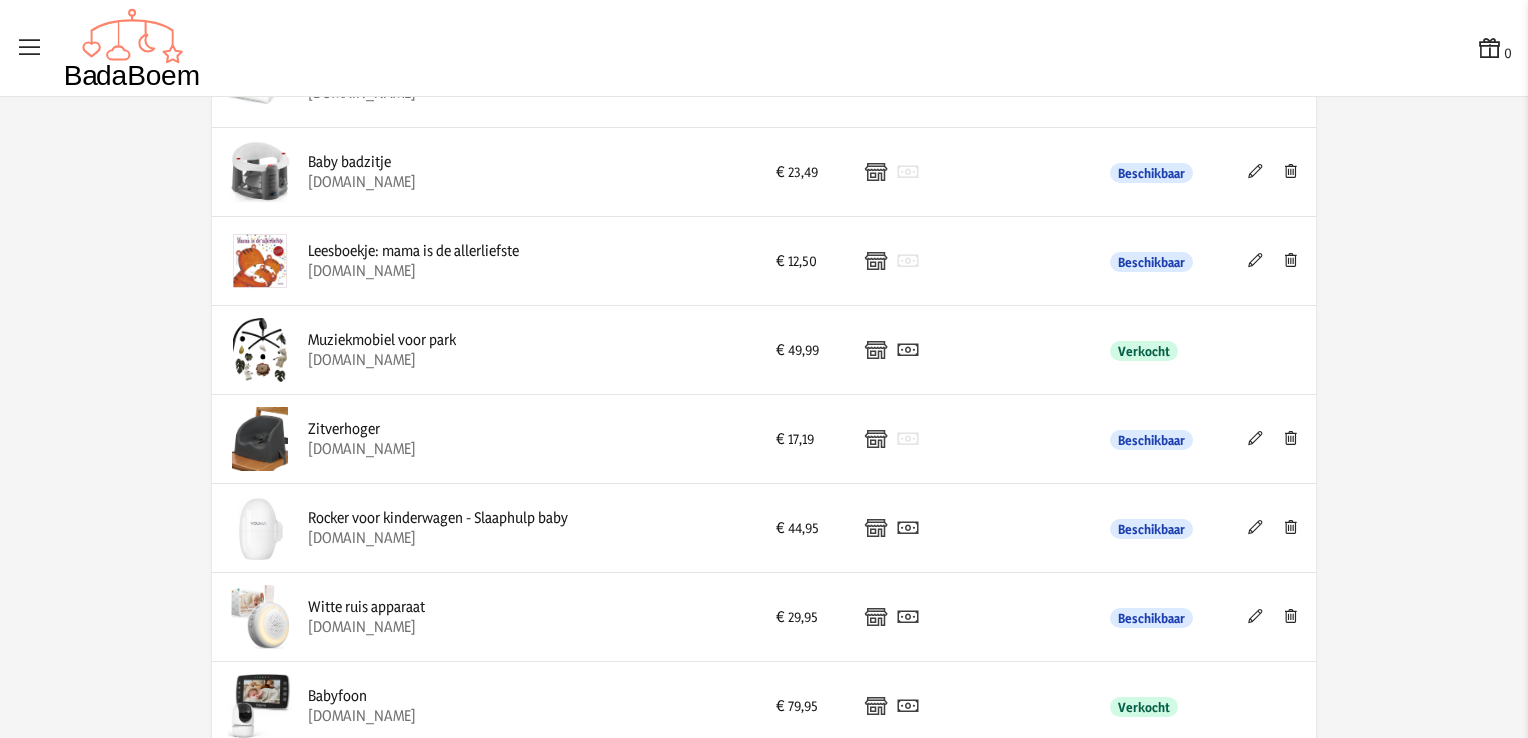 click at bounding box center (1255, 527) 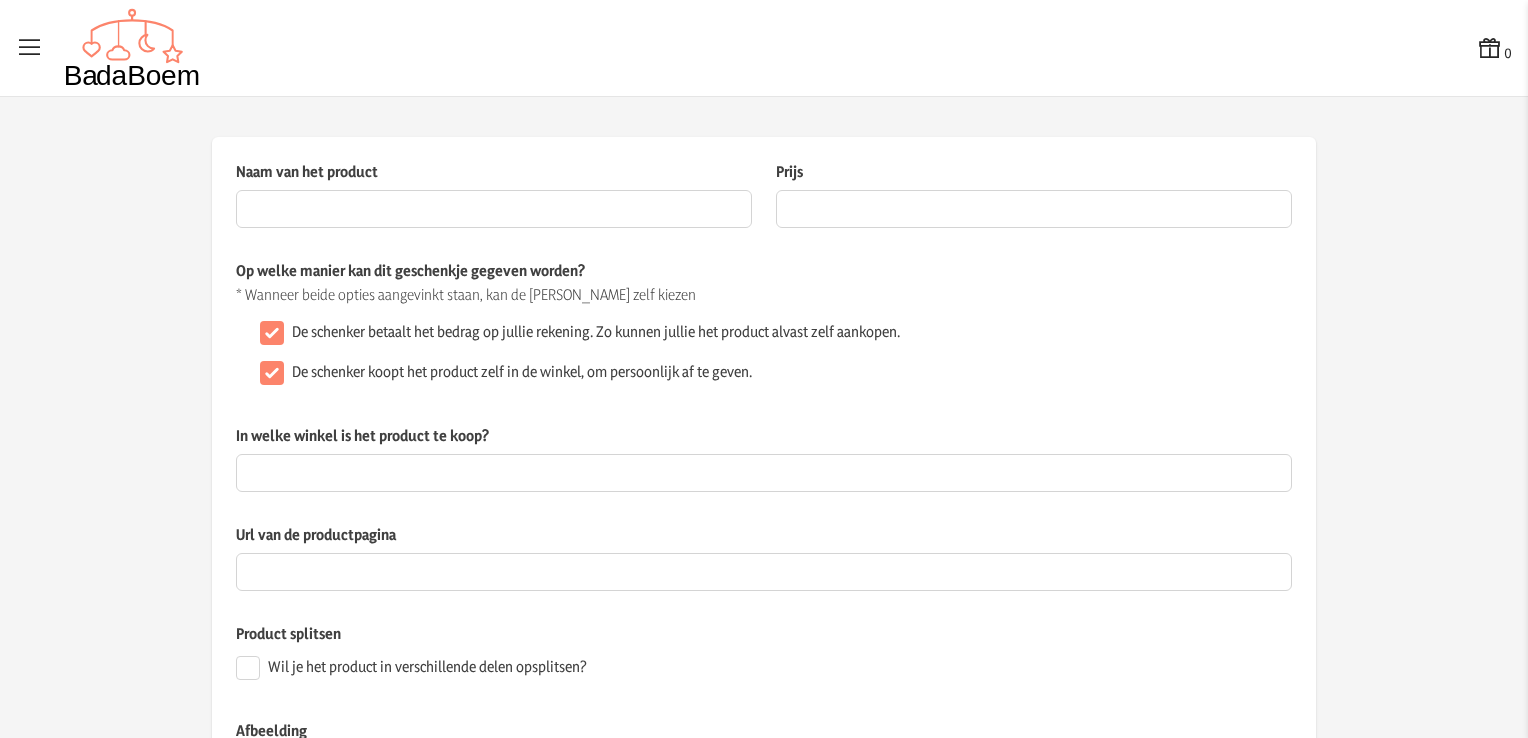 type on "Rocker voor kinderwagen - Slaaphulp baby" 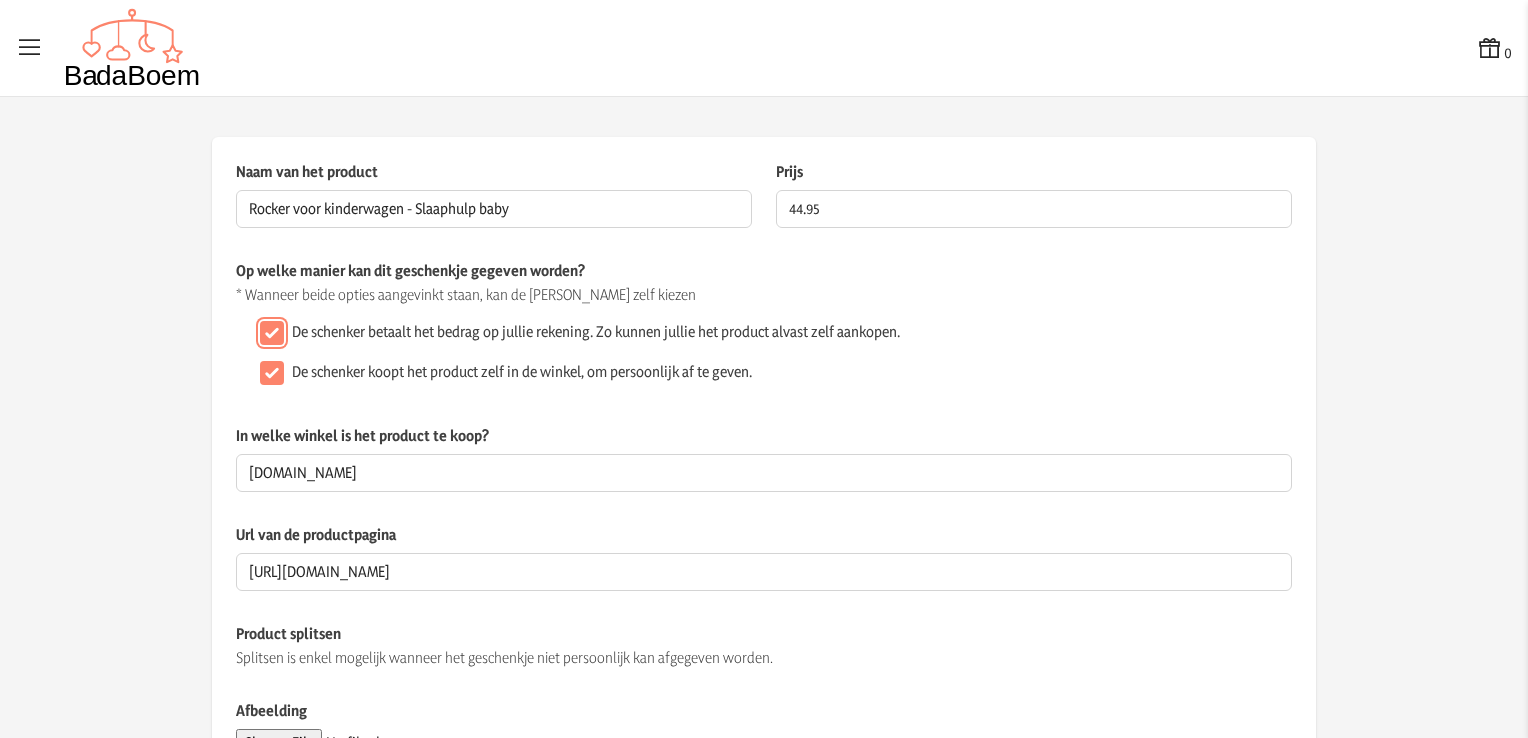 click on "De schenker betaalt het bedrag op jullie rekening. Zo kunnen jullie het product alvast zelf aankopen." at bounding box center (272, 333) 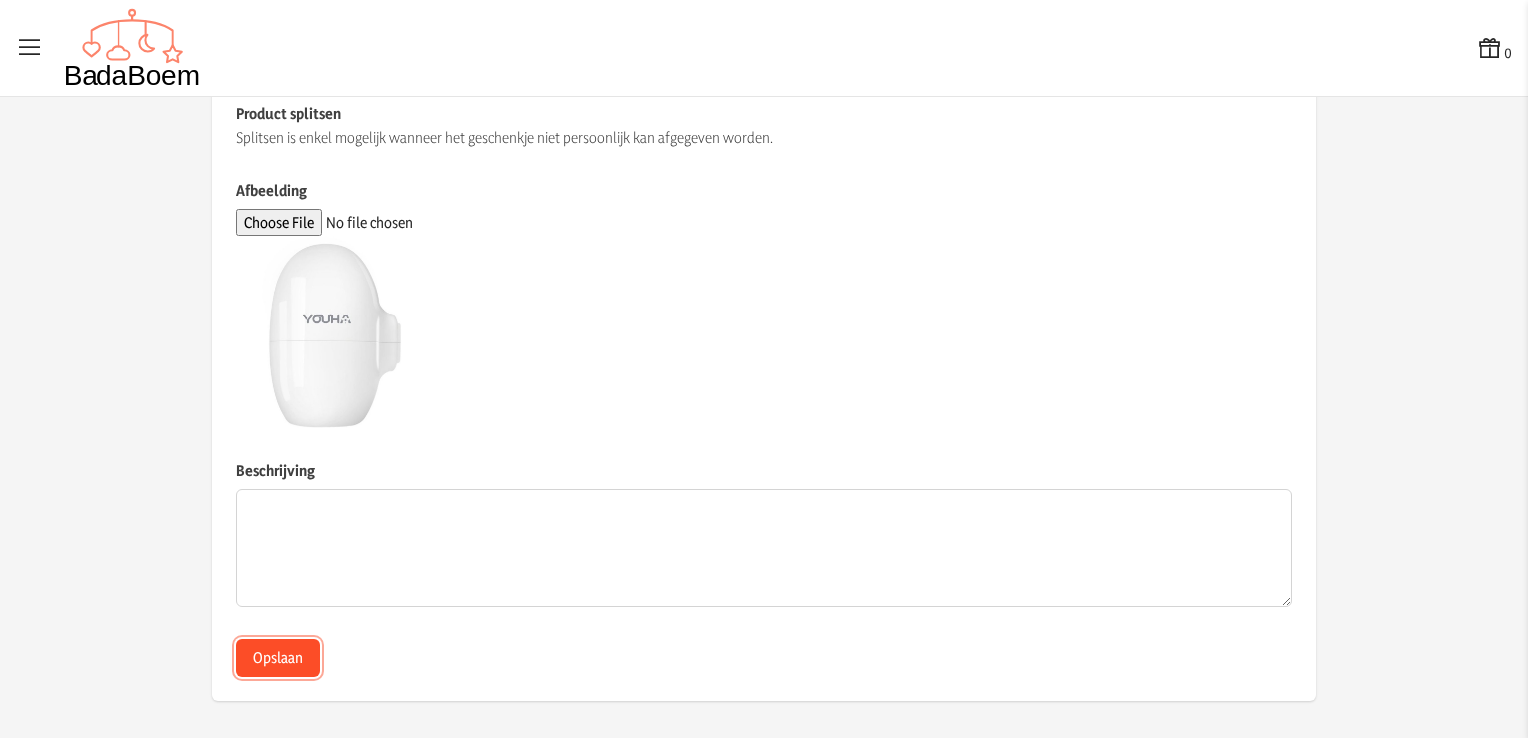 click on "Opslaan" 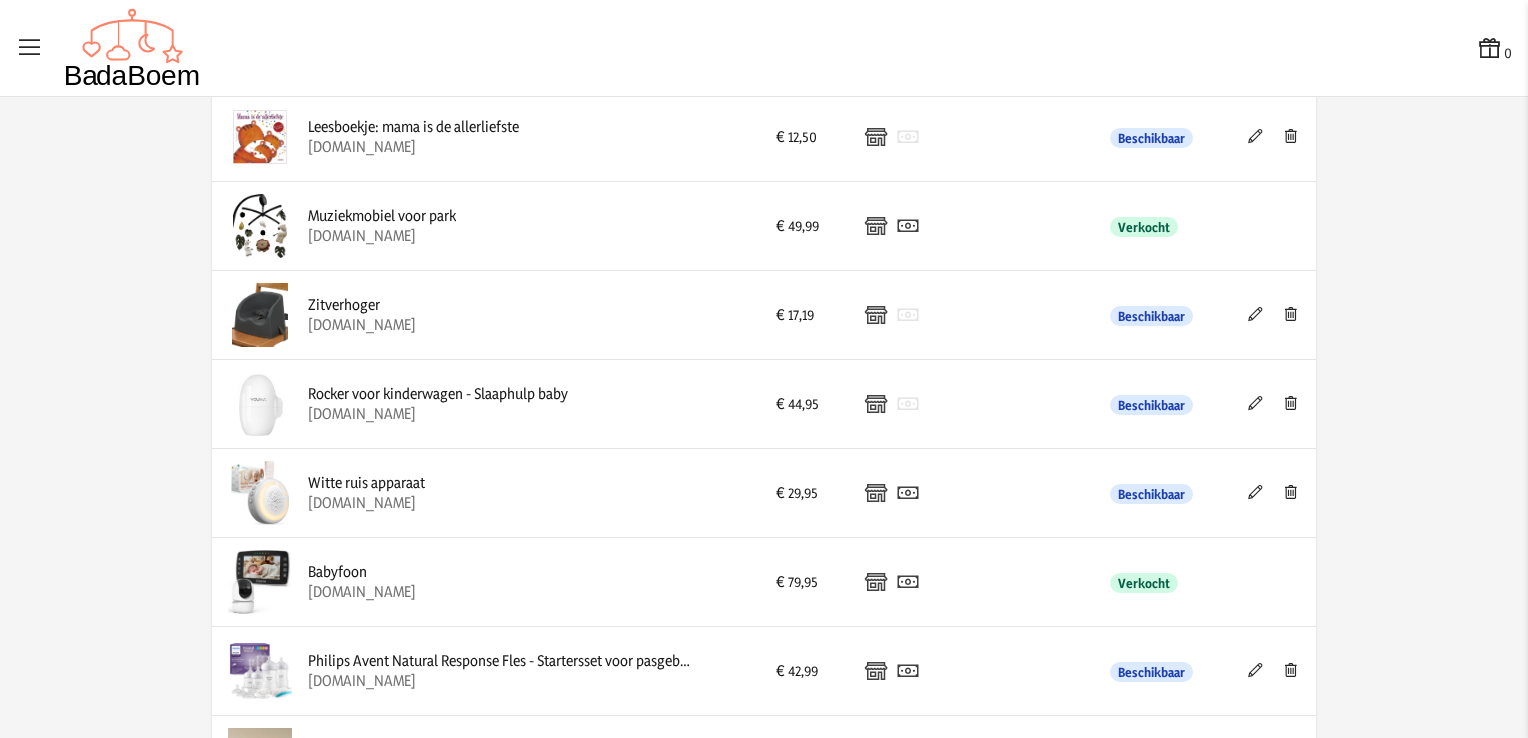 click at bounding box center (1255, 492) 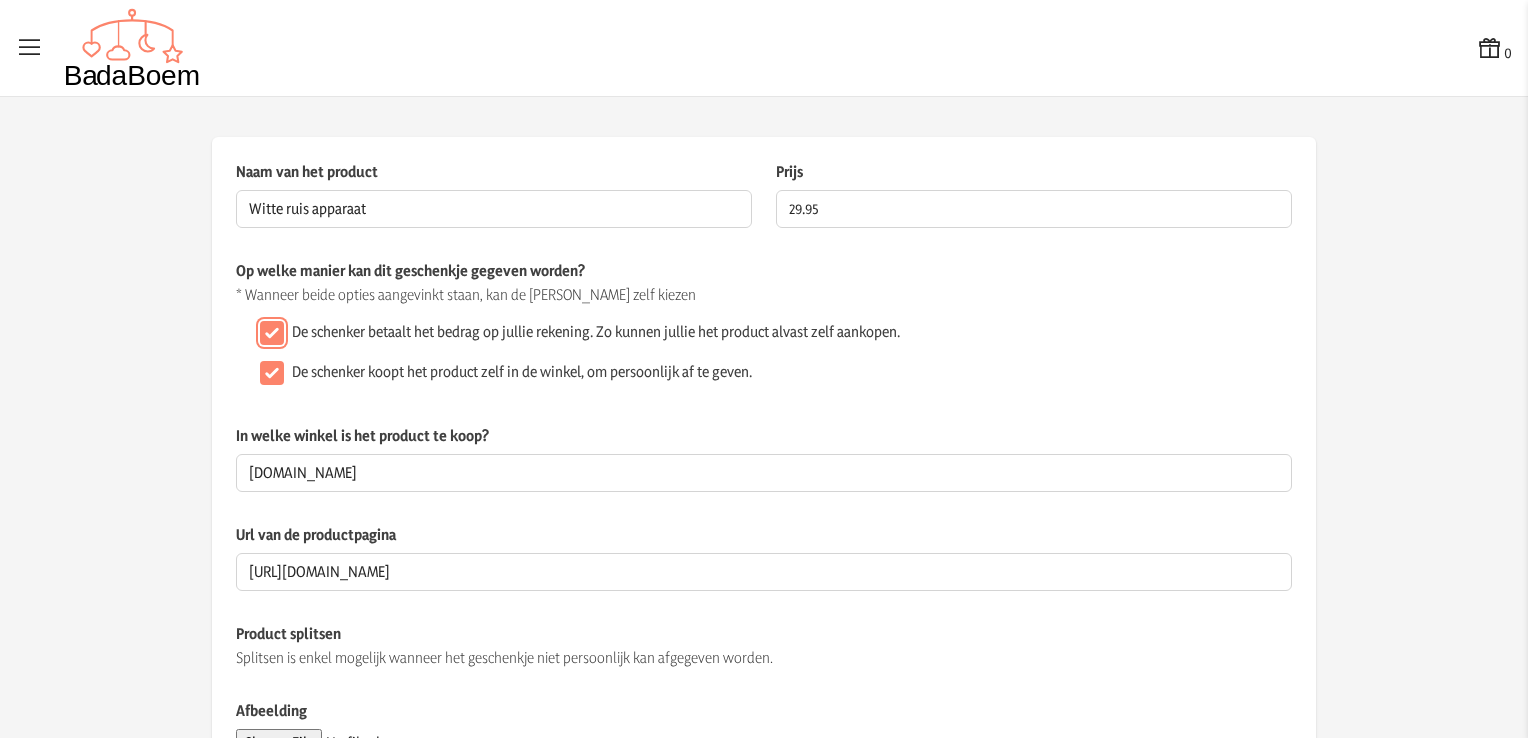 click on "De schenker betaalt het bedrag op jullie rekening. Zo kunnen jullie het product alvast zelf aankopen." at bounding box center [272, 333] 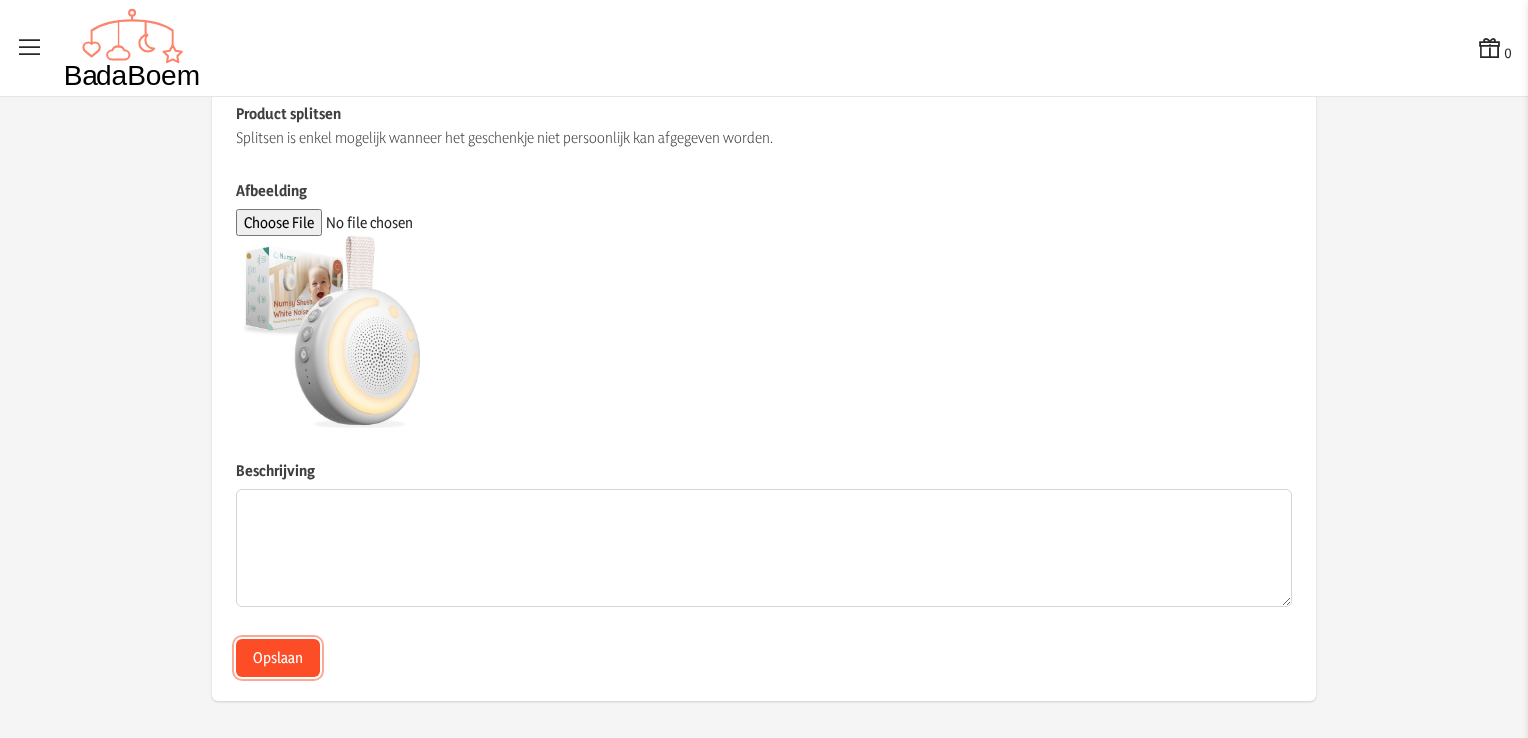 click on "Opslaan" 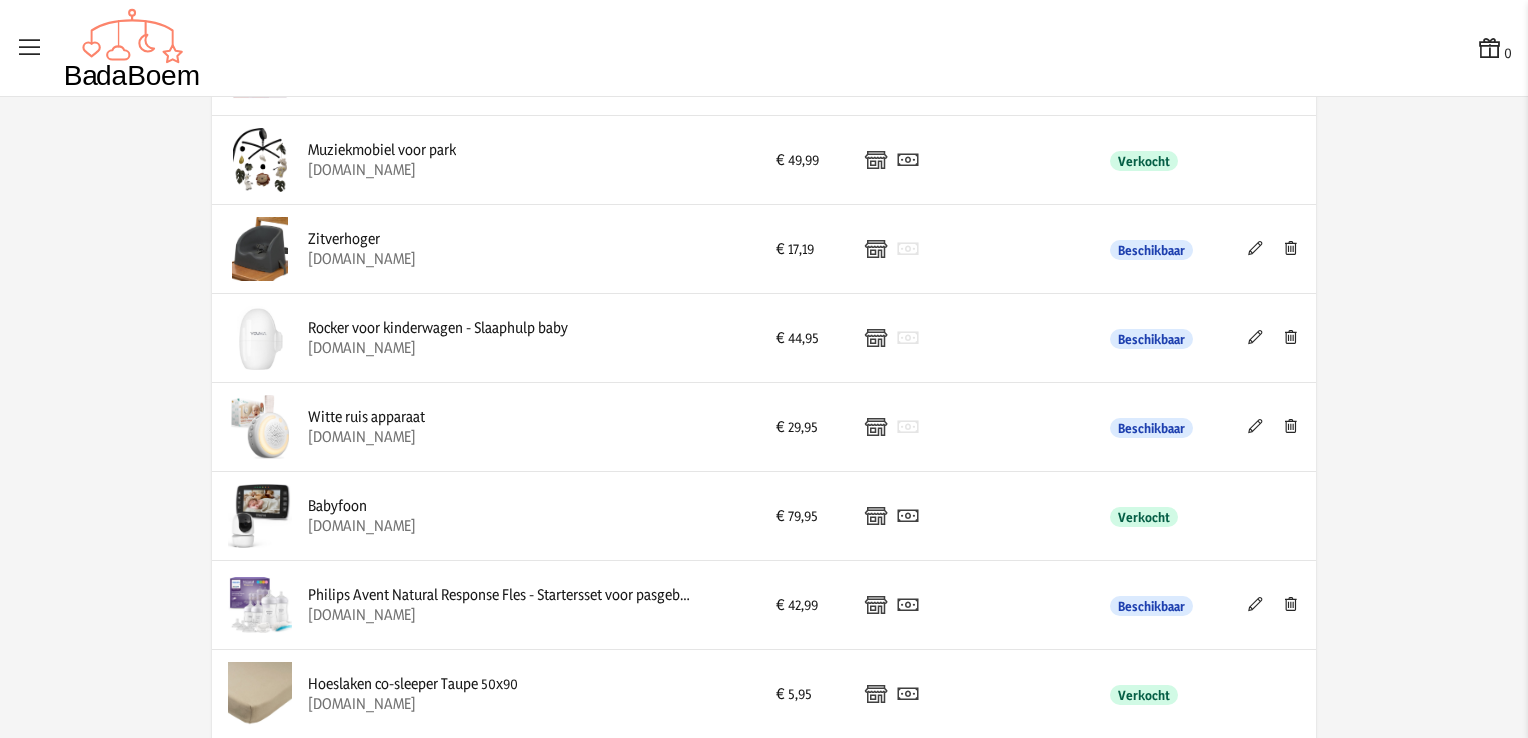 scroll, scrollTop: 1262, scrollLeft: 0, axis: vertical 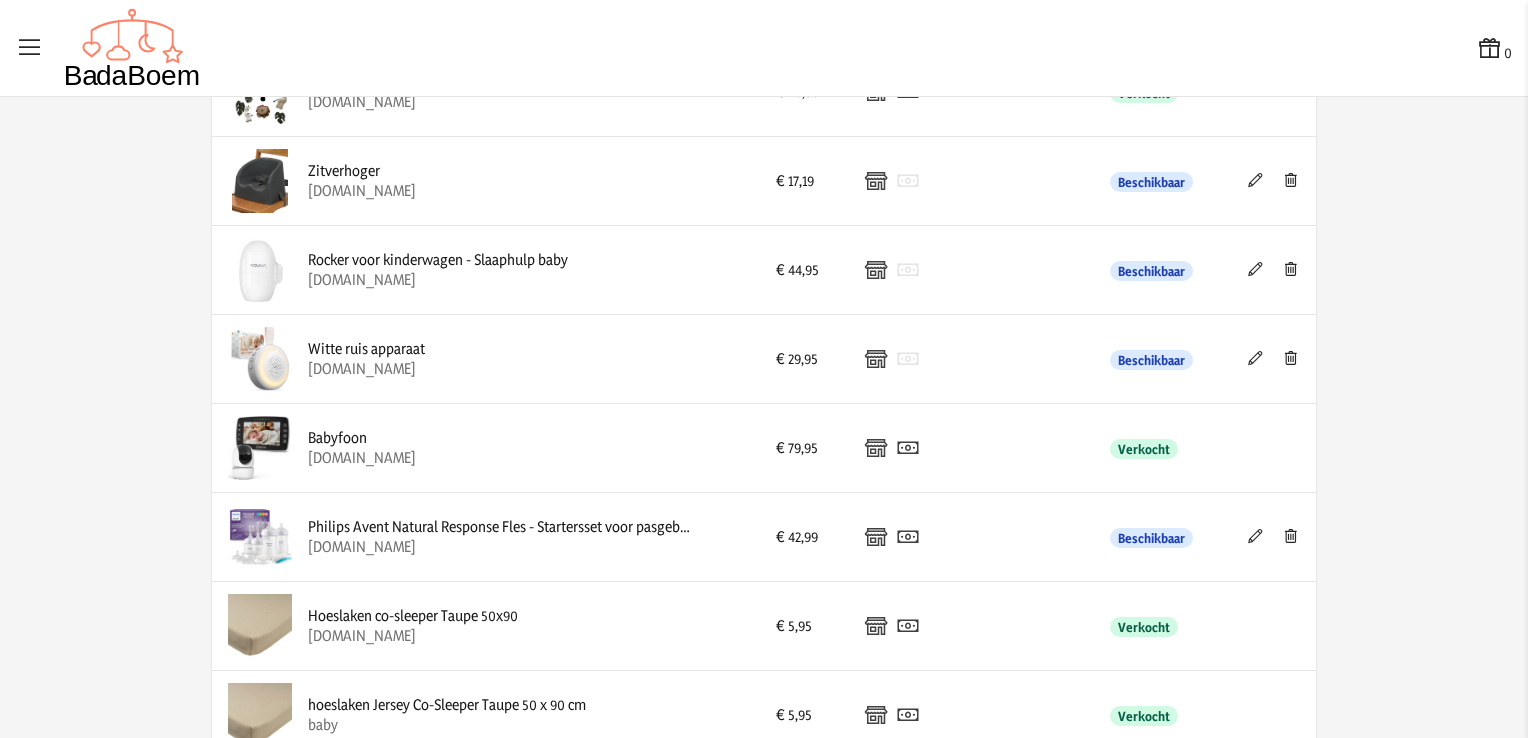 click at bounding box center (1255, 536) 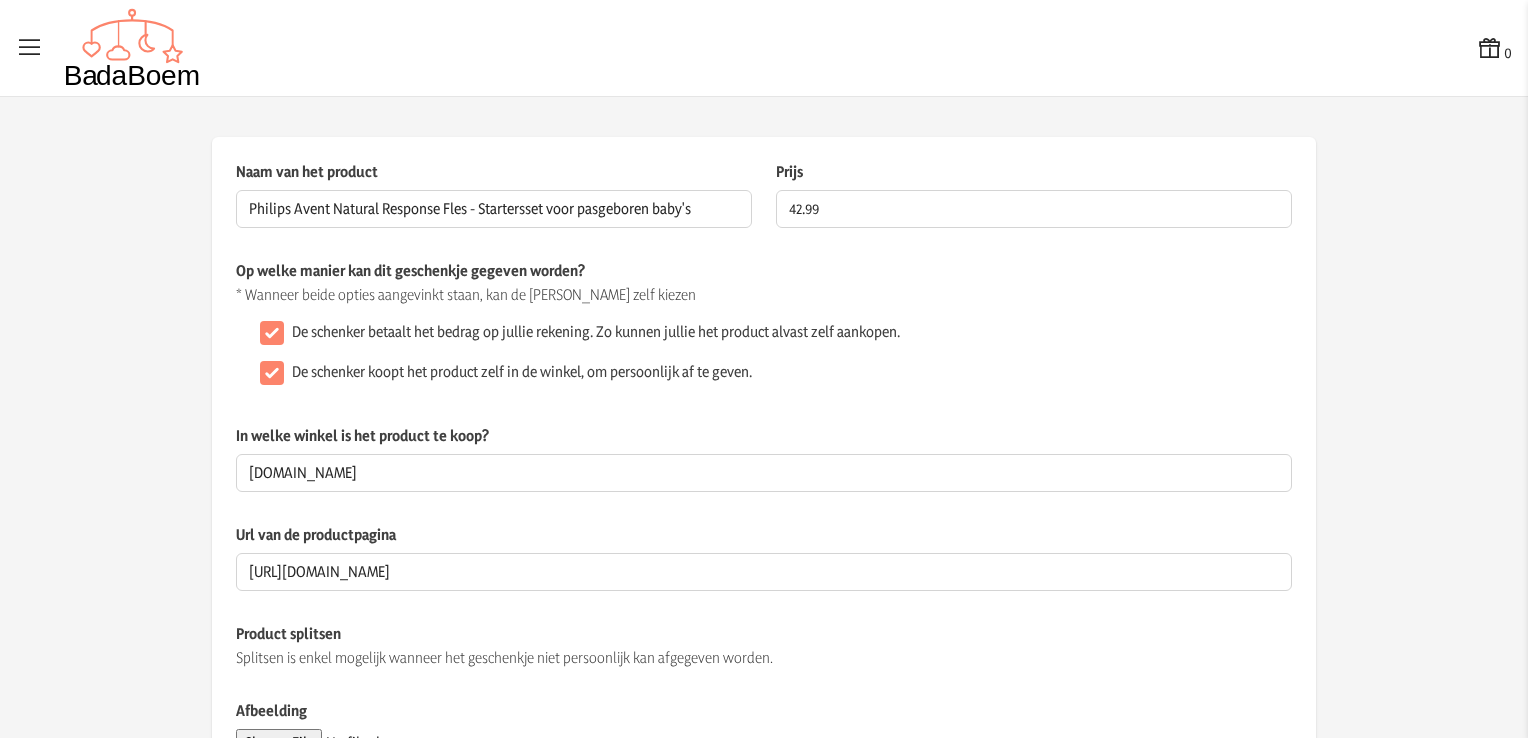 scroll, scrollTop: 0, scrollLeft: 0, axis: both 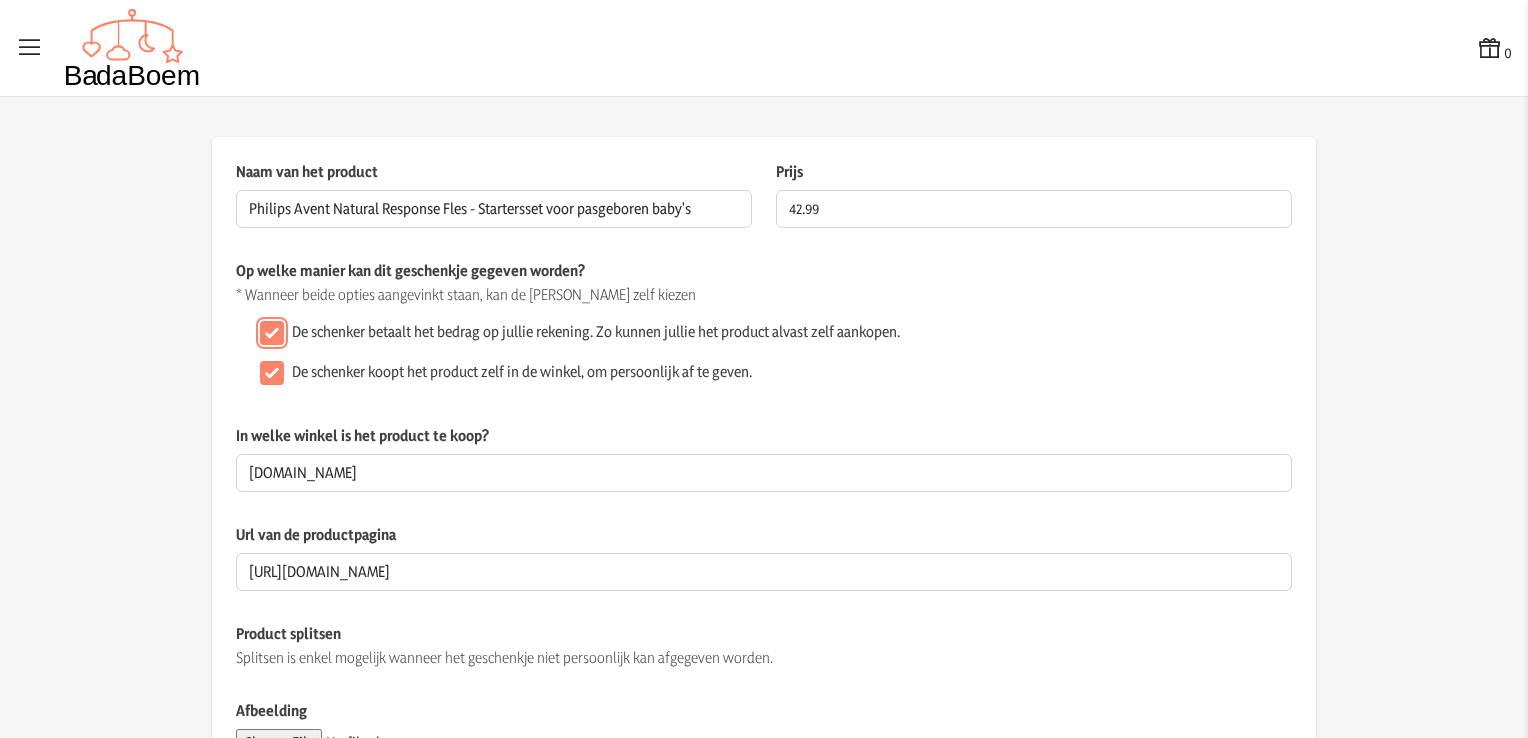 click on "De schenker betaalt het bedrag op jullie rekening. Zo kunnen jullie het product alvast zelf aankopen." at bounding box center [272, 333] 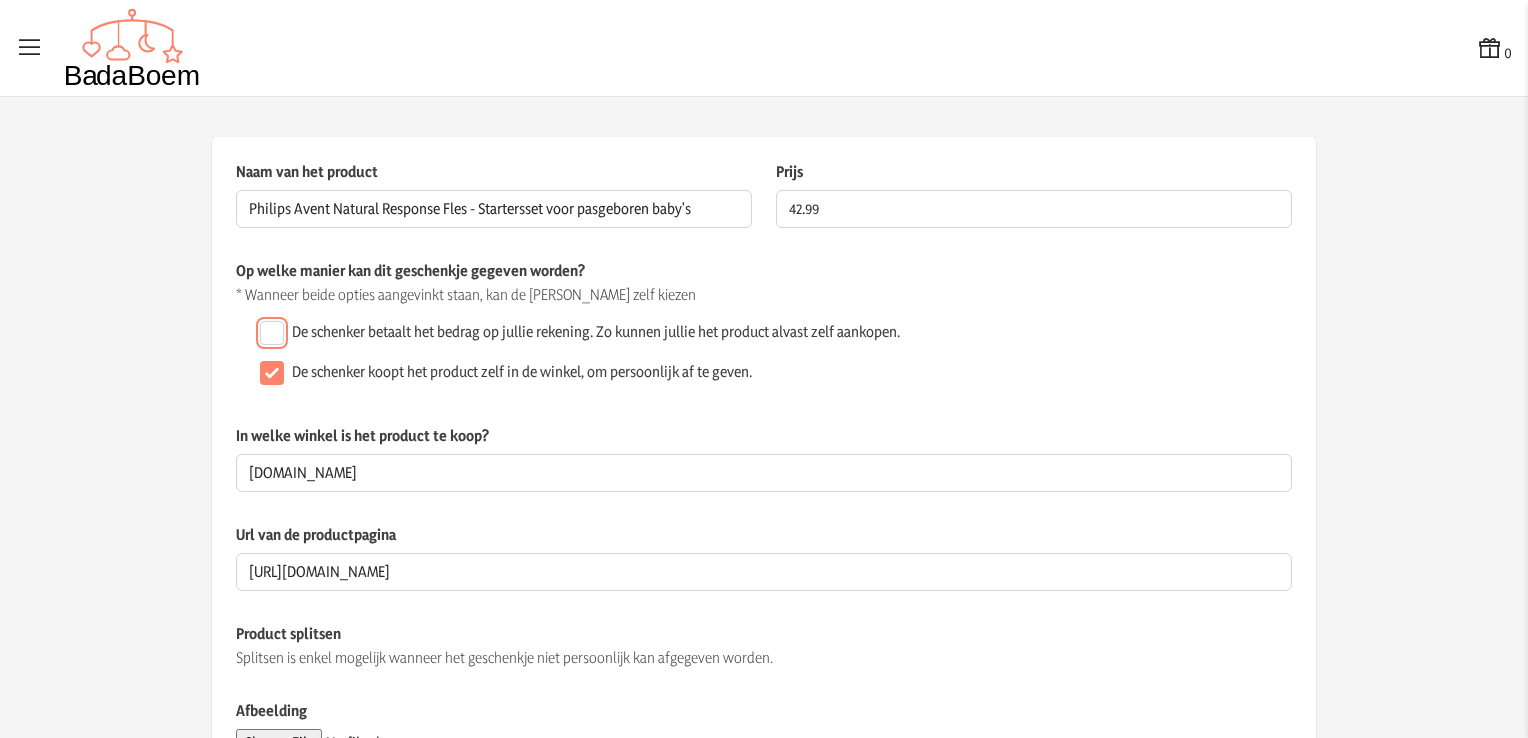 scroll, scrollTop: 520, scrollLeft: 0, axis: vertical 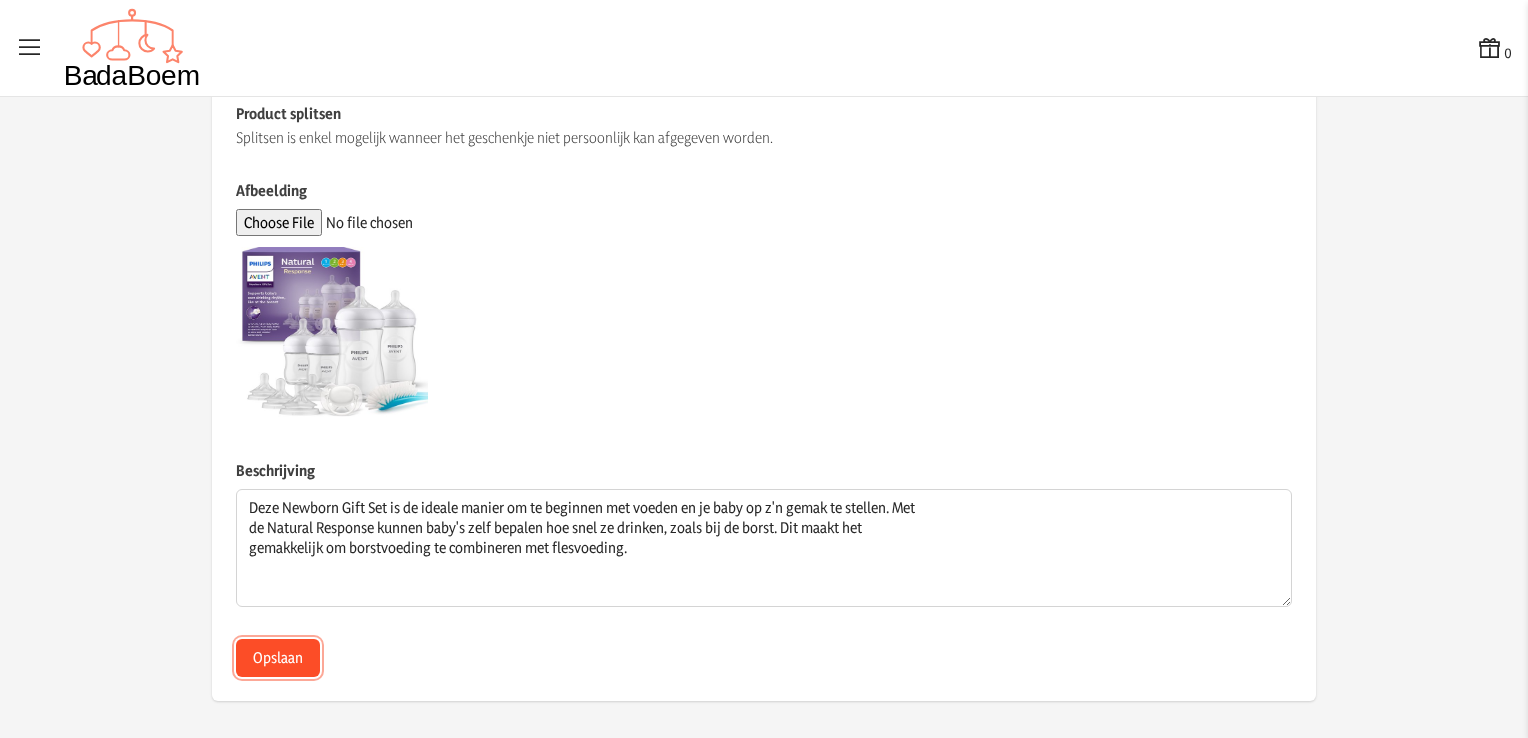 click on "Opslaan" 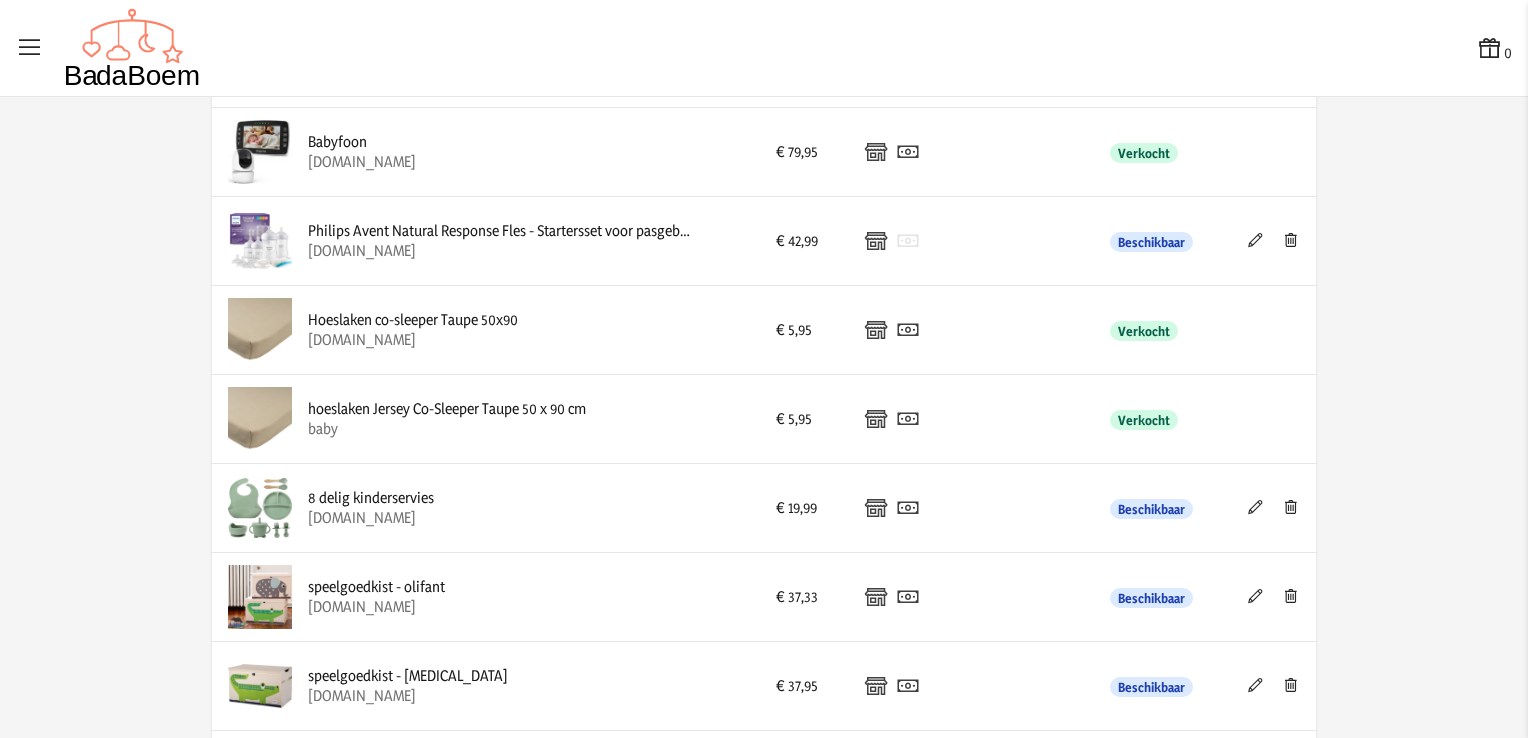 scroll, scrollTop: 1638, scrollLeft: 0, axis: vertical 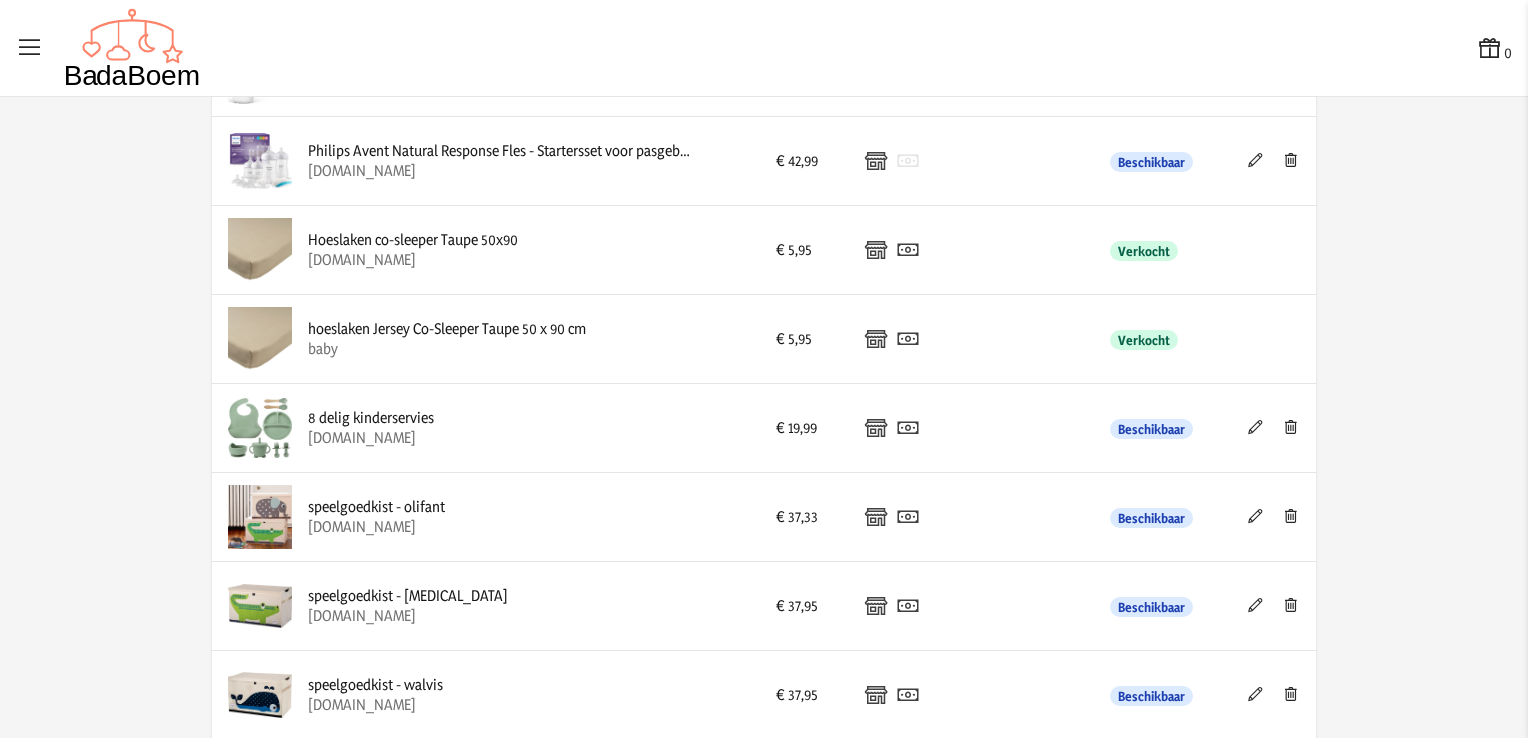 click at bounding box center (1255, 427) 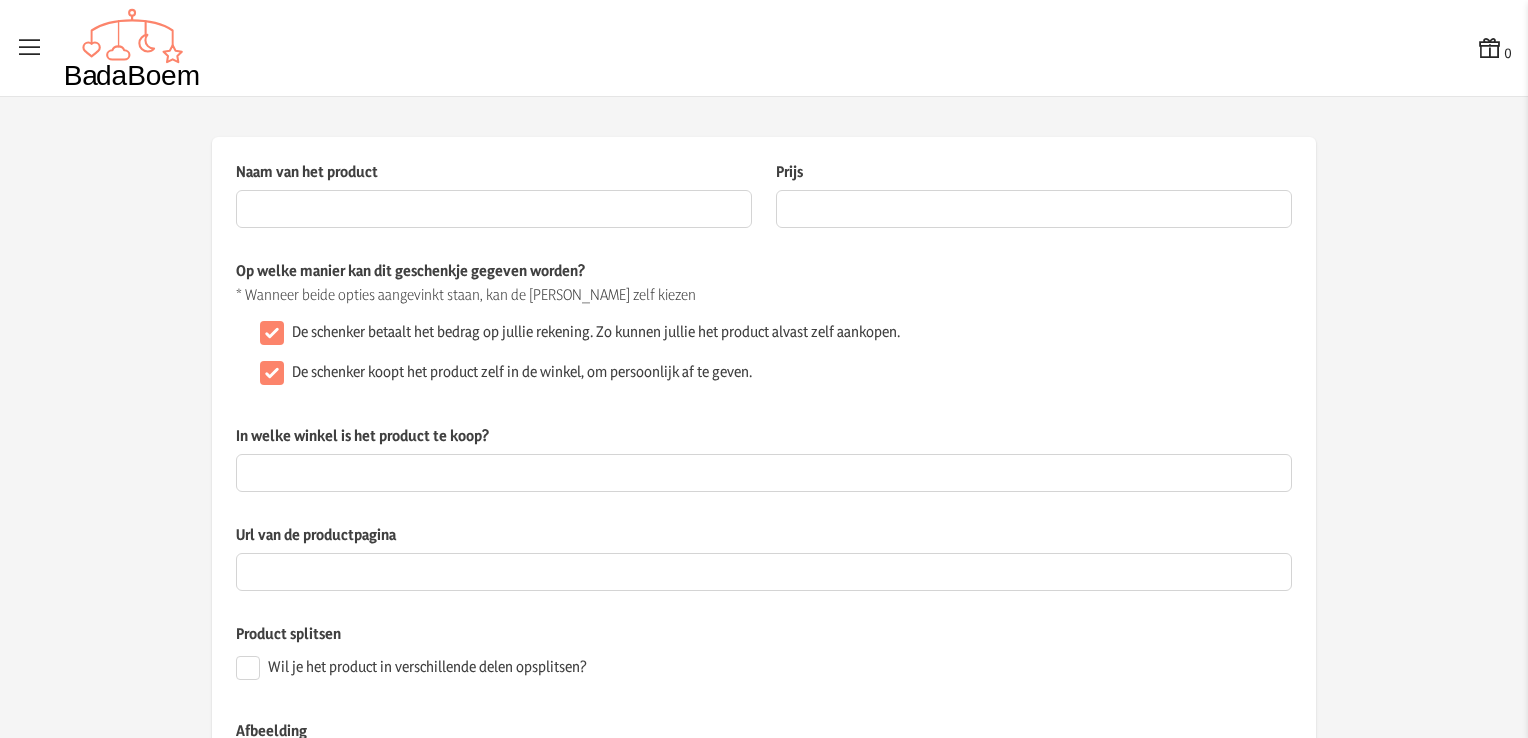 type on "8 delig kinderservies" 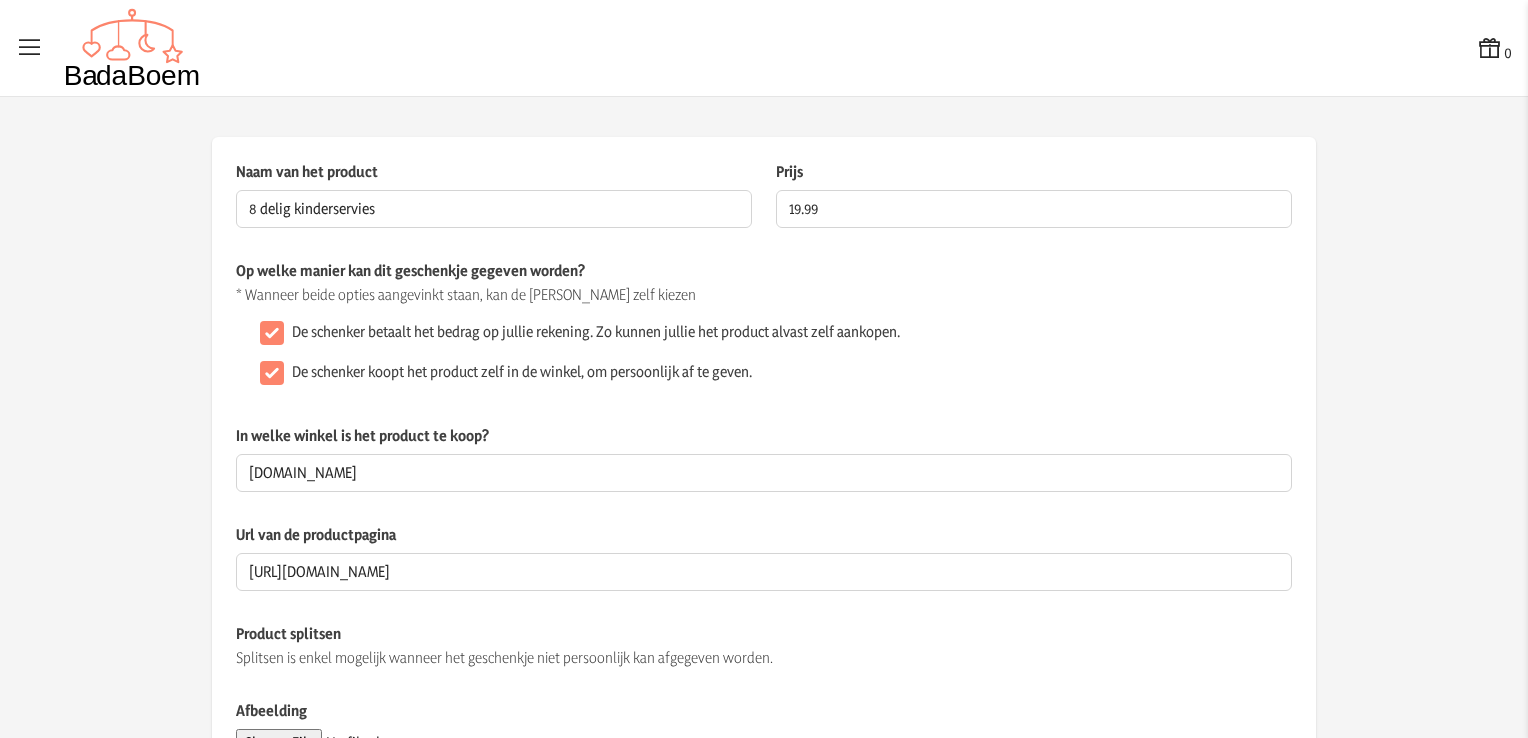 scroll, scrollTop: 0, scrollLeft: 0, axis: both 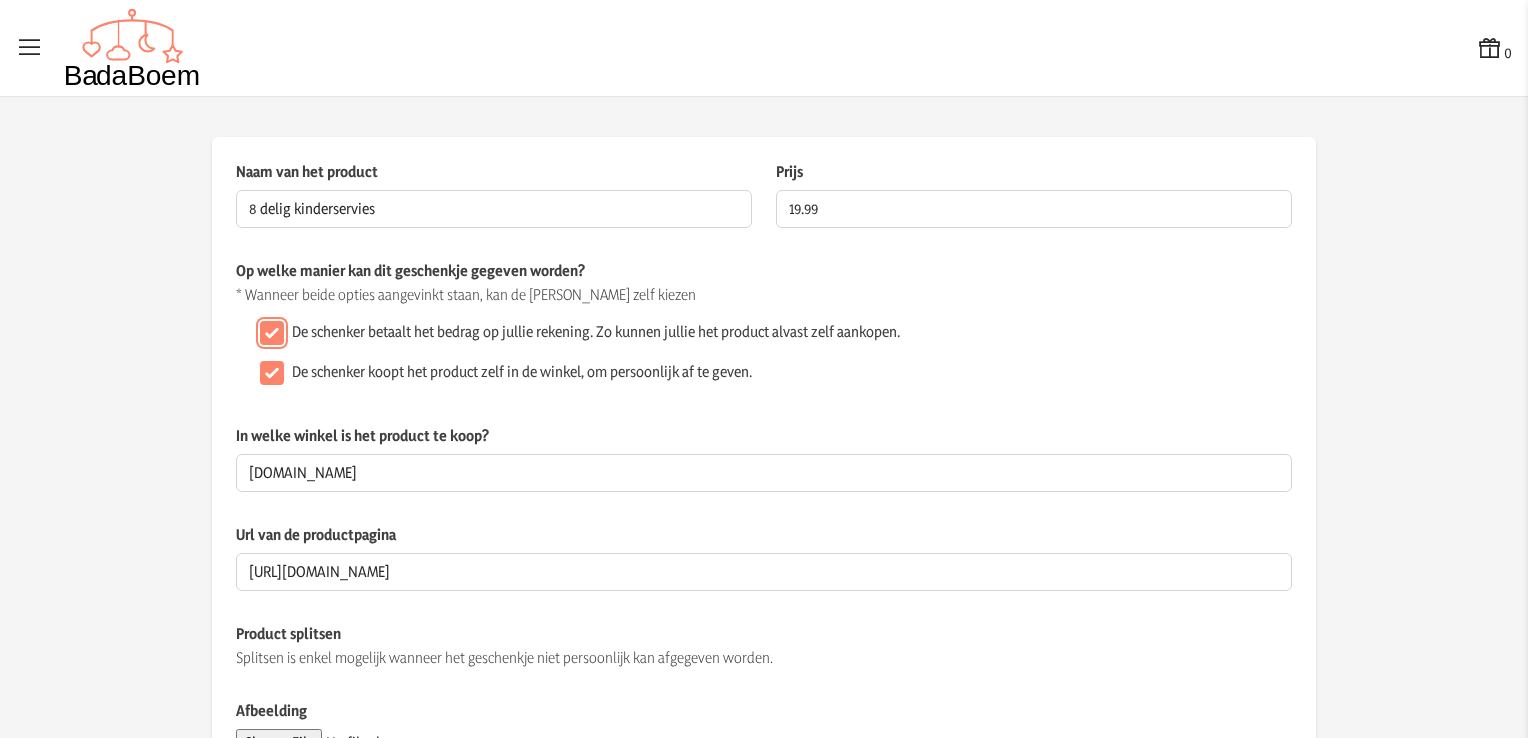 click on "De schenker betaalt het bedrag op jullie rekening. Zo kunnen jullie het product alvast zelf aankopen." at bounding box center (272, 333) 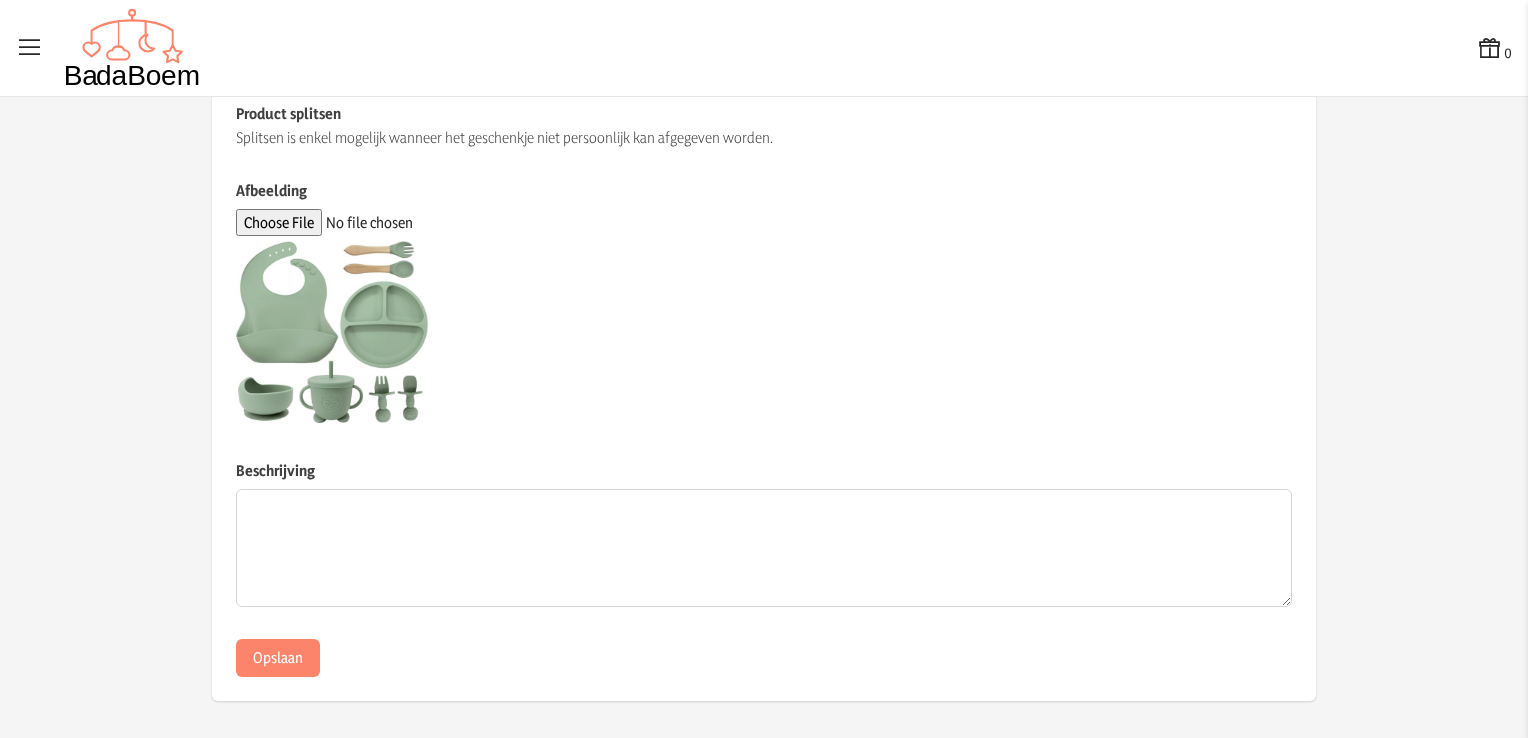 scroll, scrollTop: 519, scrollLeft: 0, axis: vertical 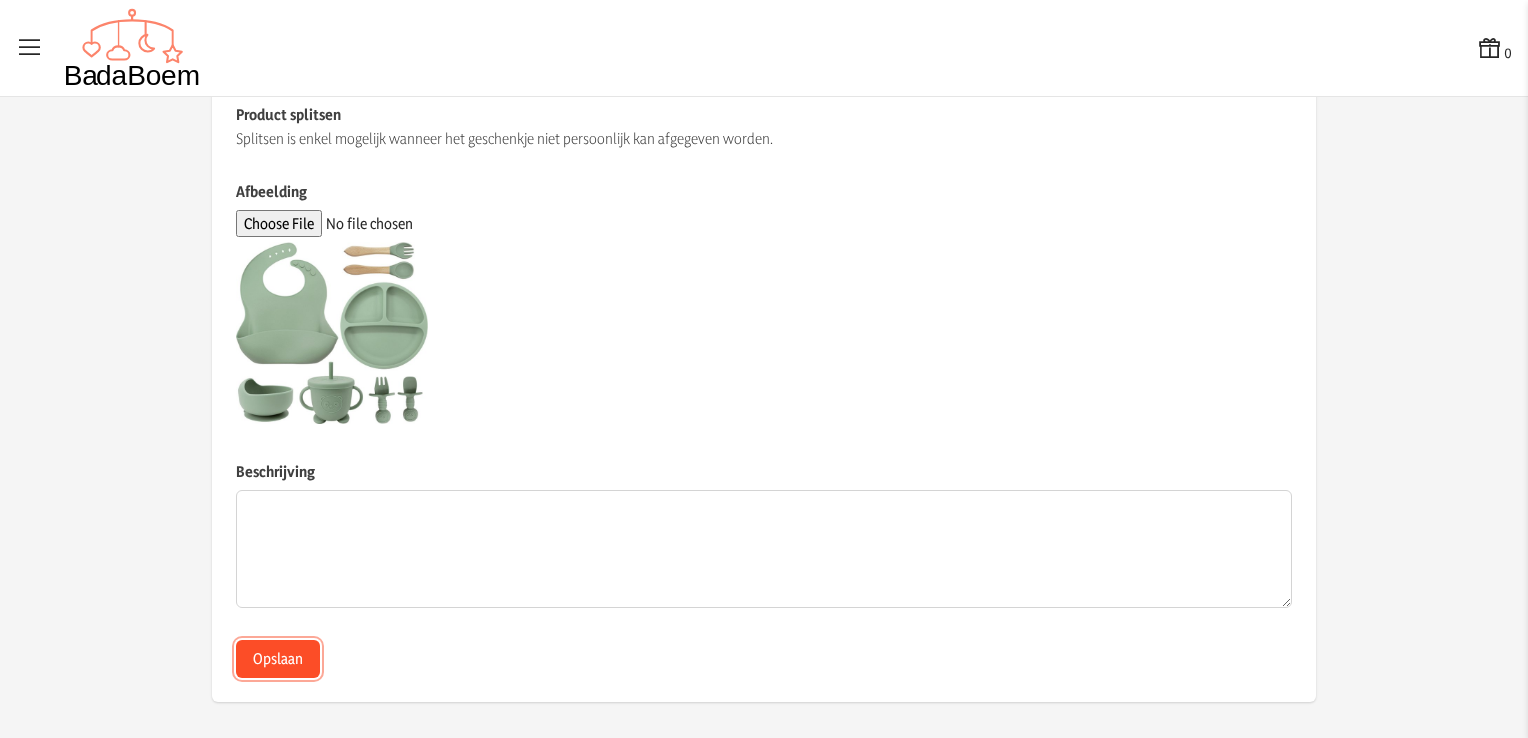click on "Opslaan" 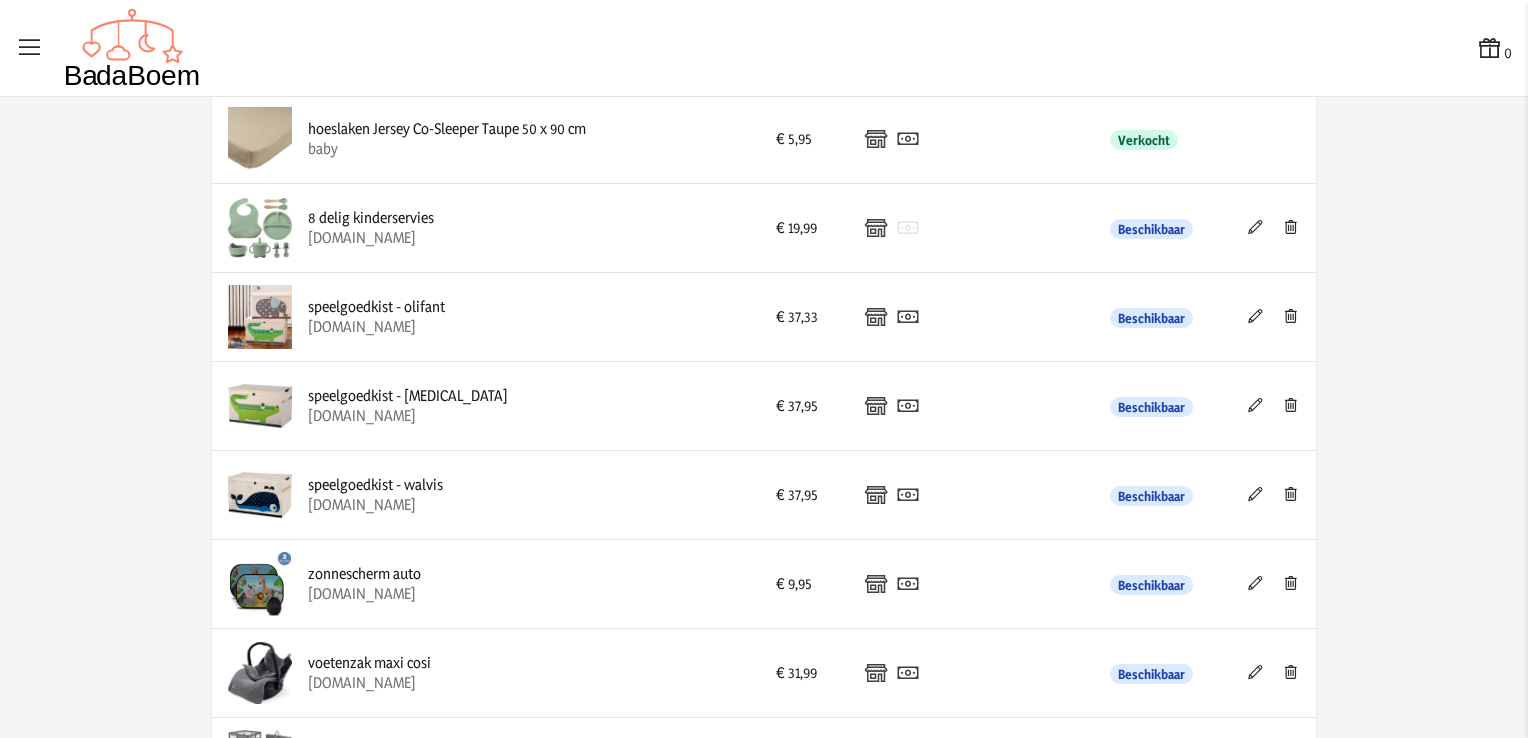 scroll, scrollTop: 1839, scrollLeft: 0, axis: vertical 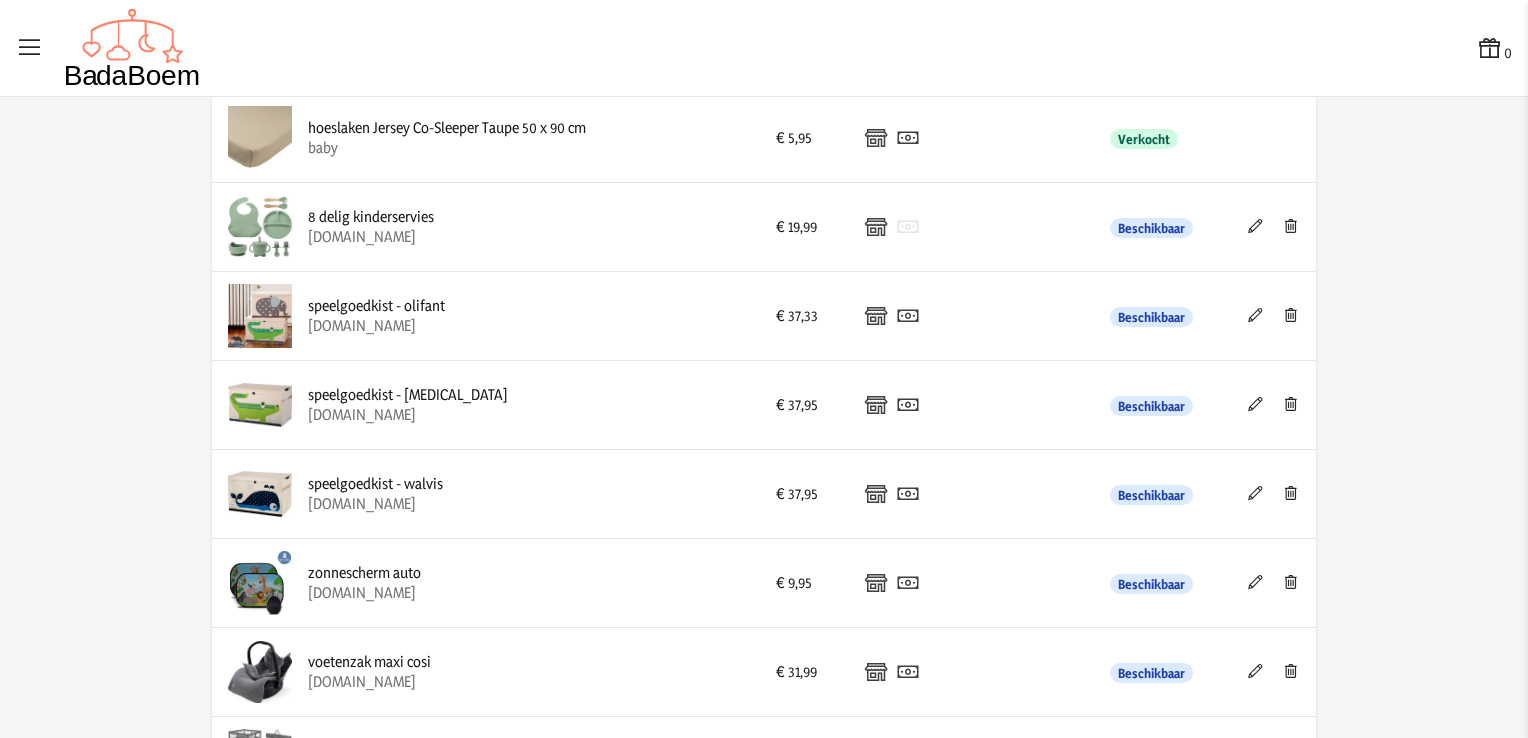 click at bounding box center (1255, 315) 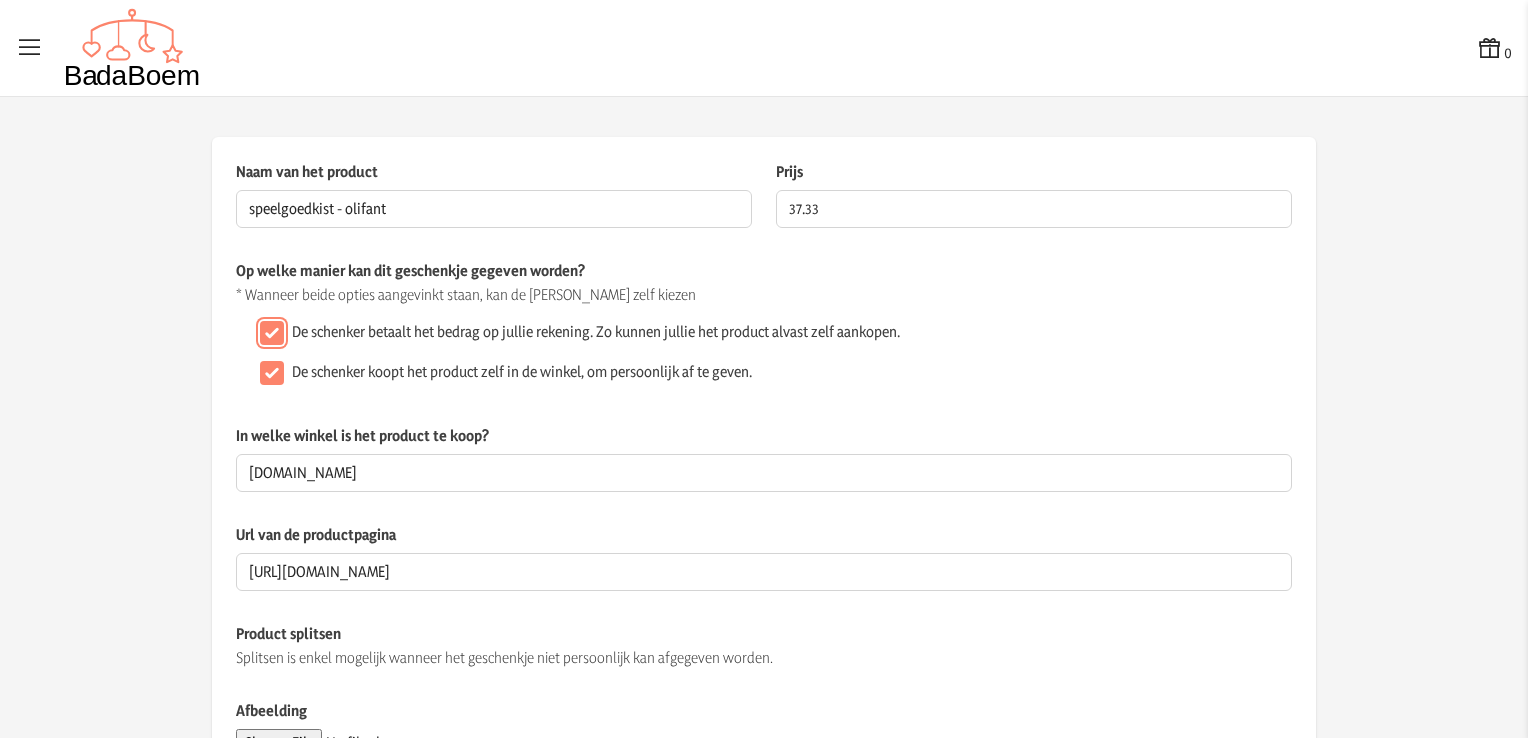 click on "De schenker betaalt het bedrag op jullie rekening. Zo kunnen jullie het product alvast zelf aankopen." at bounding box center (272, 333) 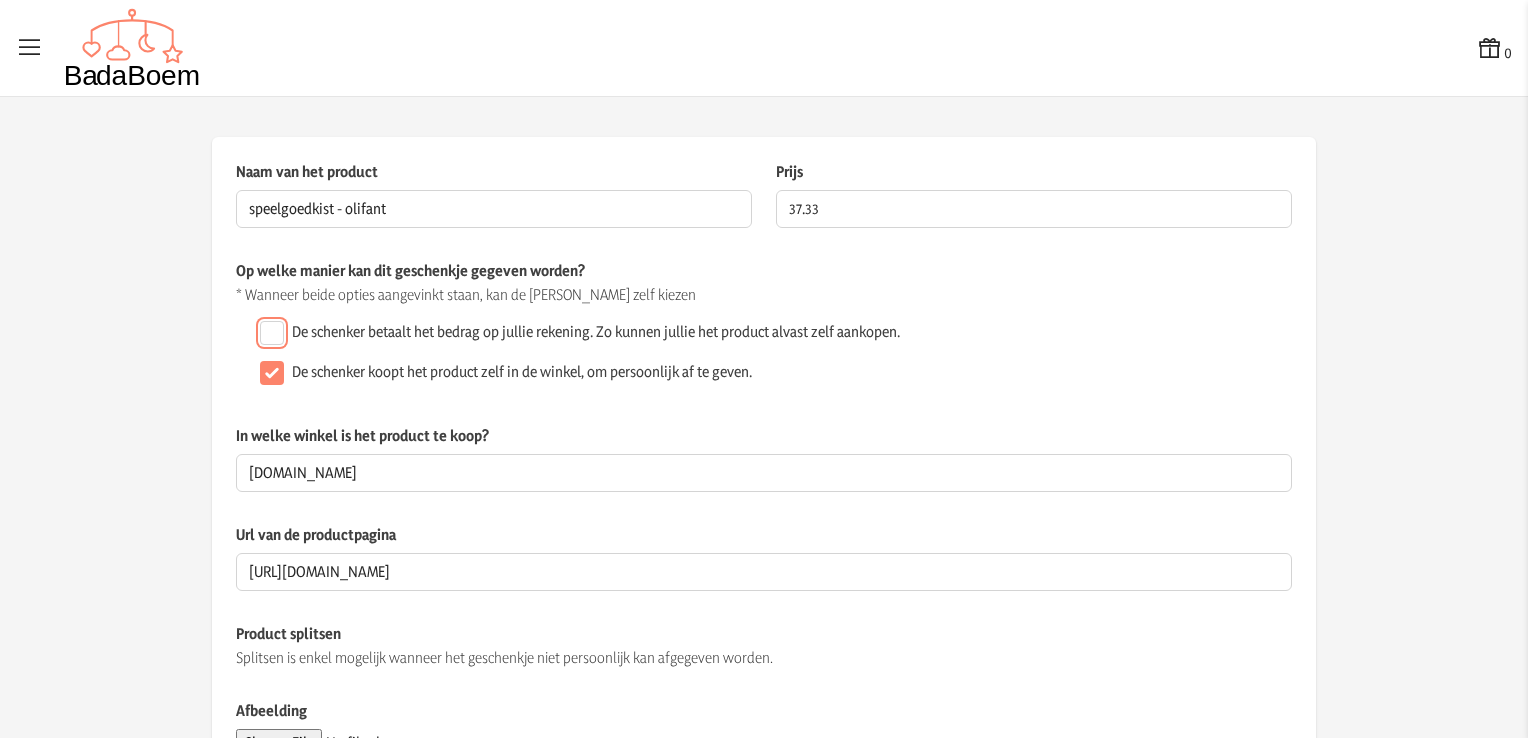 scroll, scrollTop: 520, scrollLeft: 0, axis: vertical 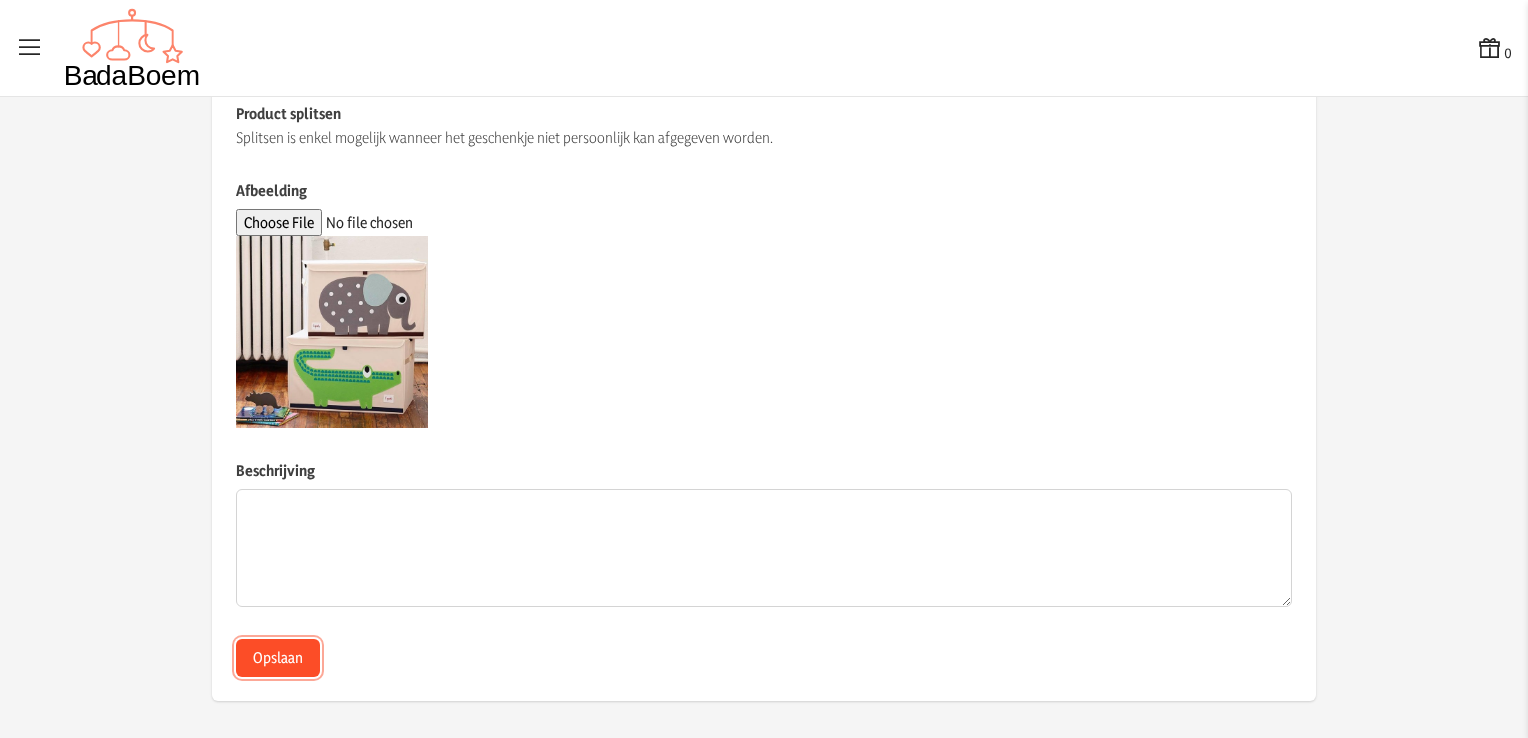 click on "Opslaan" 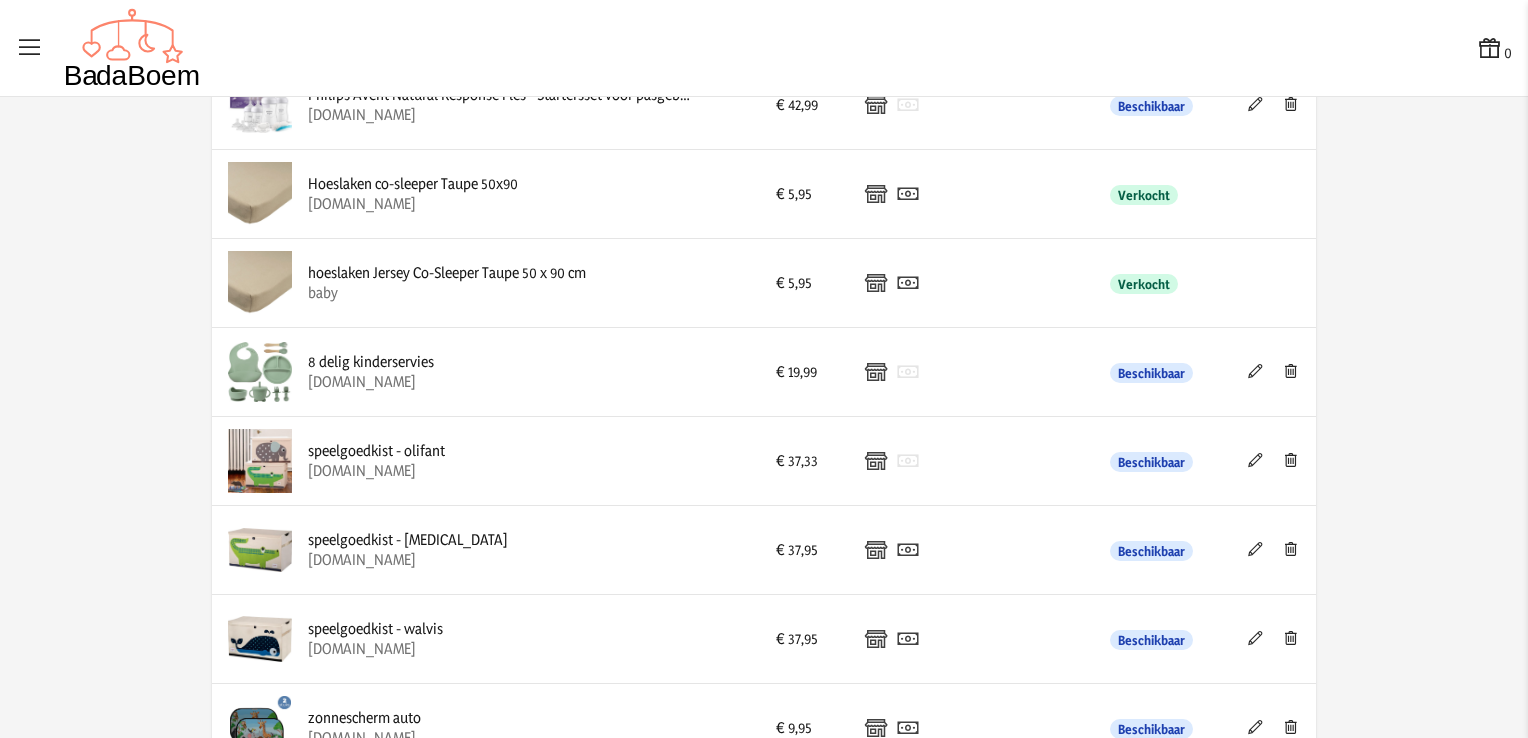 scroll, scrollTop: 1744, scrollLeft: 0, axis: vertical 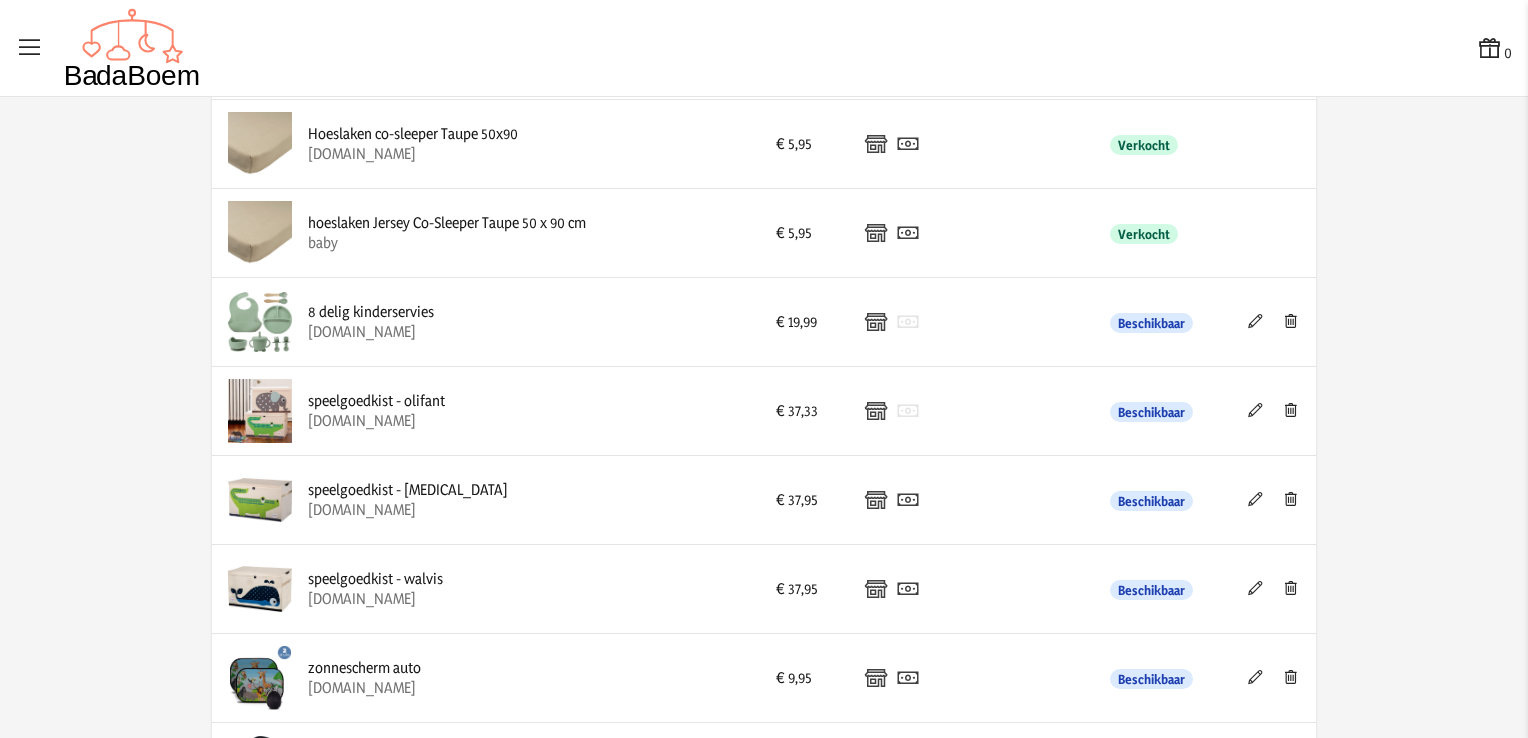 click at bounding box center [1255, 499] 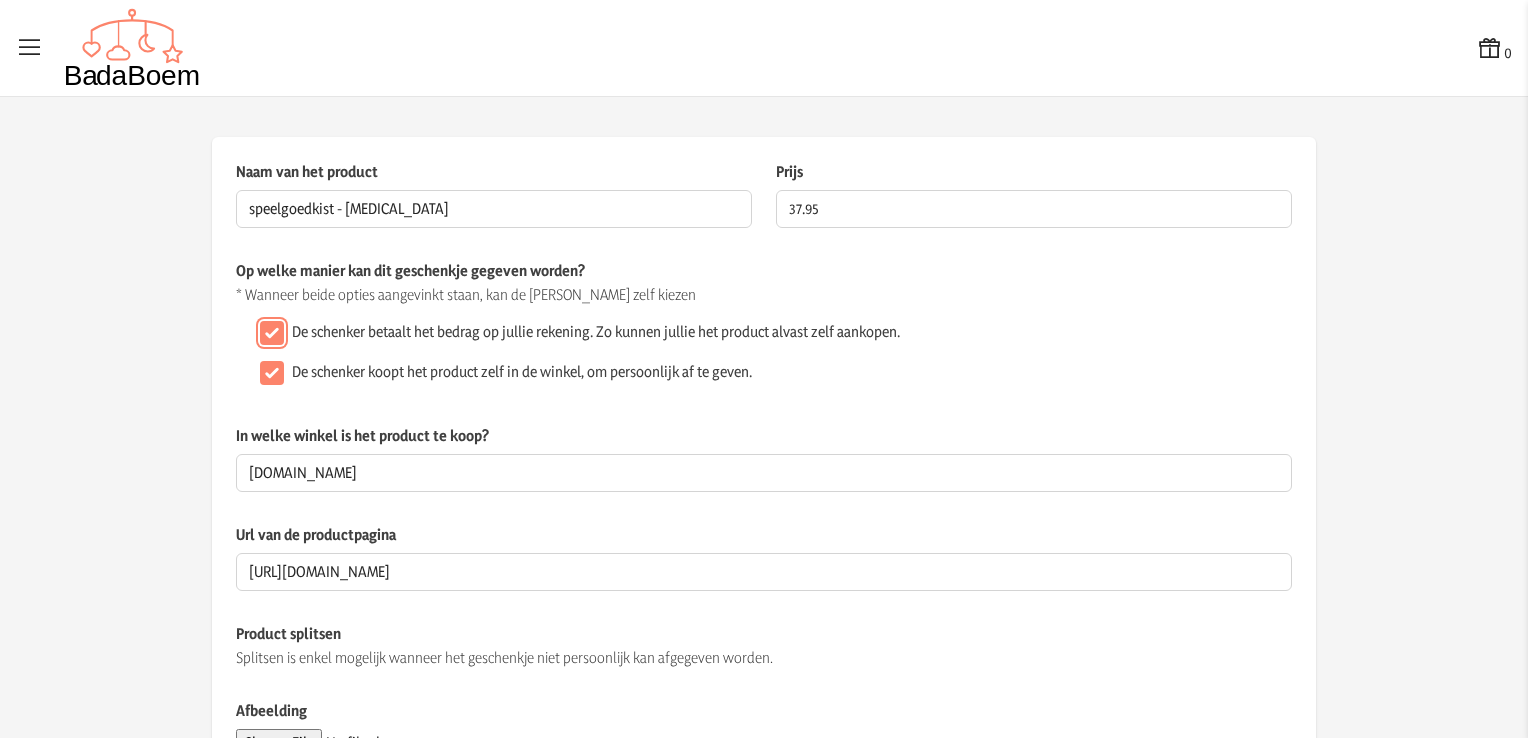 click on "De schenker betaalt het bedrag op jullie rekening. Zo kunnen jullie het product alvast zelf aankopen." at bounding box center (272, 333) 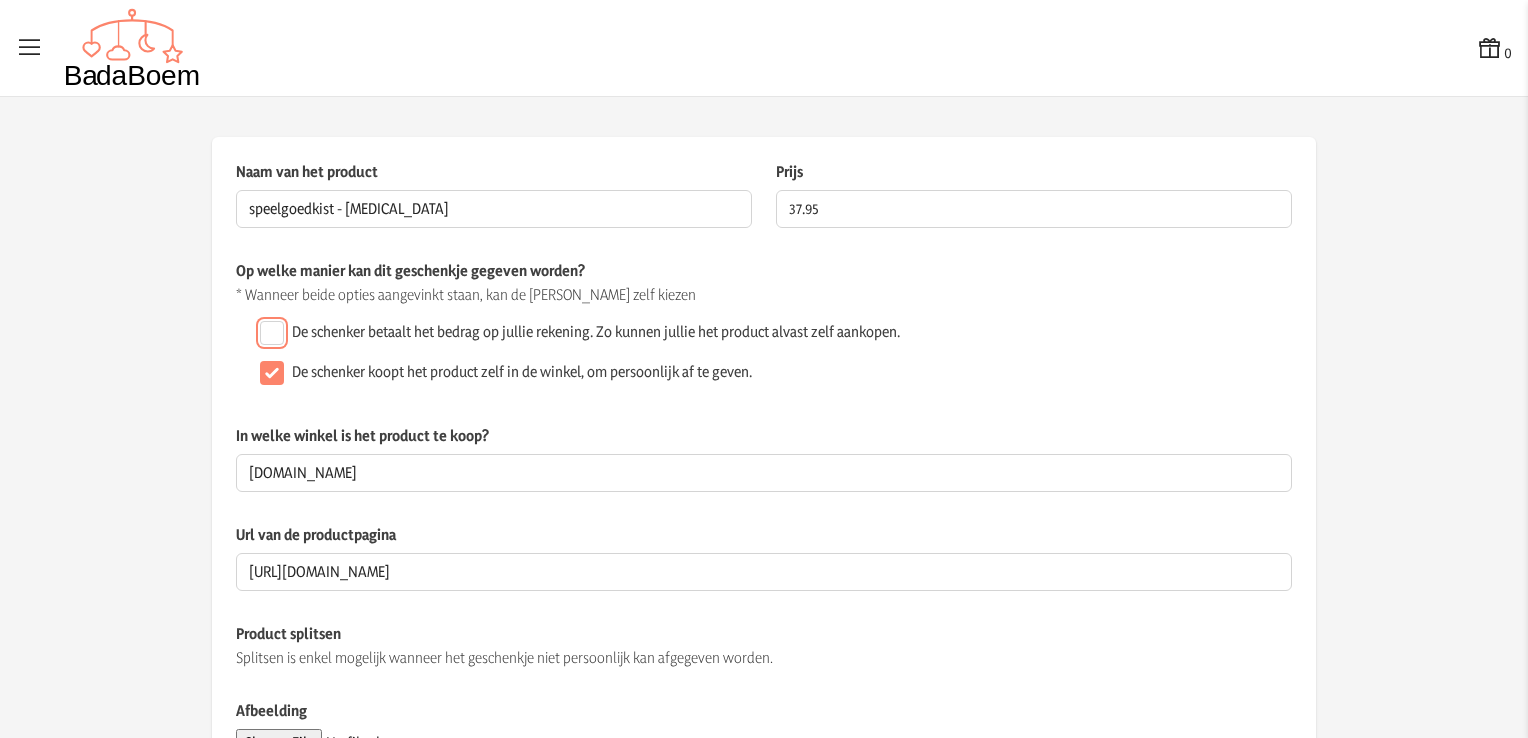 scroll, scrollTop: 520, scrollLeft: 0, axis: vertical 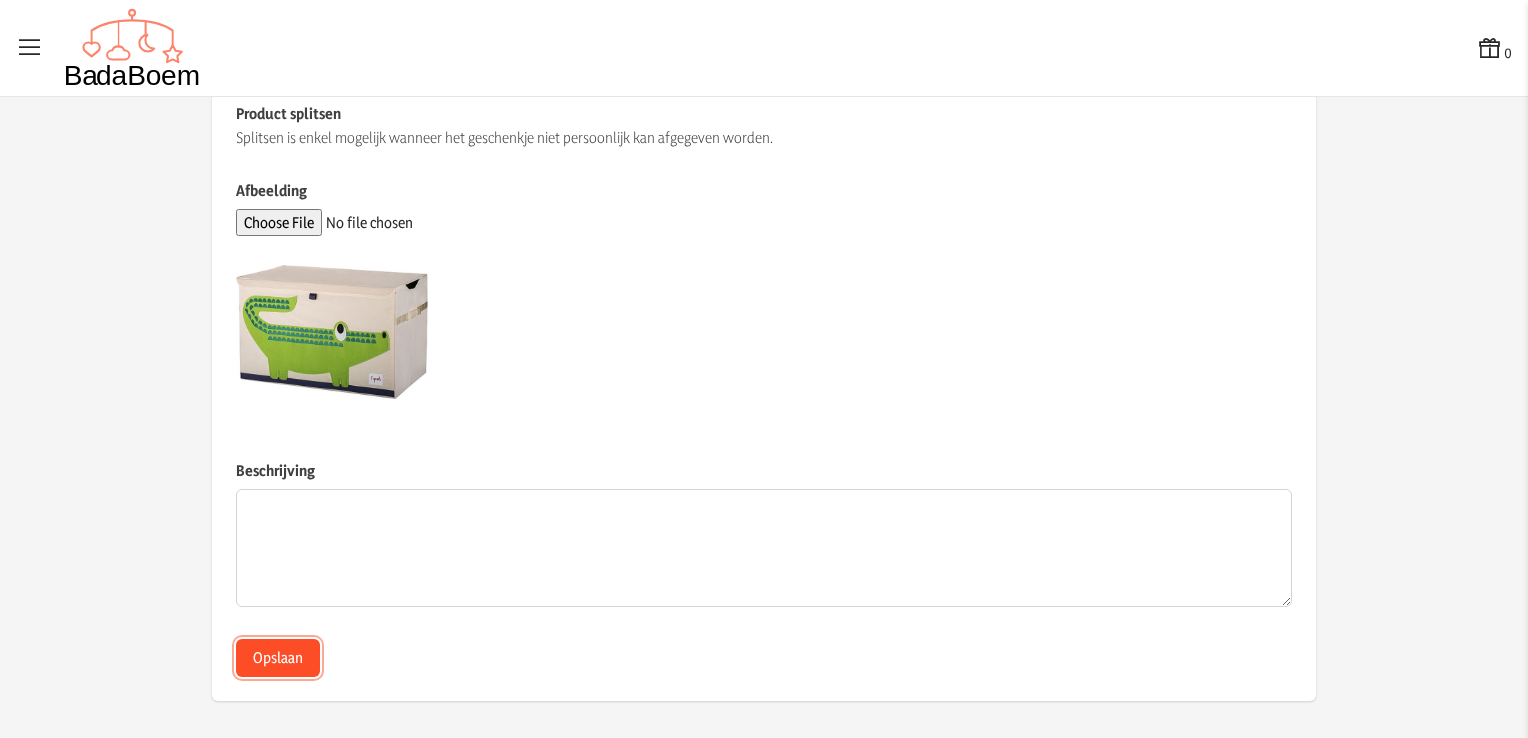 click on "Opslaan" 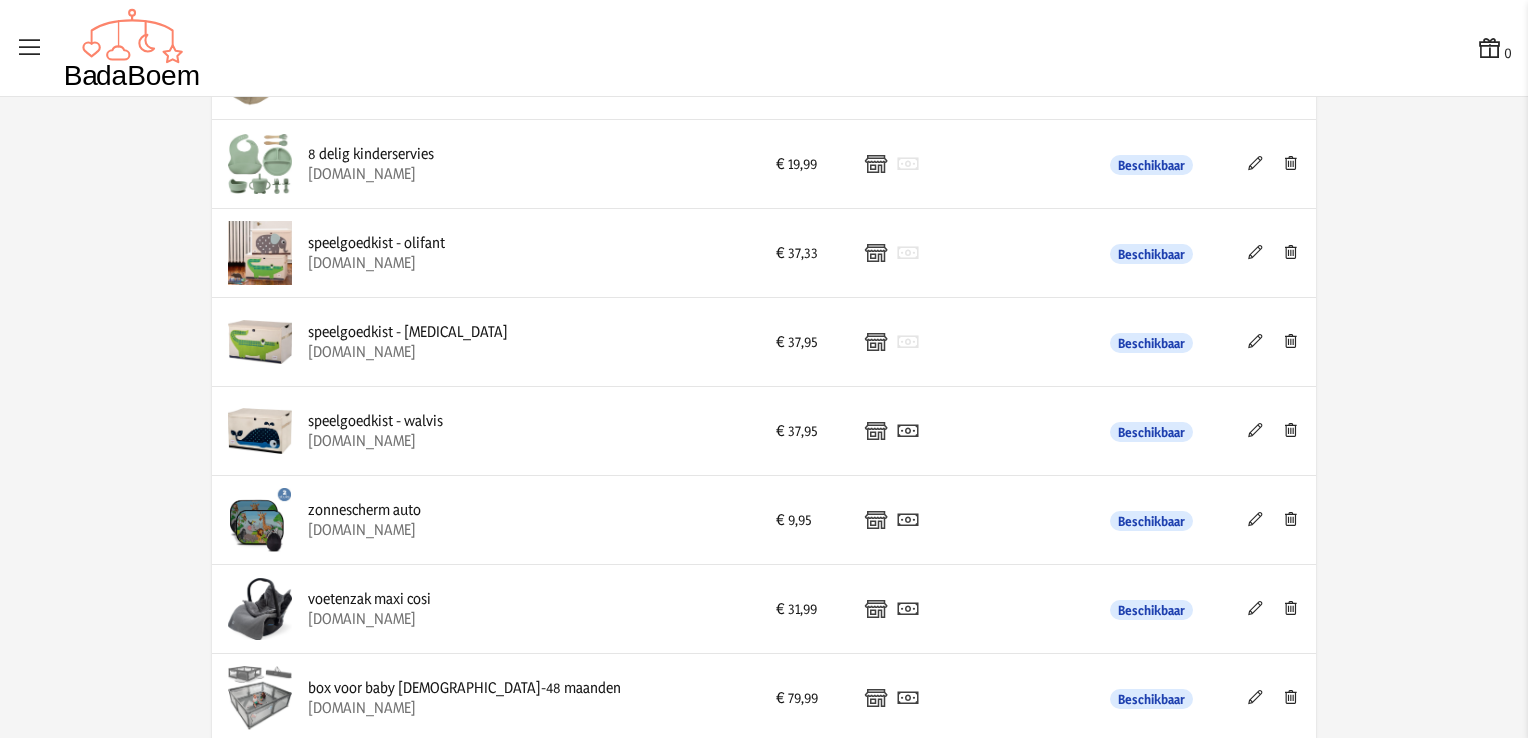 scroll, scrollTop: 1900, scrollLeft: 0, axis: vertical 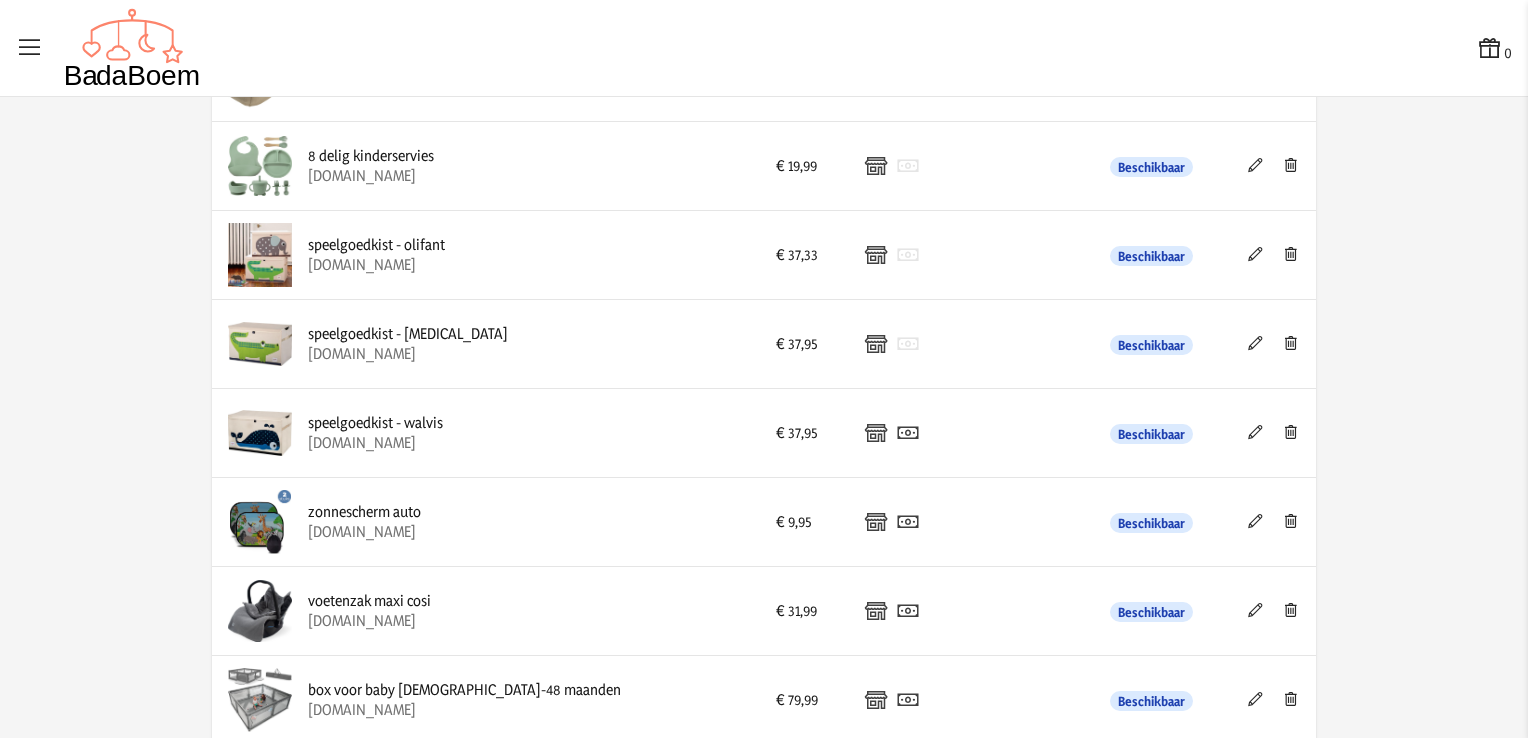 click at bounding box center [1255, 432] 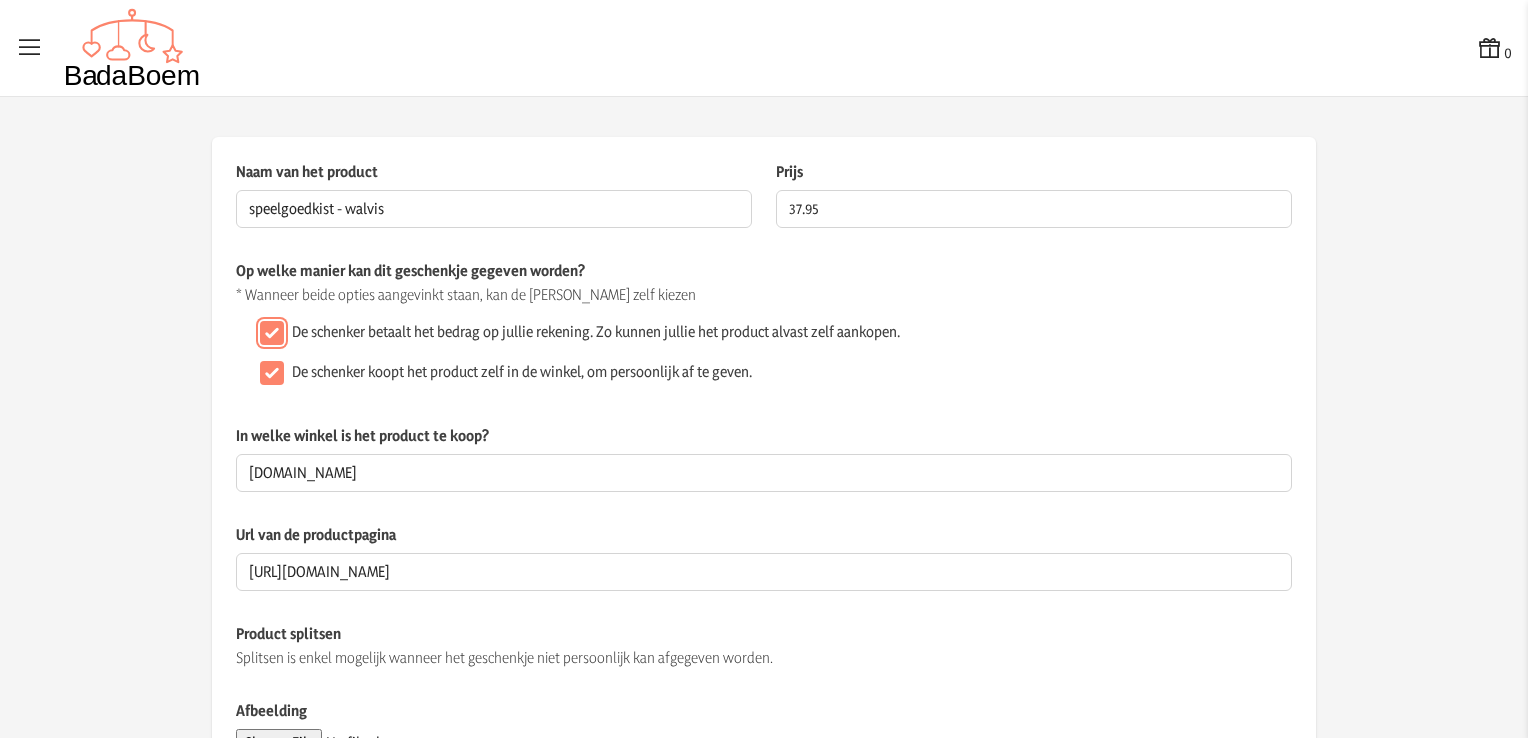 click on "De schenker betaalt het bedrag op jullie rekening. Zo kunnen jullie het product alvast zelf aankopen." at bounding box center [272, 333] 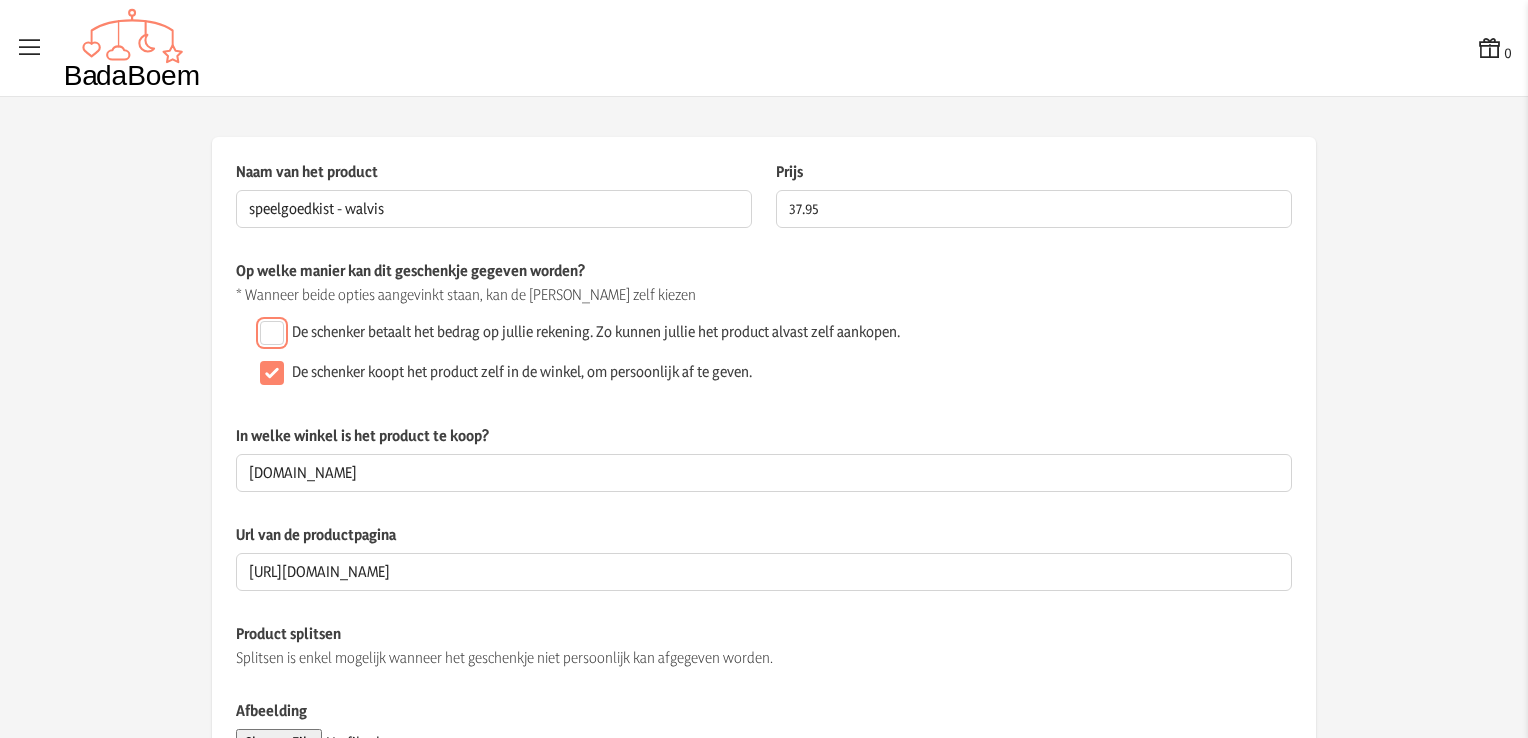scroll, scrollTop: 520, scrollLeft: 0, axis: vertical 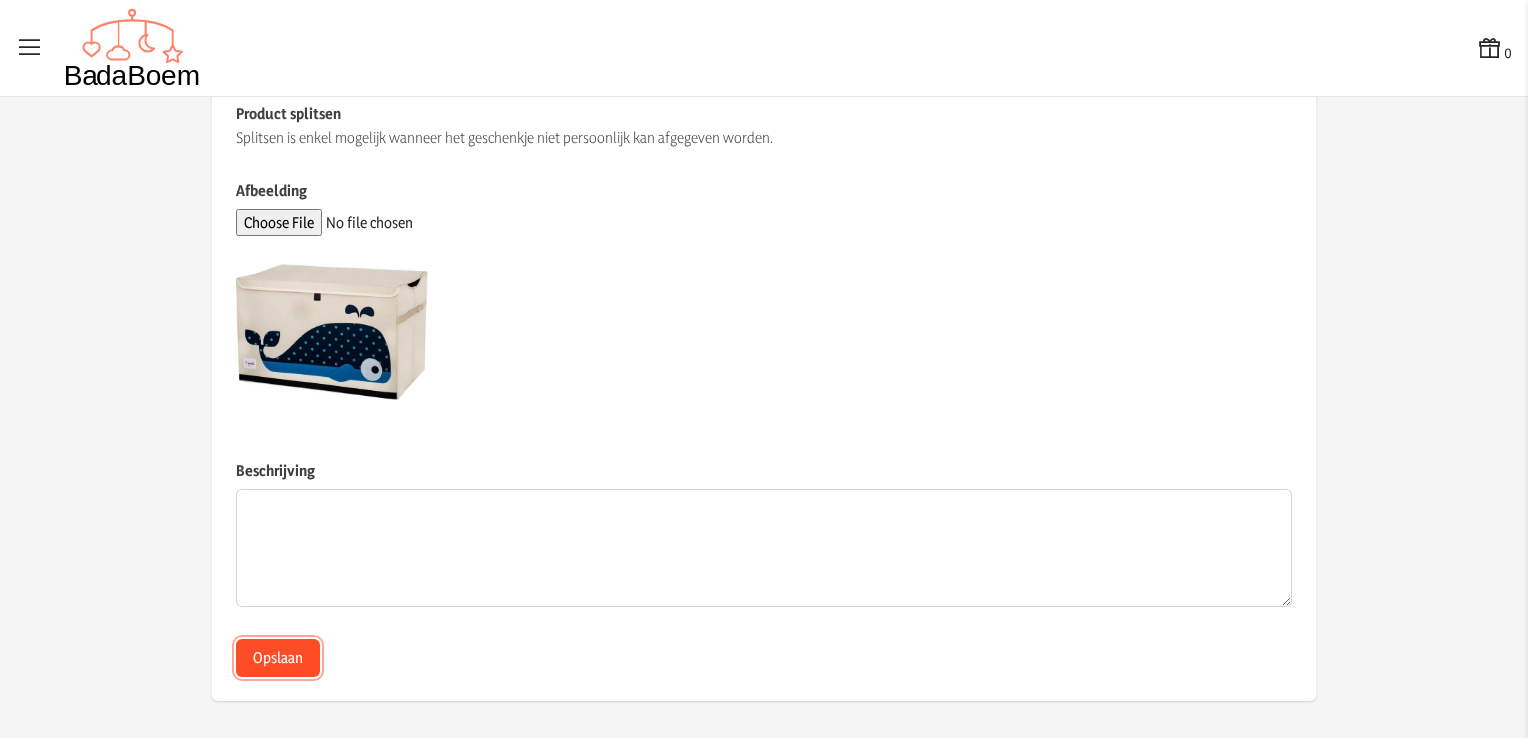 click on "Opslaan" 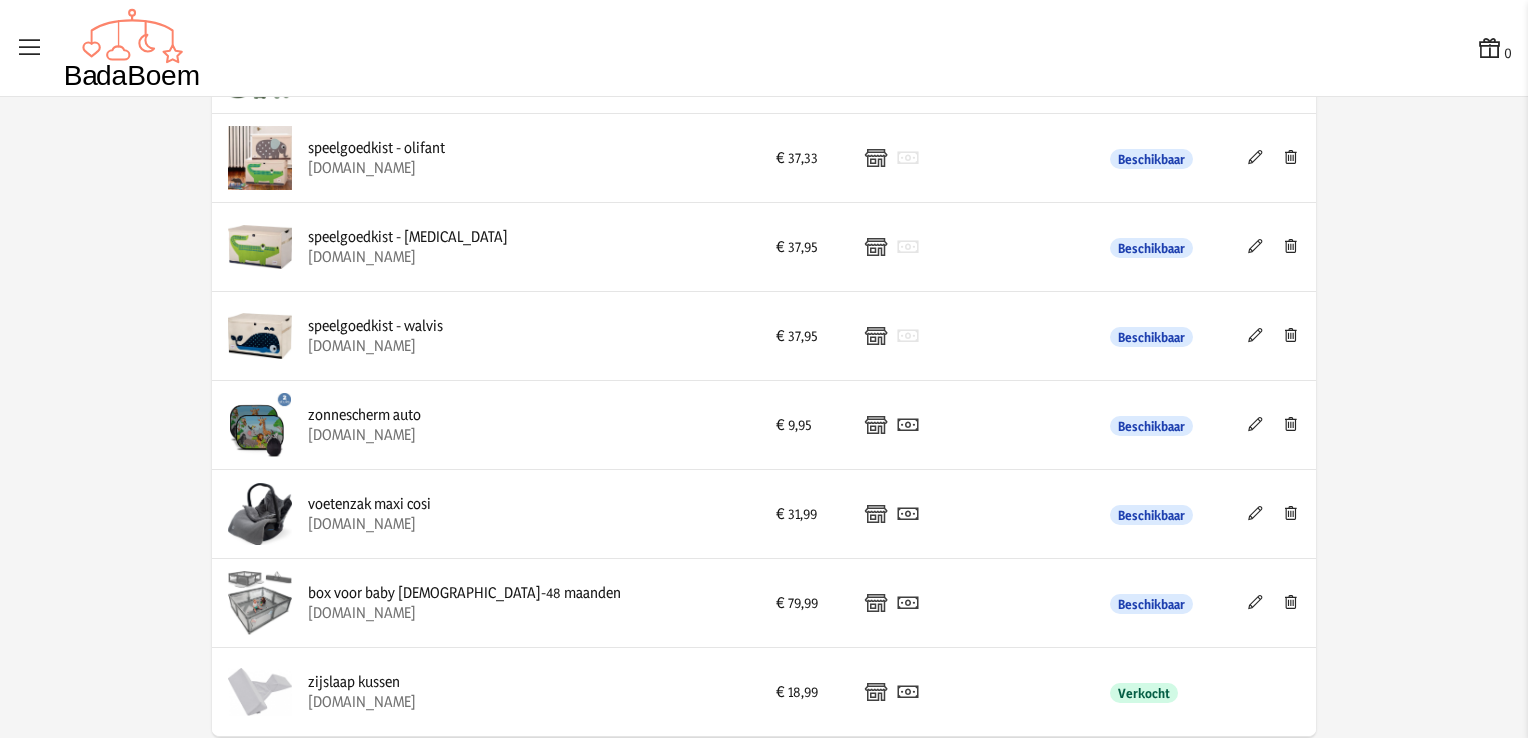 scroll, scrollTop: 1997, scrollLeft: 0, axis: vertical 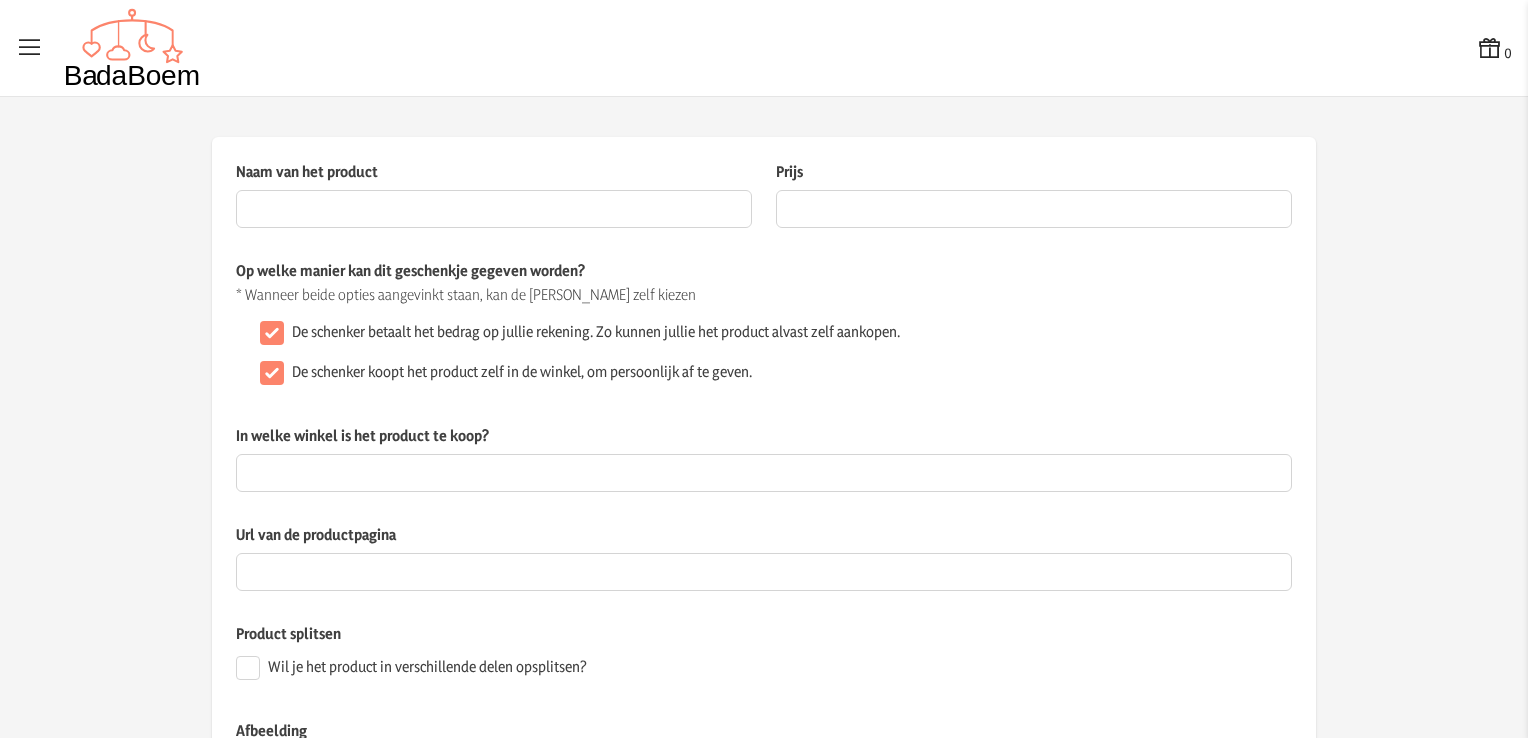 type on "zonnescherm auto" 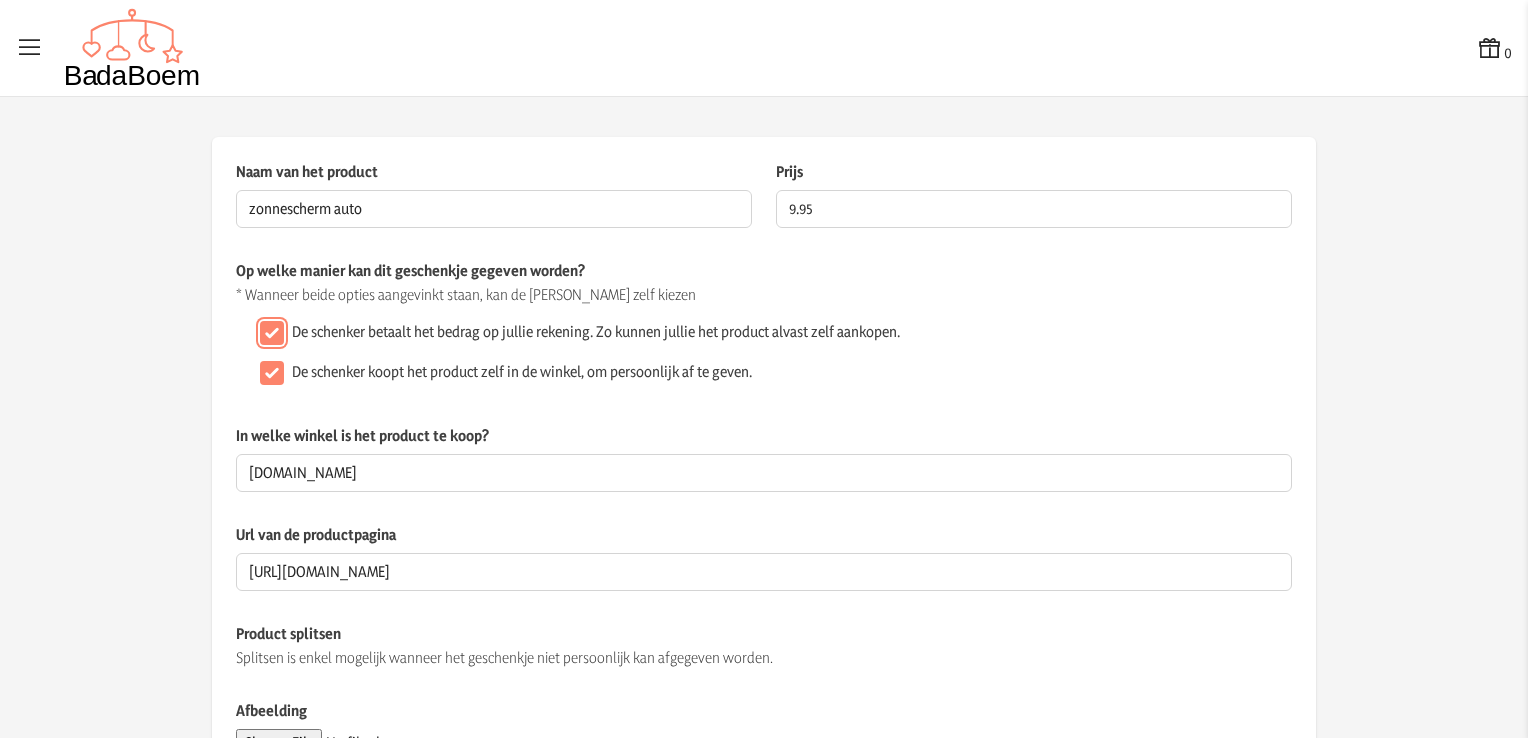 click on "De schenker betaalt het bedrag op jullie rekening. Zo kunnen jullie het product alvast zelf aankopen." at bounding box center (272, 333) 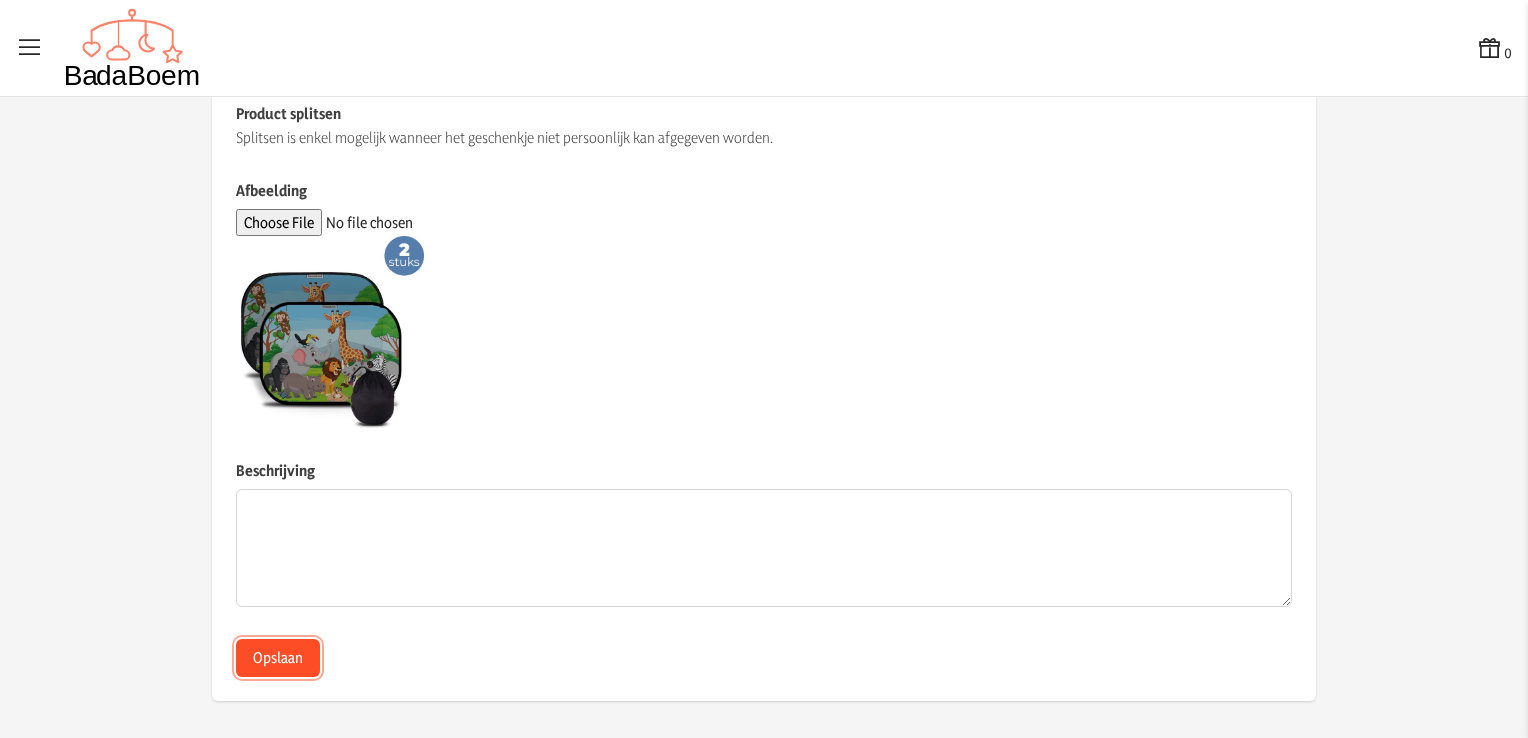click on "Opslaan" 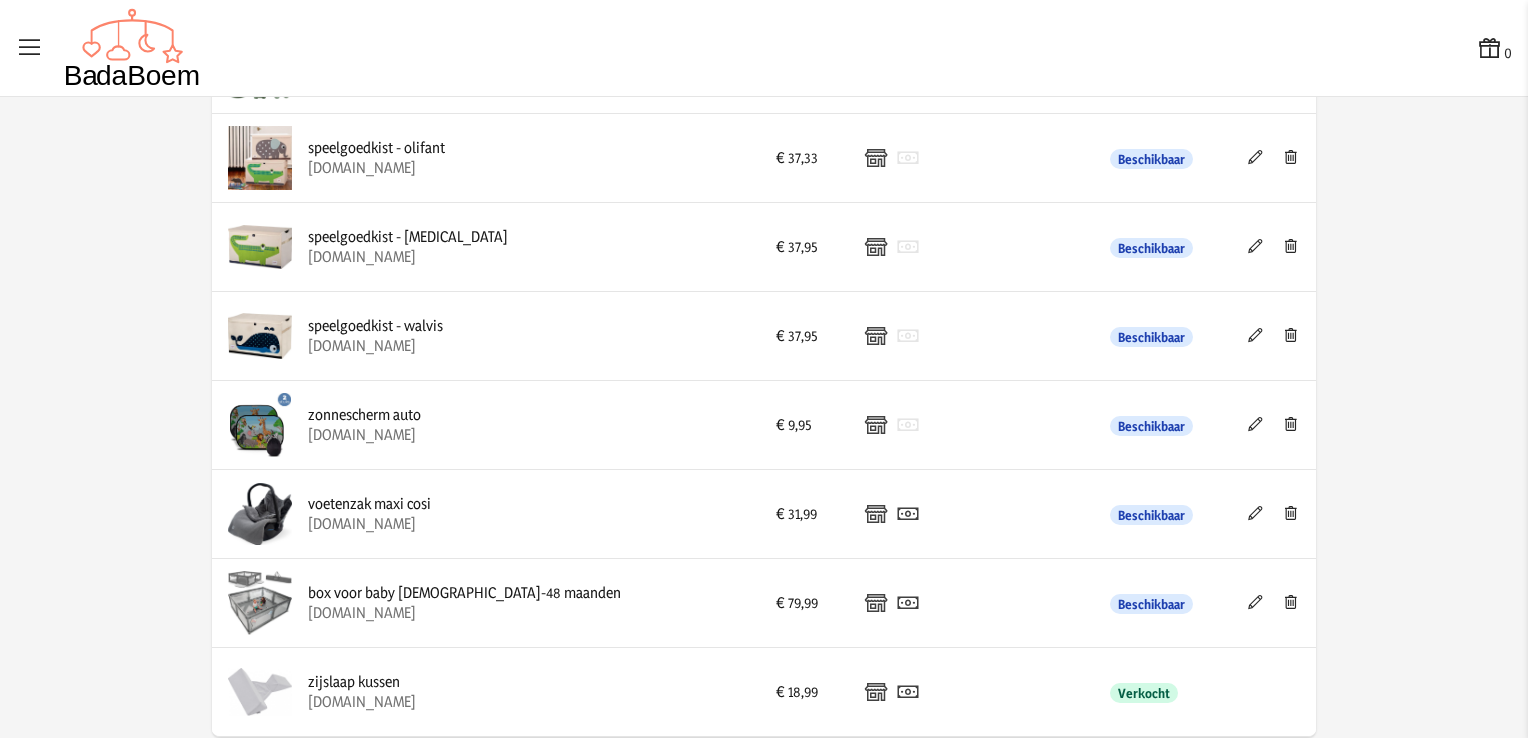 click at bounding box center [1255, 513] 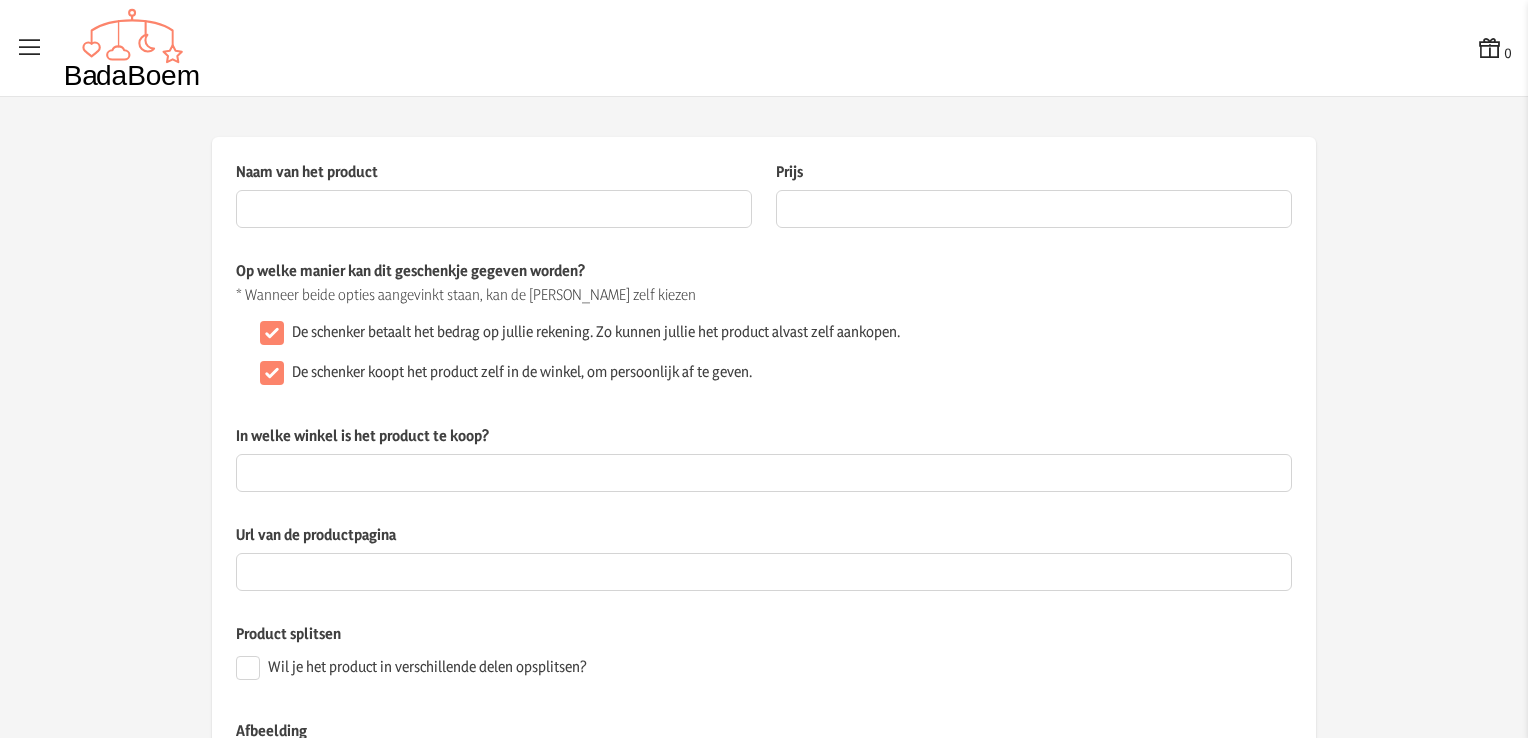 type on "voetenzak maxi cosi" 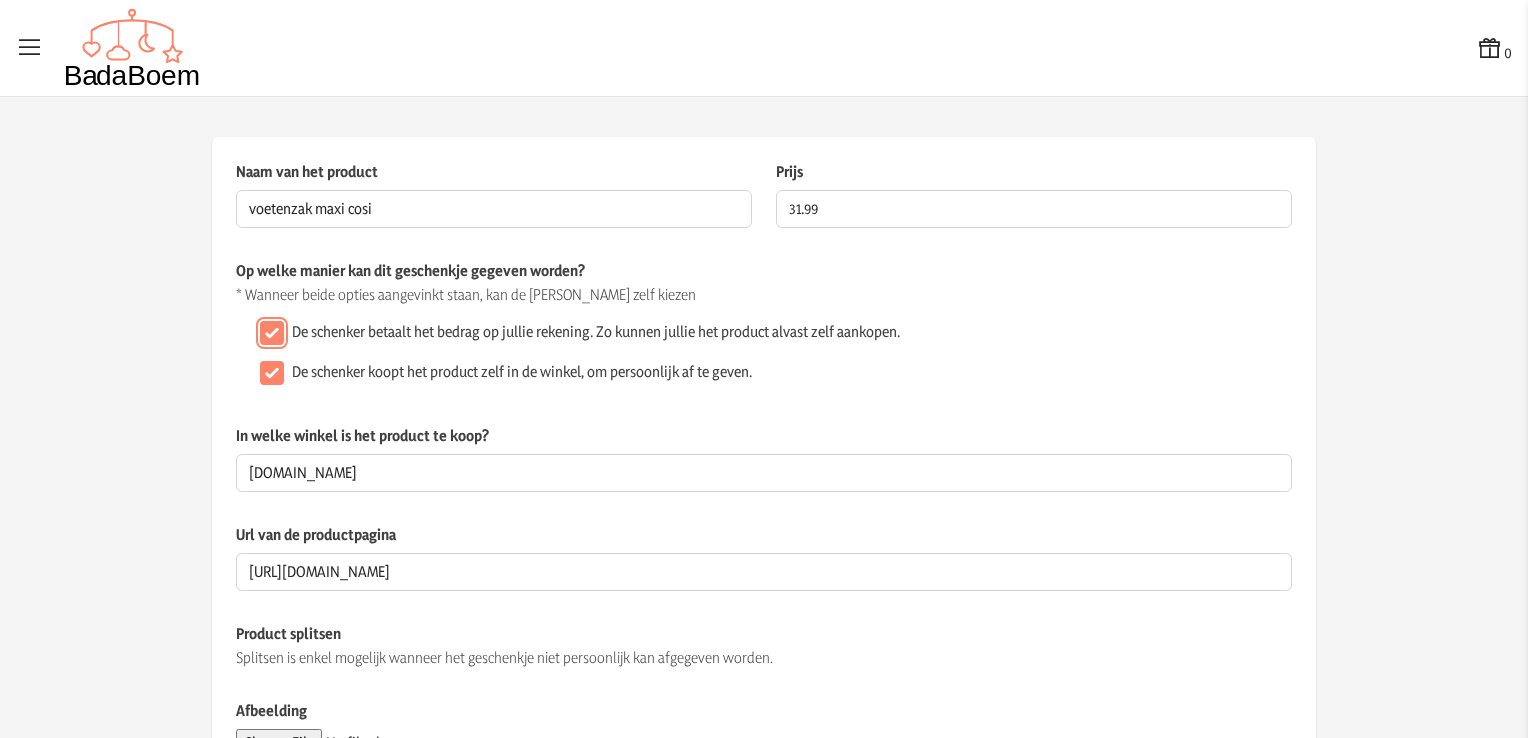 click on "De schenker betaalt het bedrag op jullie rekening. Zo kunnen jullie het product alvast zelf aankopen." at bounding box center [272, 333] 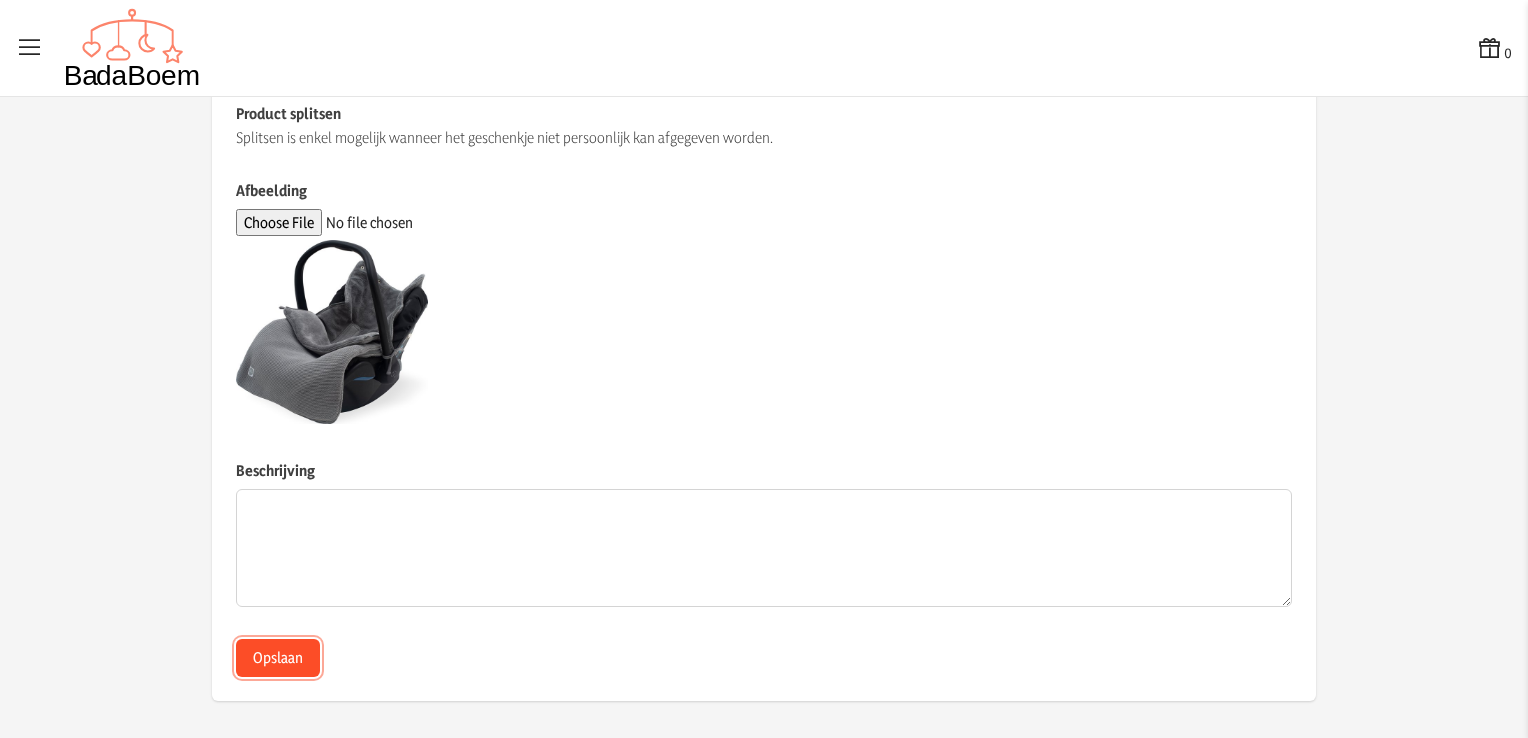 click on "Opslaan" 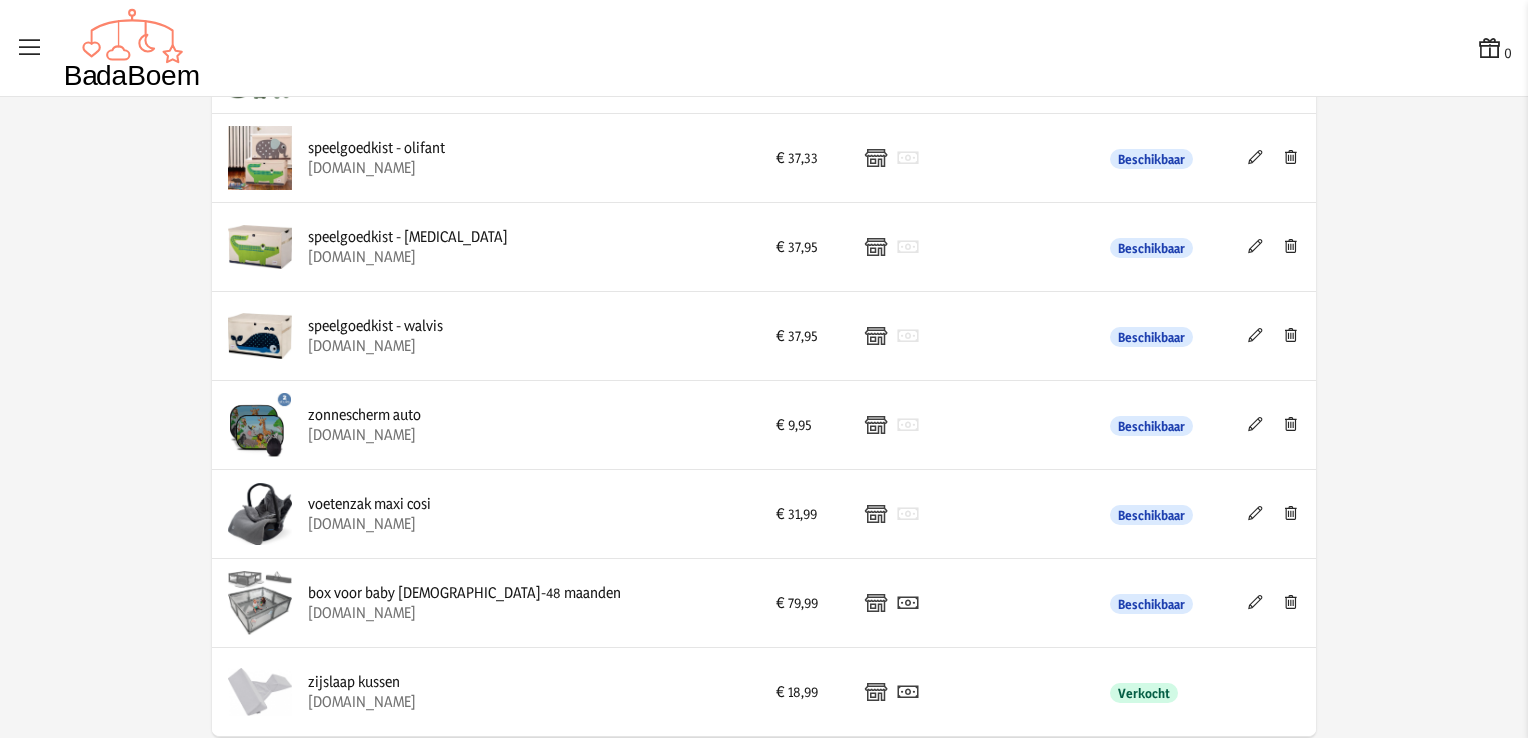 click at bounding box center [1255, 602] 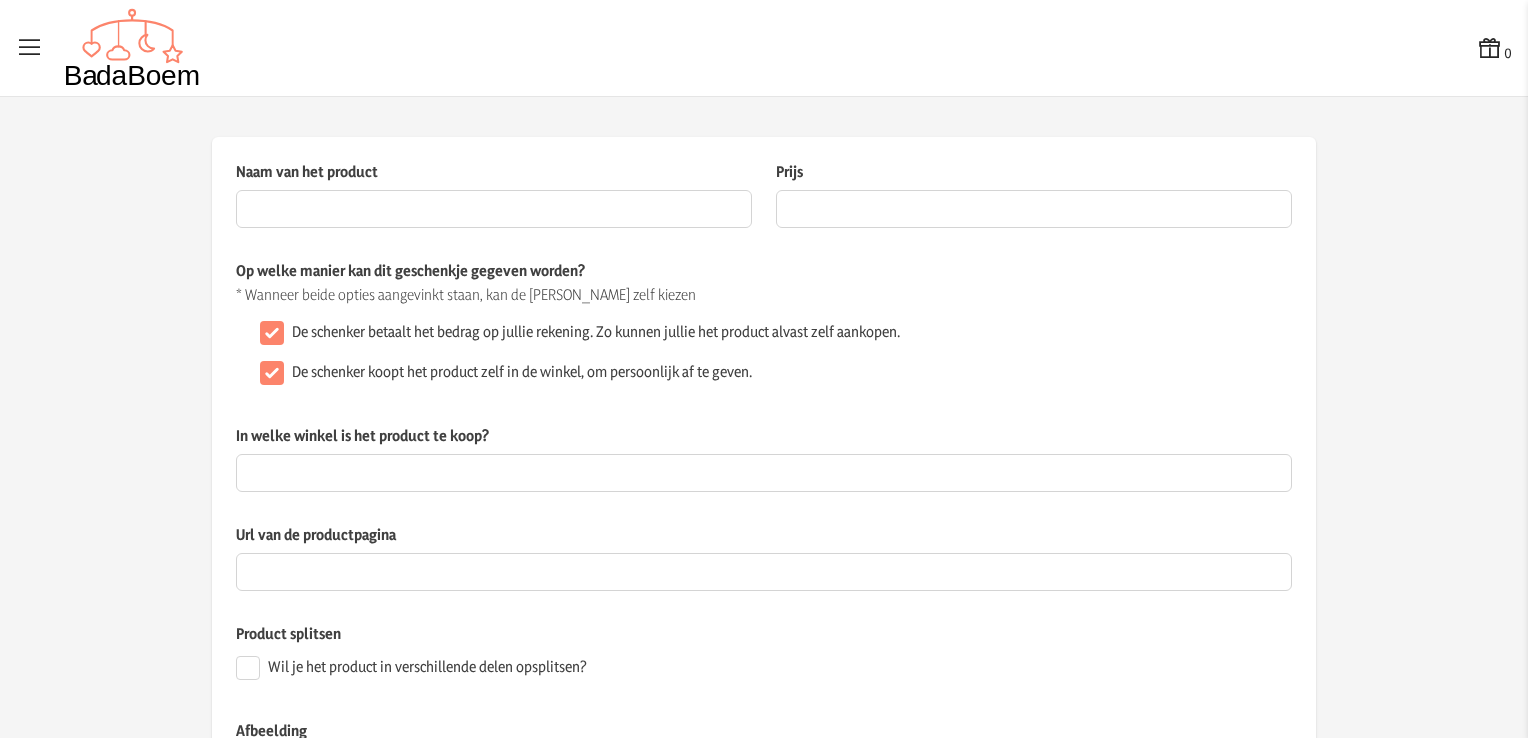 type on "box voor baby [DEMOGRAPHIC_DATA]-48 maanden" 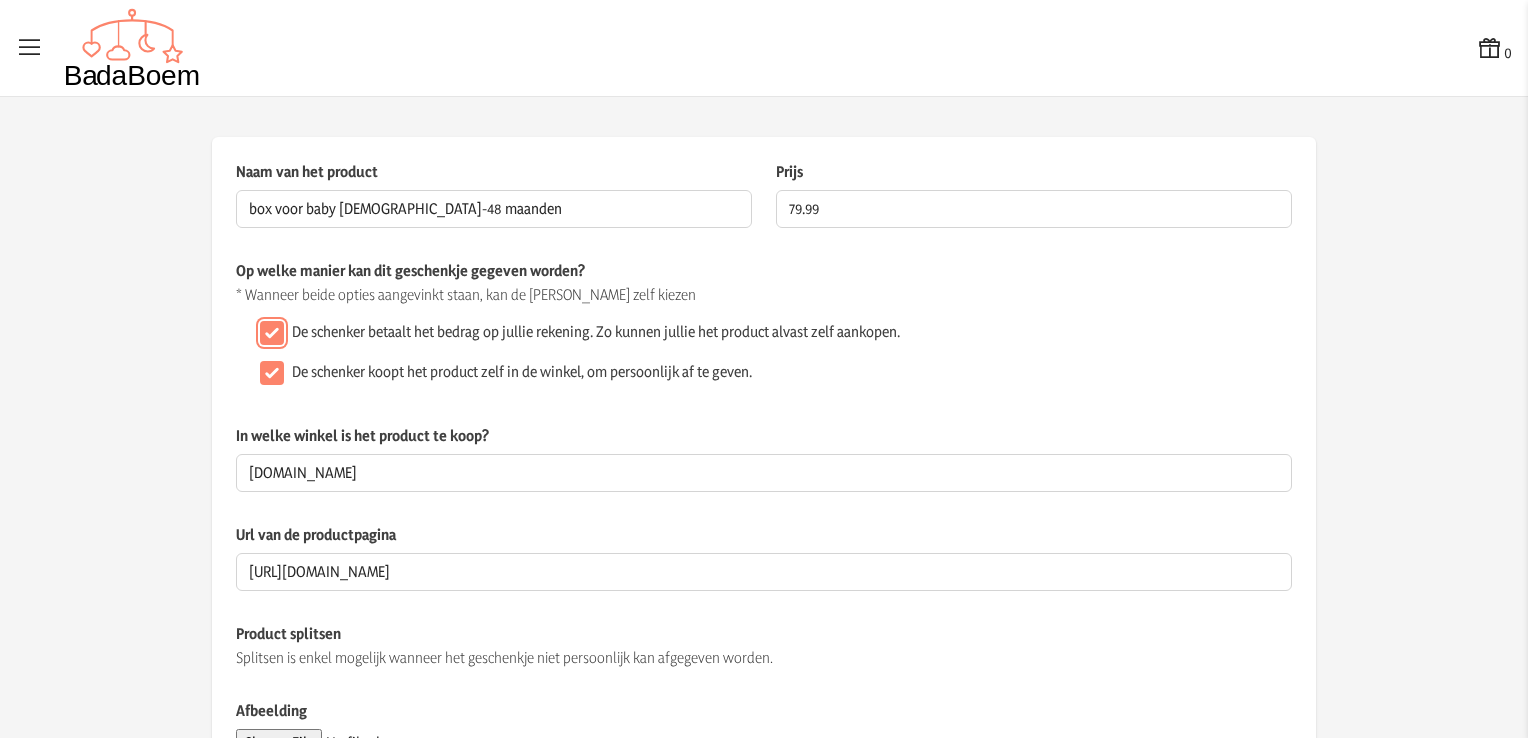 click on "De schenker betaalt het bedrag op jullie rekening. Zo kunnen jullie het product alvast zelf aankopen." at bounding box center (272, 333) 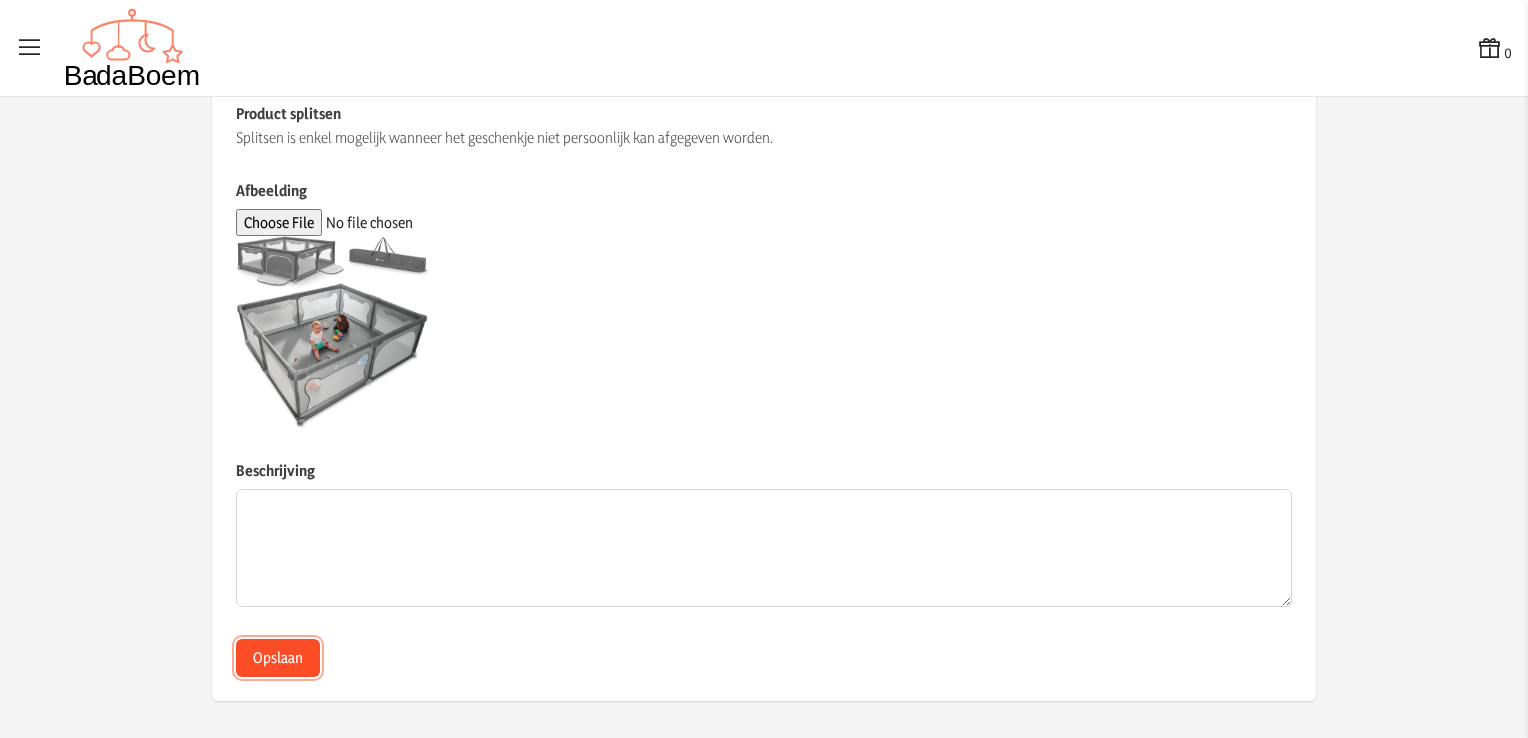 click on "Opslaan" 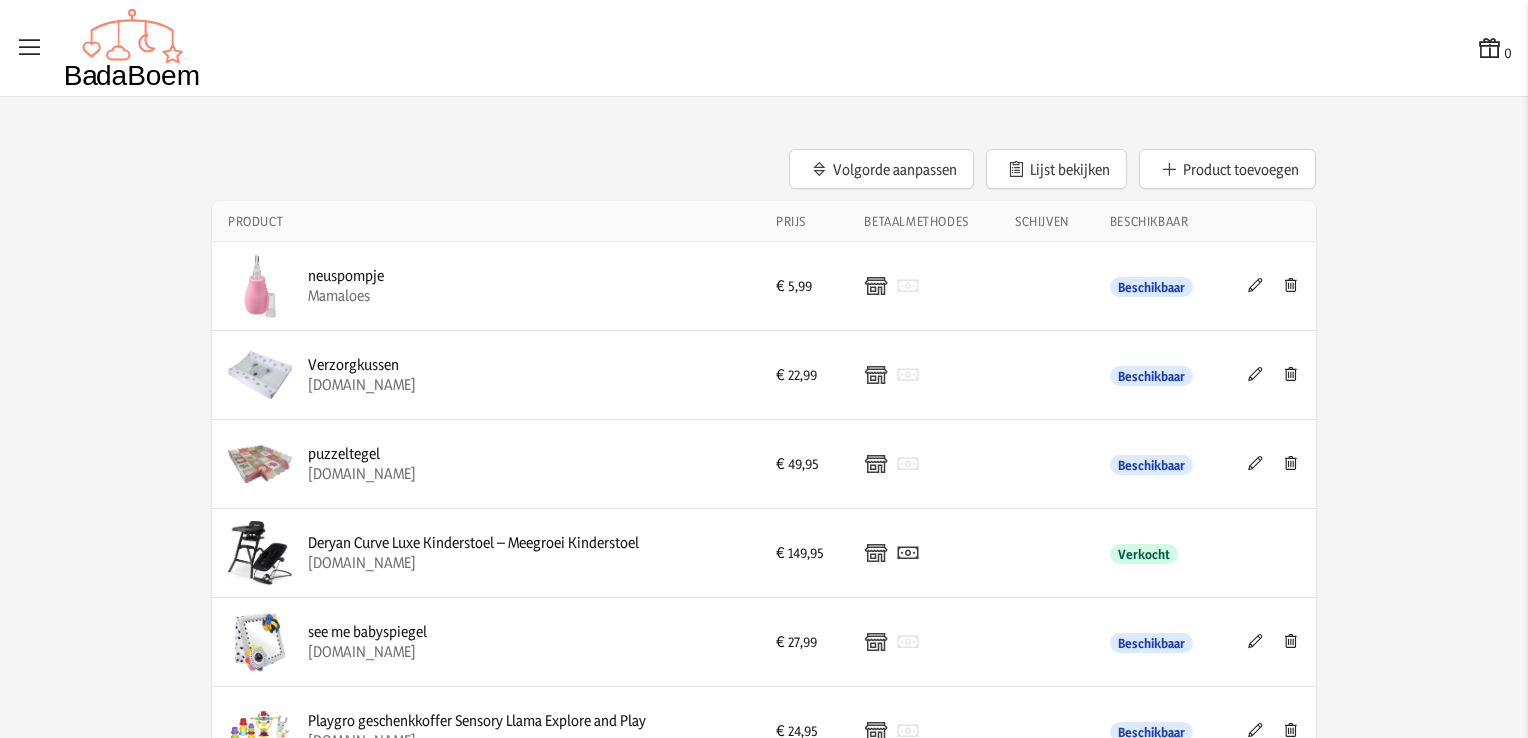 click at bounding box center (30, 48) 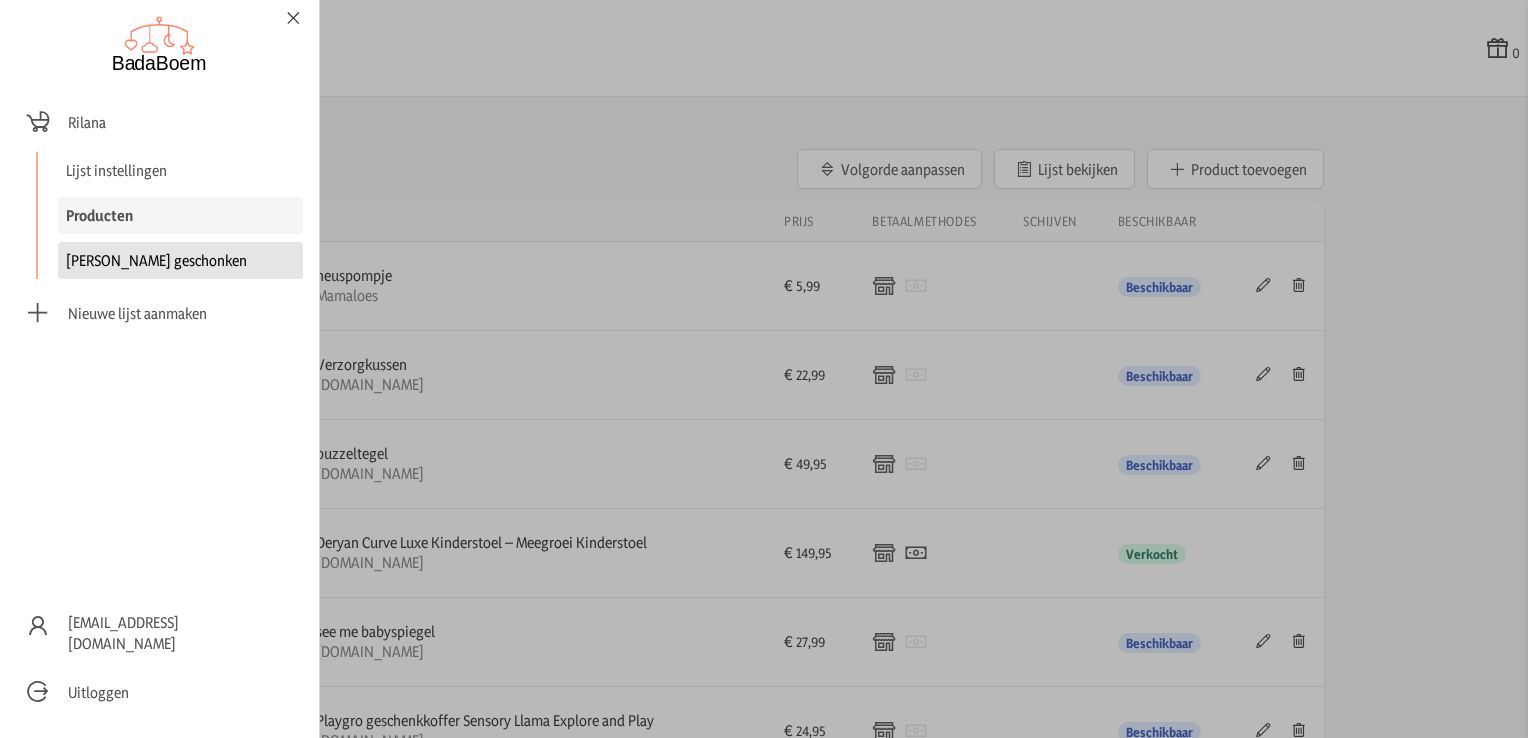 click on "[PERSON_NAME] geschonken" at bounding box center [180, 260] 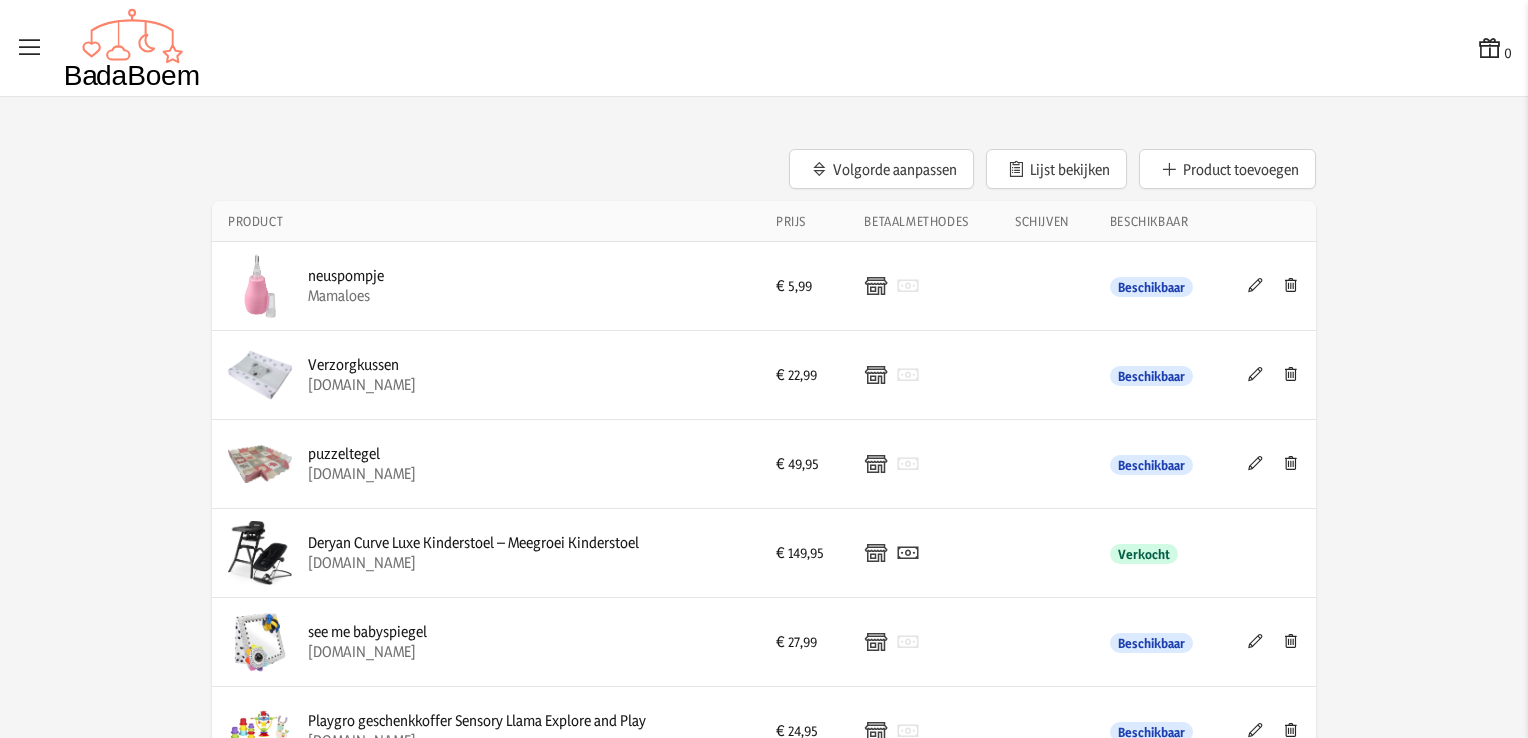 checkbox on "false" 